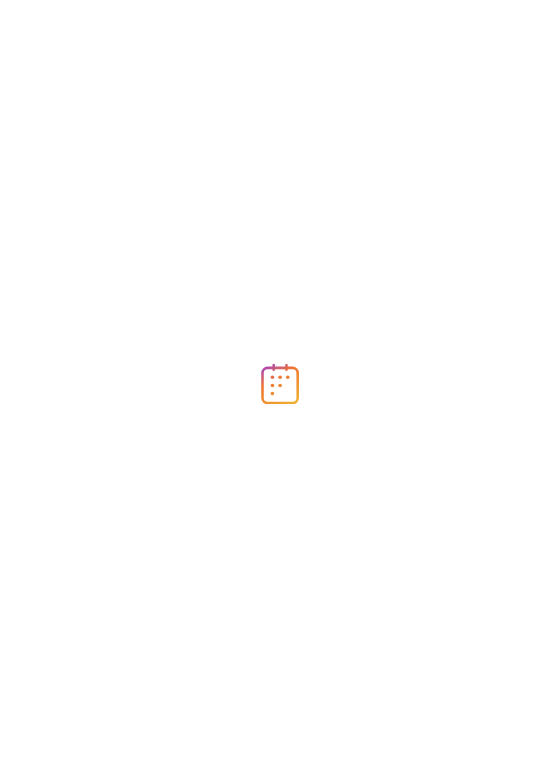 scroll, scrollTop: 0, scrollLeft: 0, axis: both 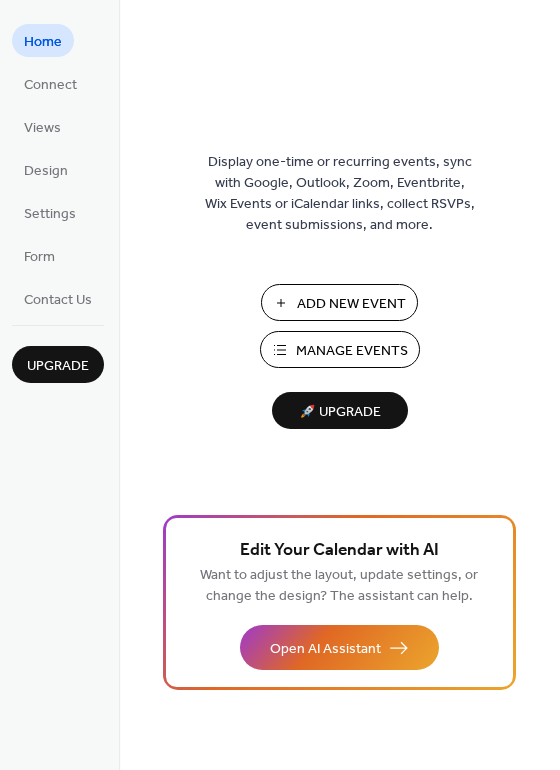 click on "Add New Event" at bounding box center (351, 304) 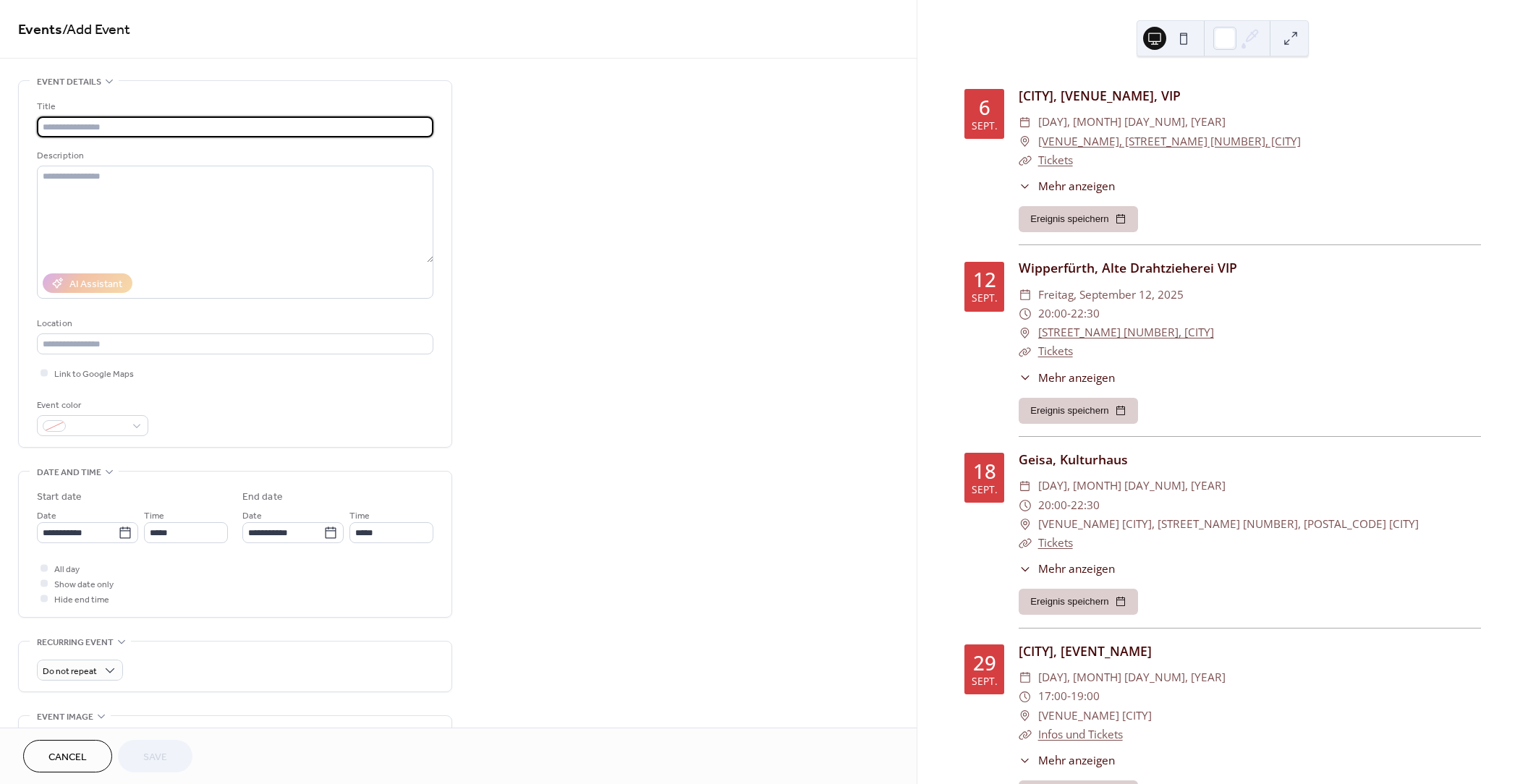 scroll, scrollTop: 0, scrollLeft: 0, axis: both 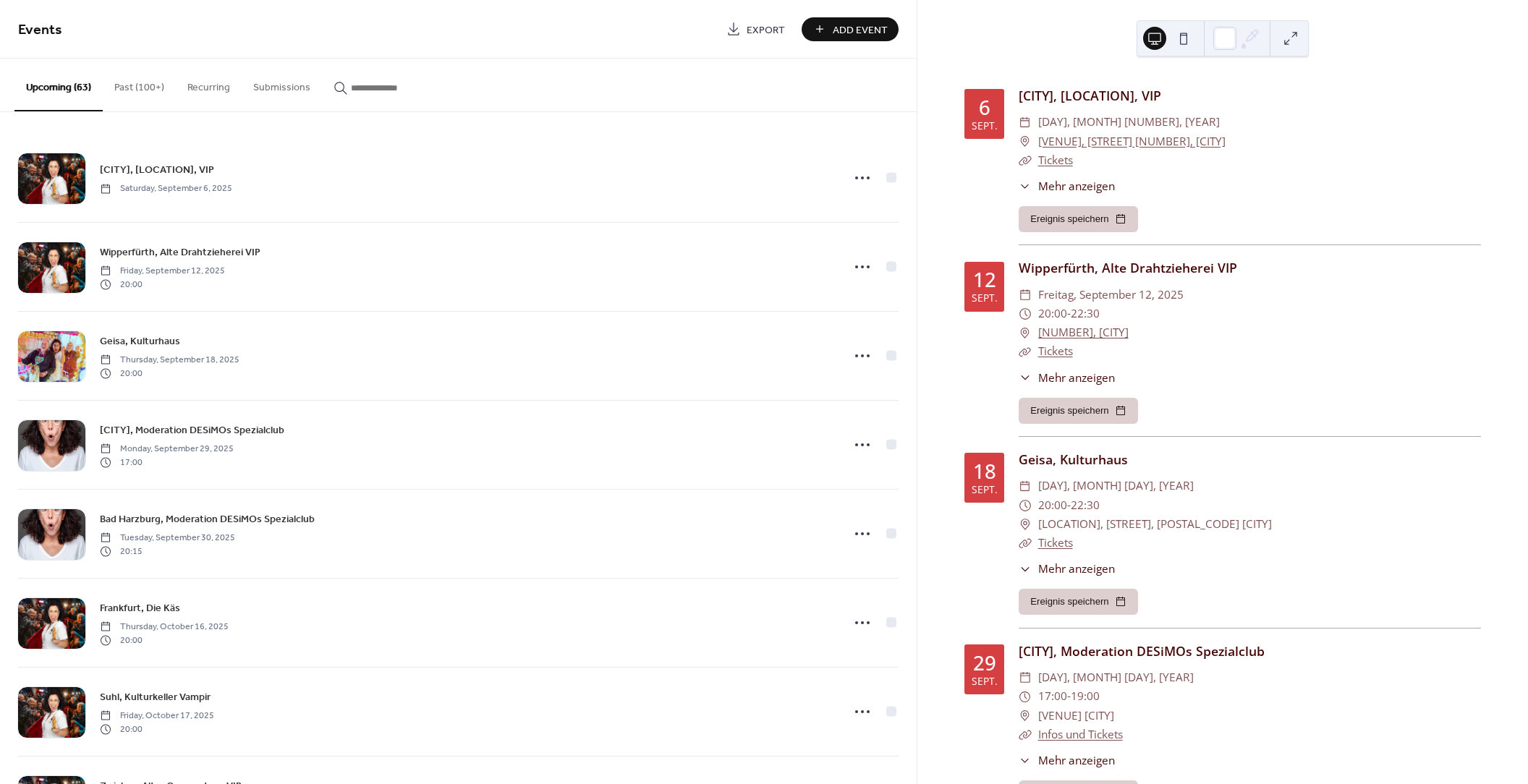 click 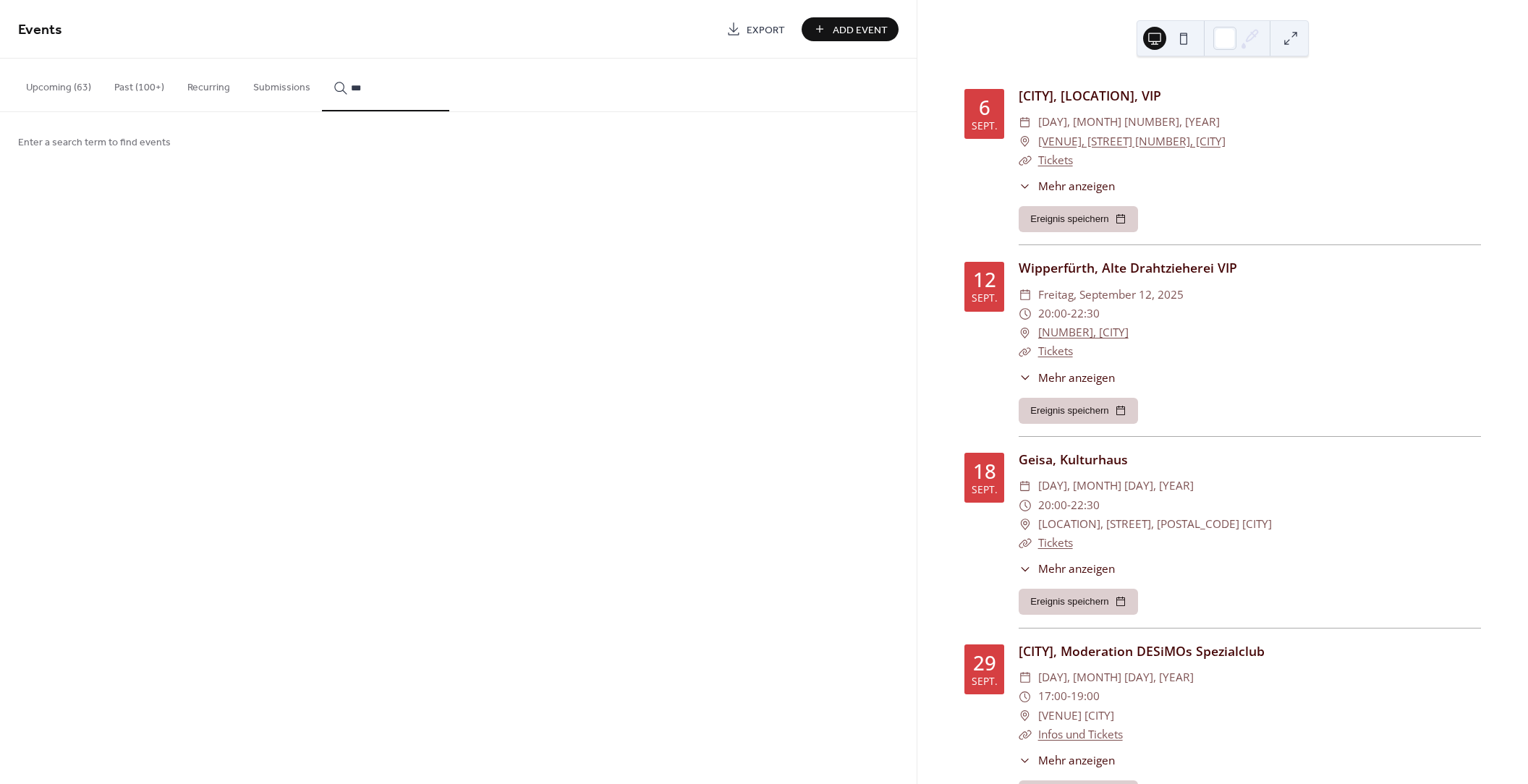 click on "***" at bounding box center [386, 85] 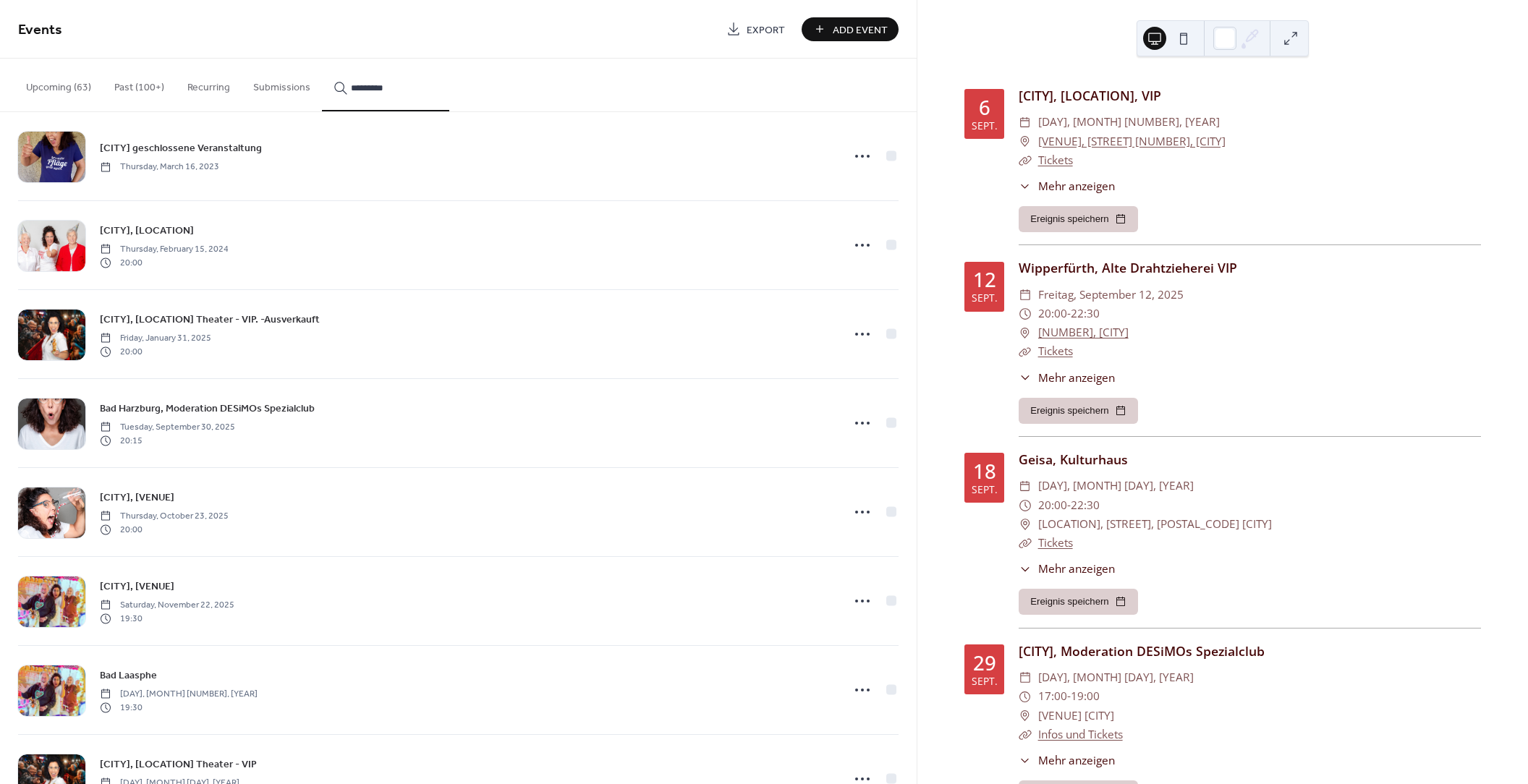 scroll, scrollTop: 455, scrollLeft: 0, axis: vertical 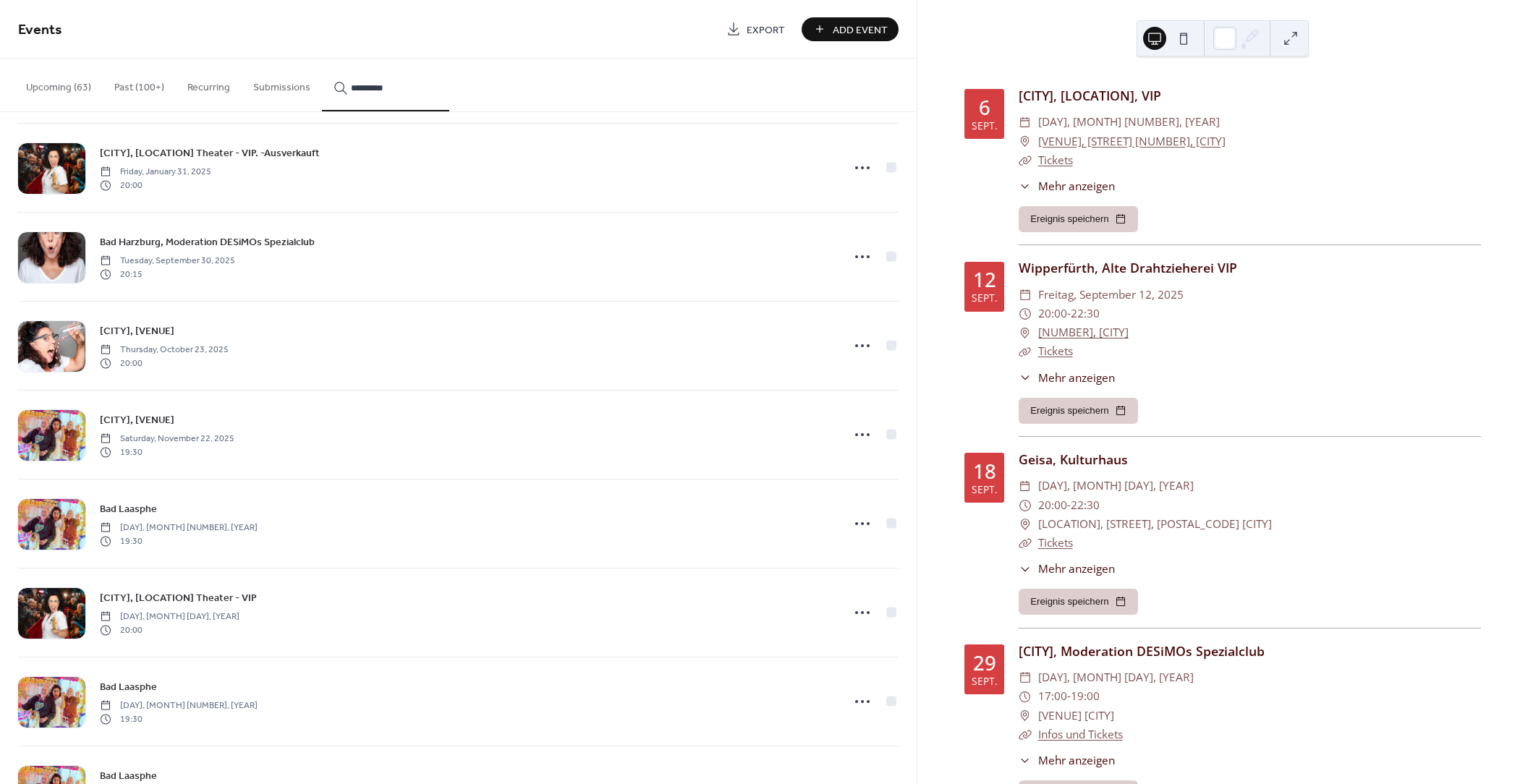 type on "*********" 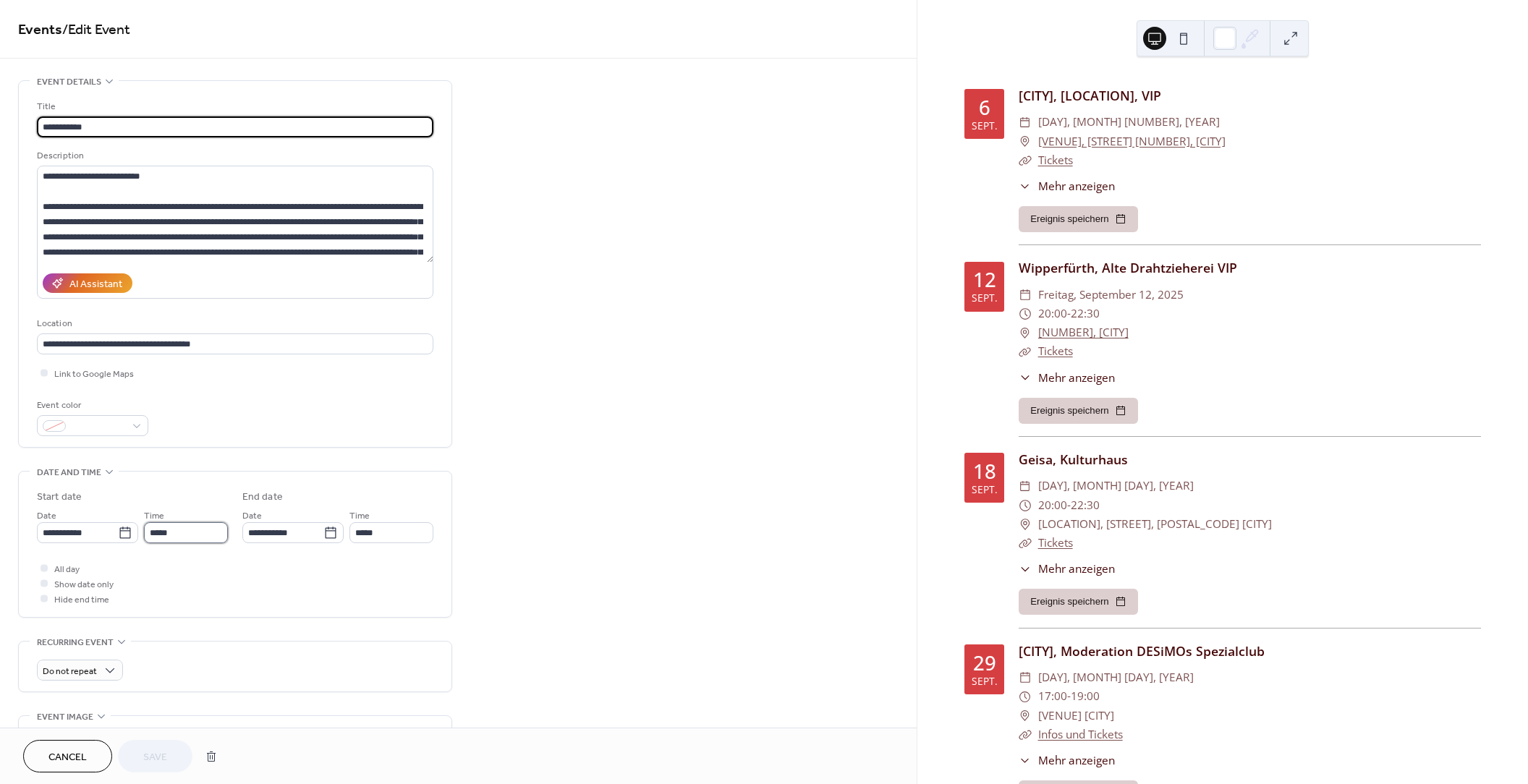 click on "*****" at bounding box center (186, 532) 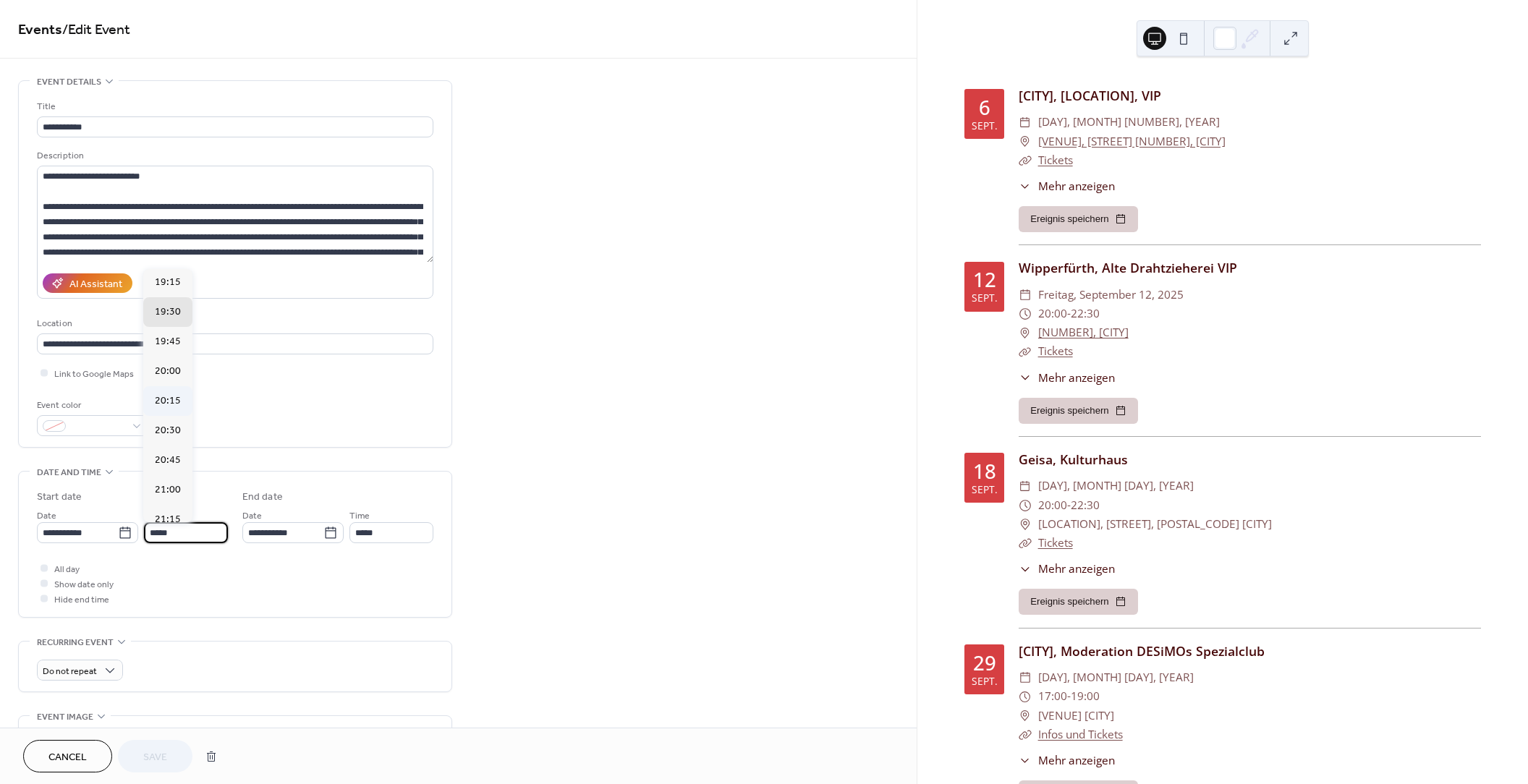 scroll, scrollTop: 2281, scrollLeft: 0, axis: vertical 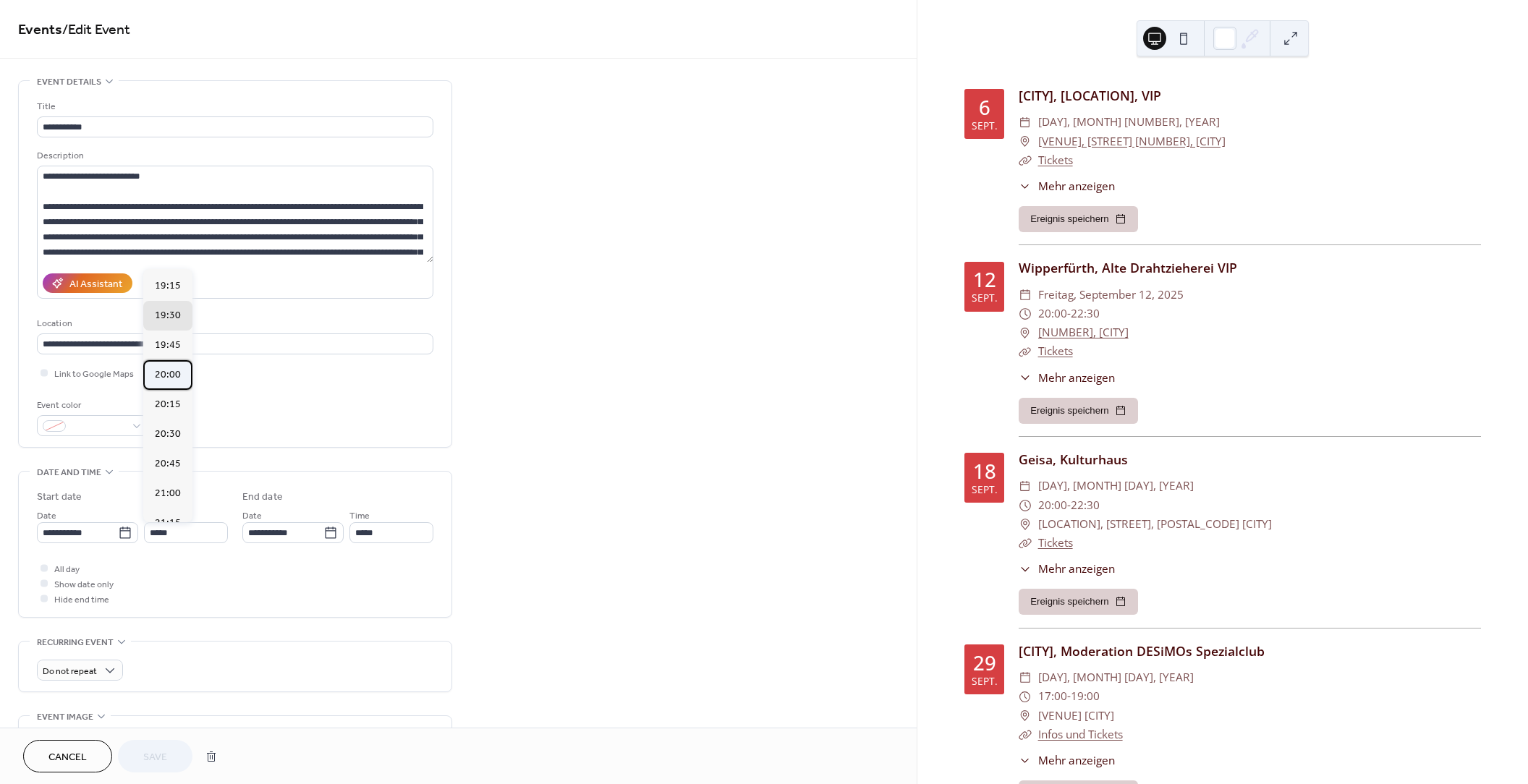 click on "20:00" at bounding box center [168, 375] 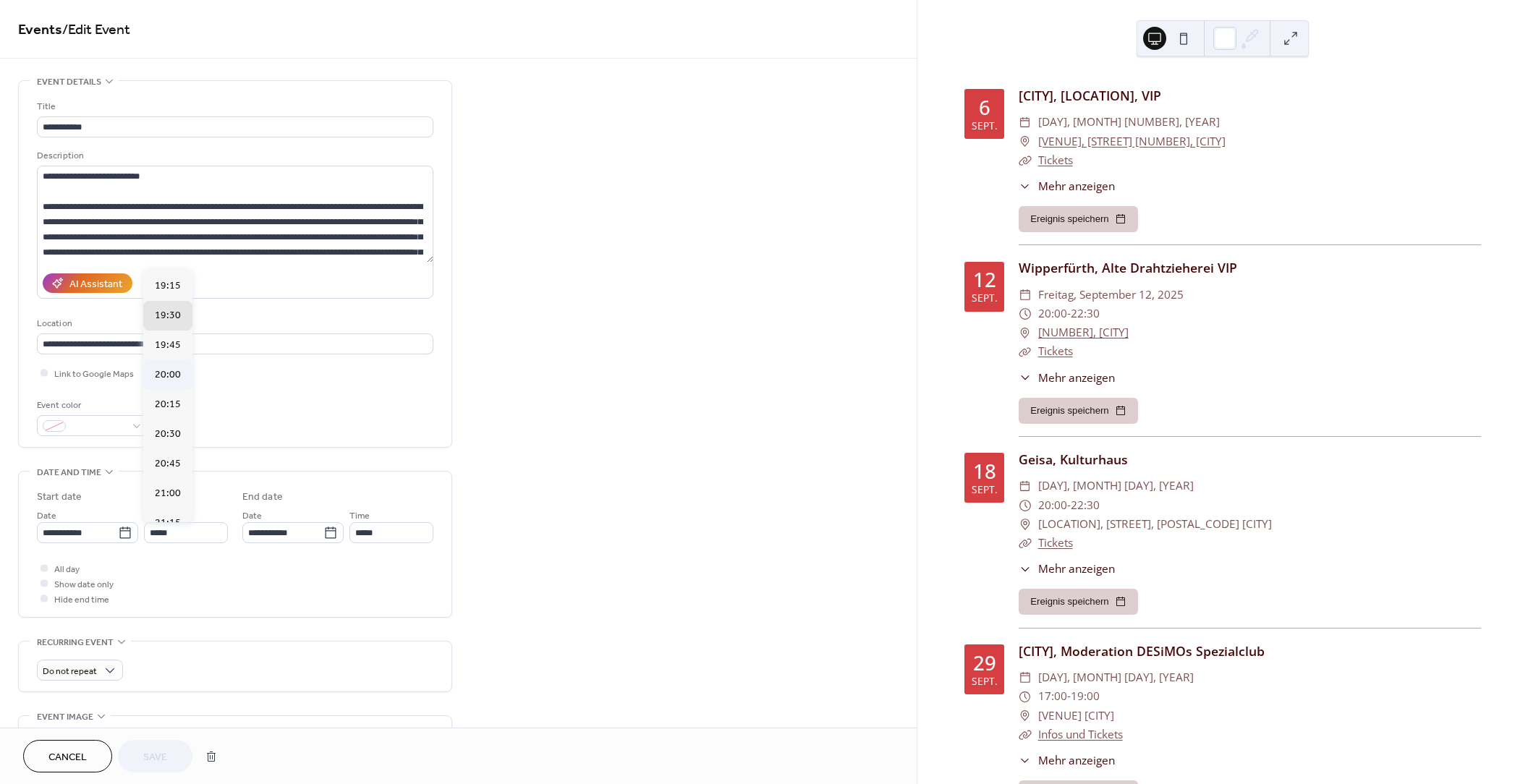 type on "*****" 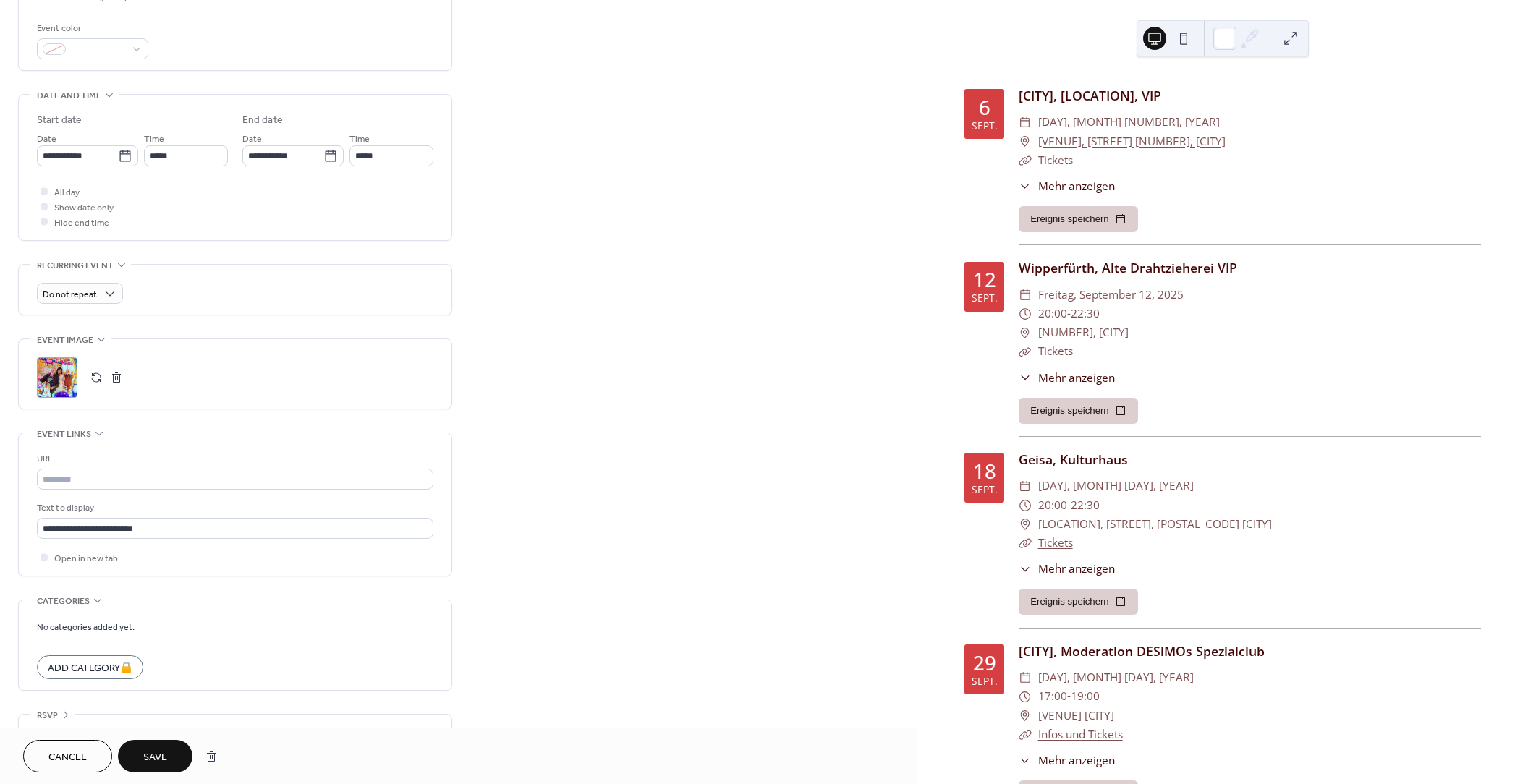 scroll, scrollTop: 388, scrollLeft: 0, axis: vertical 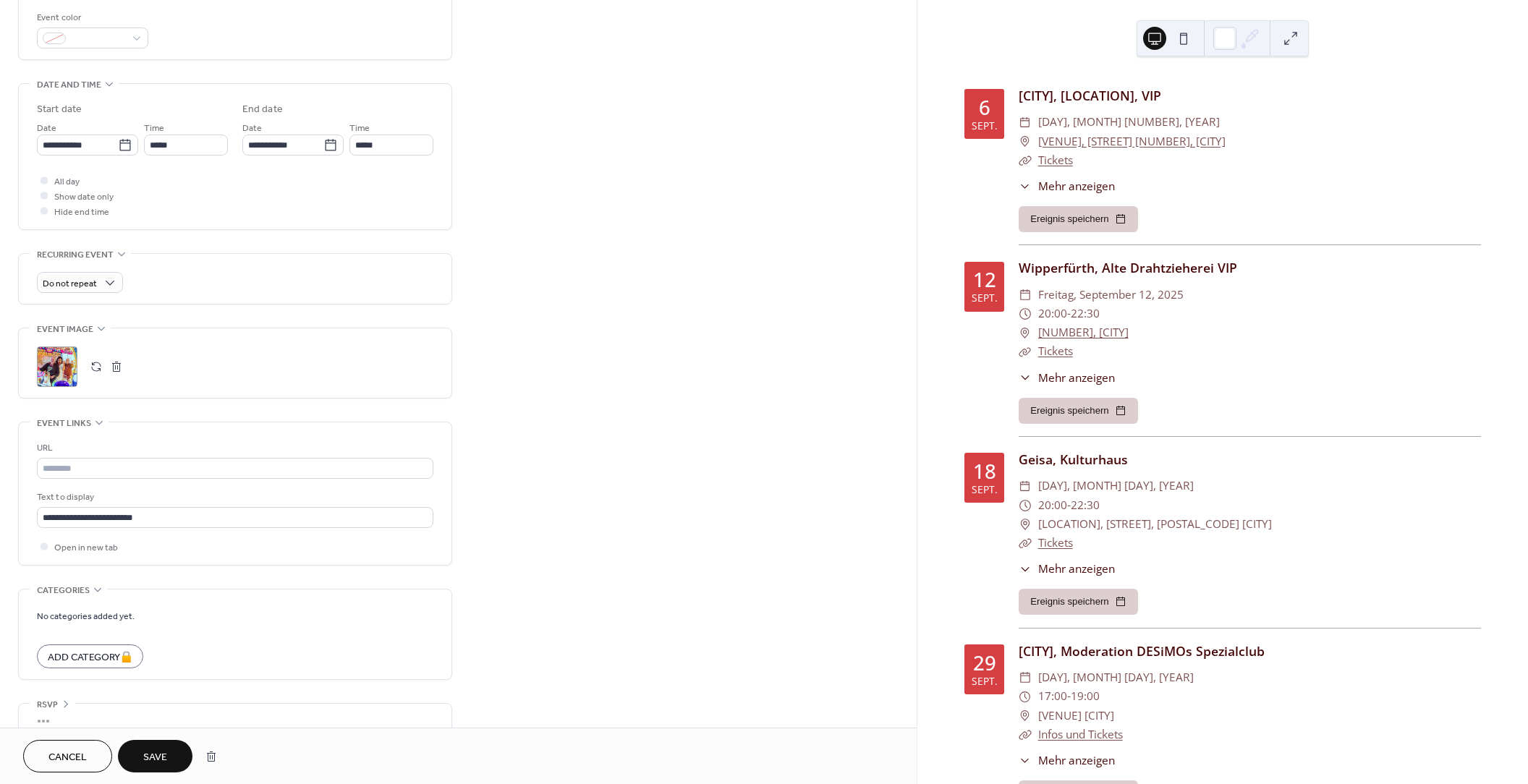 click on "Save" at bounding box center (155, 757) 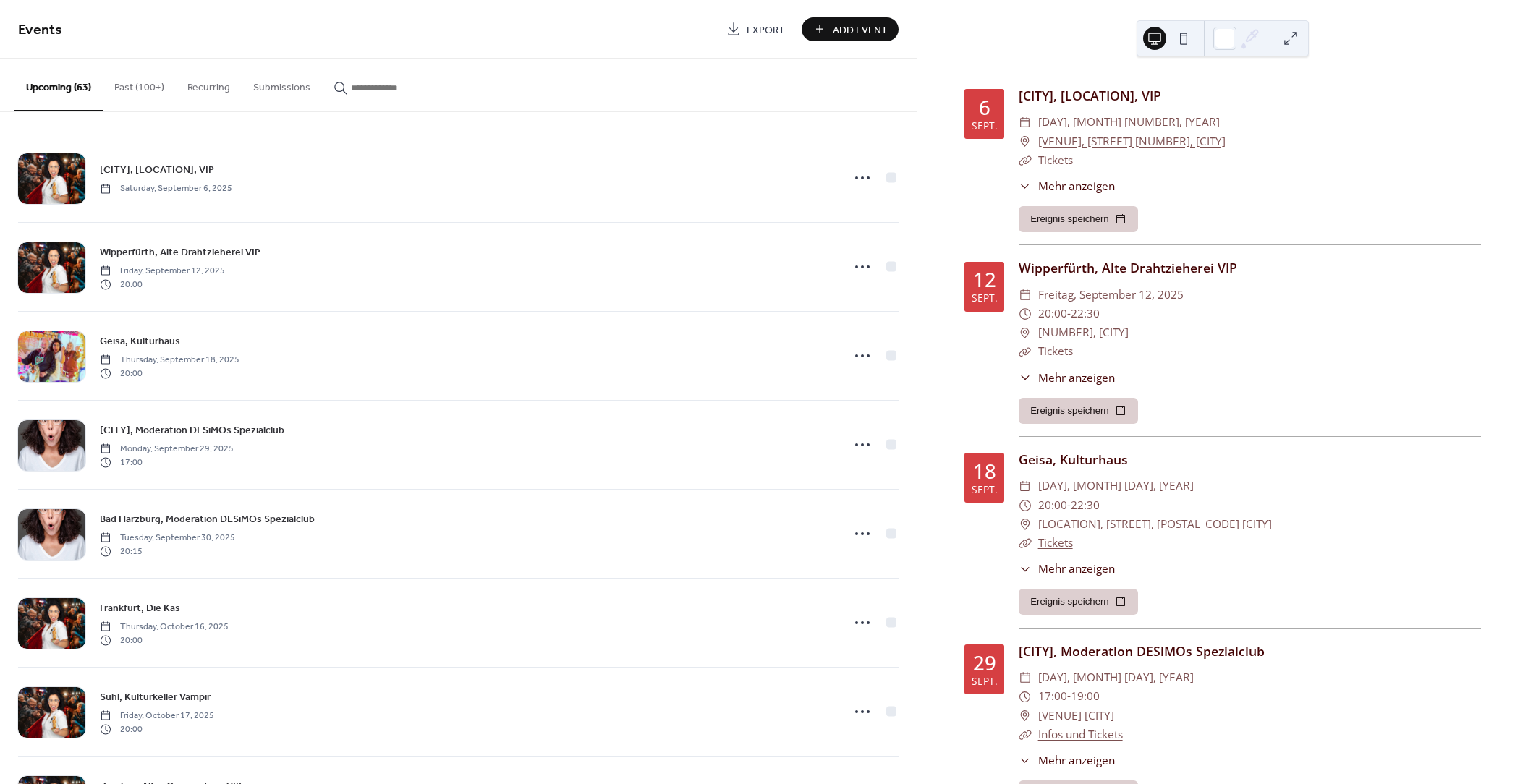 click on "Past (100+)" at bounding box center [139, 84] 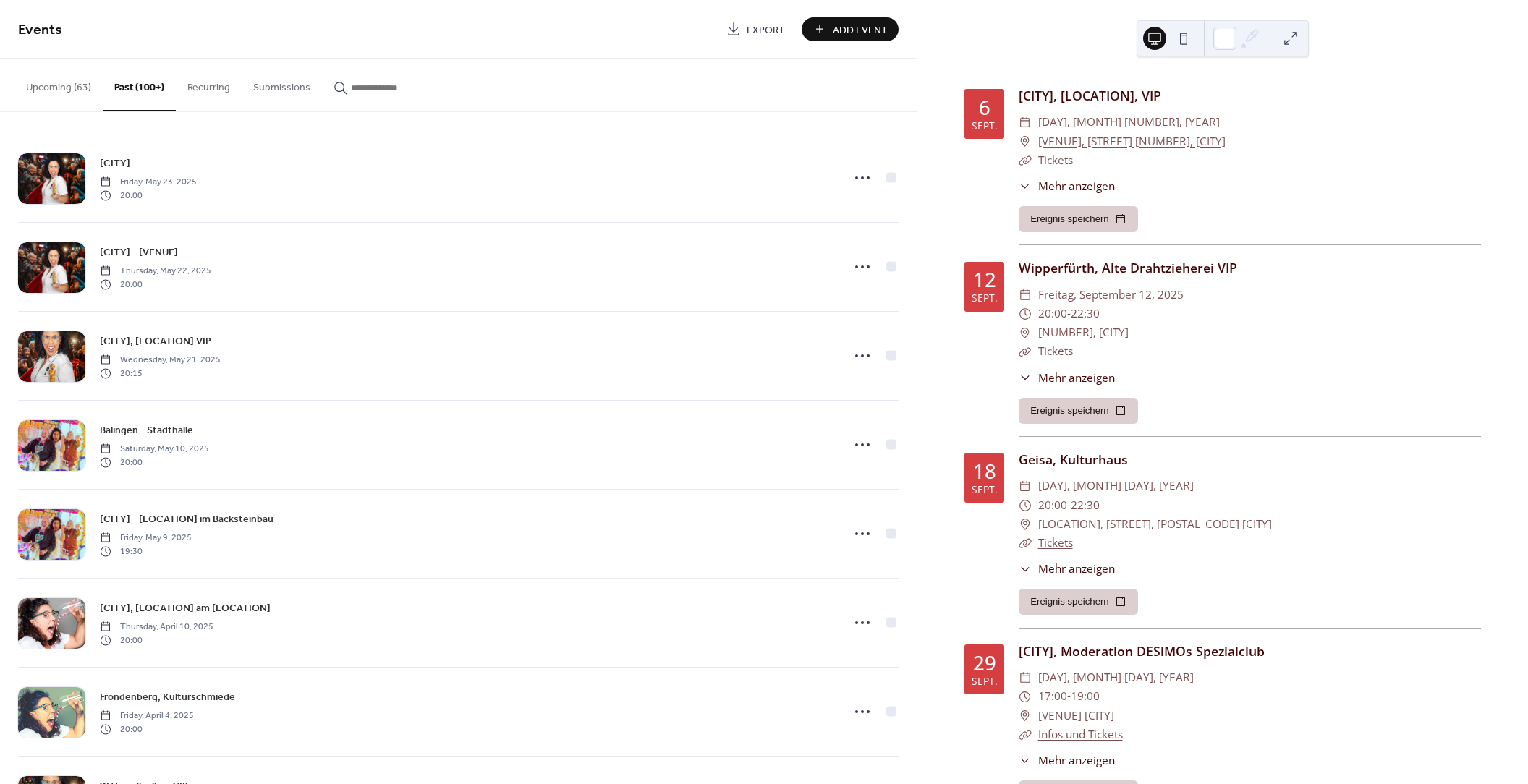 click 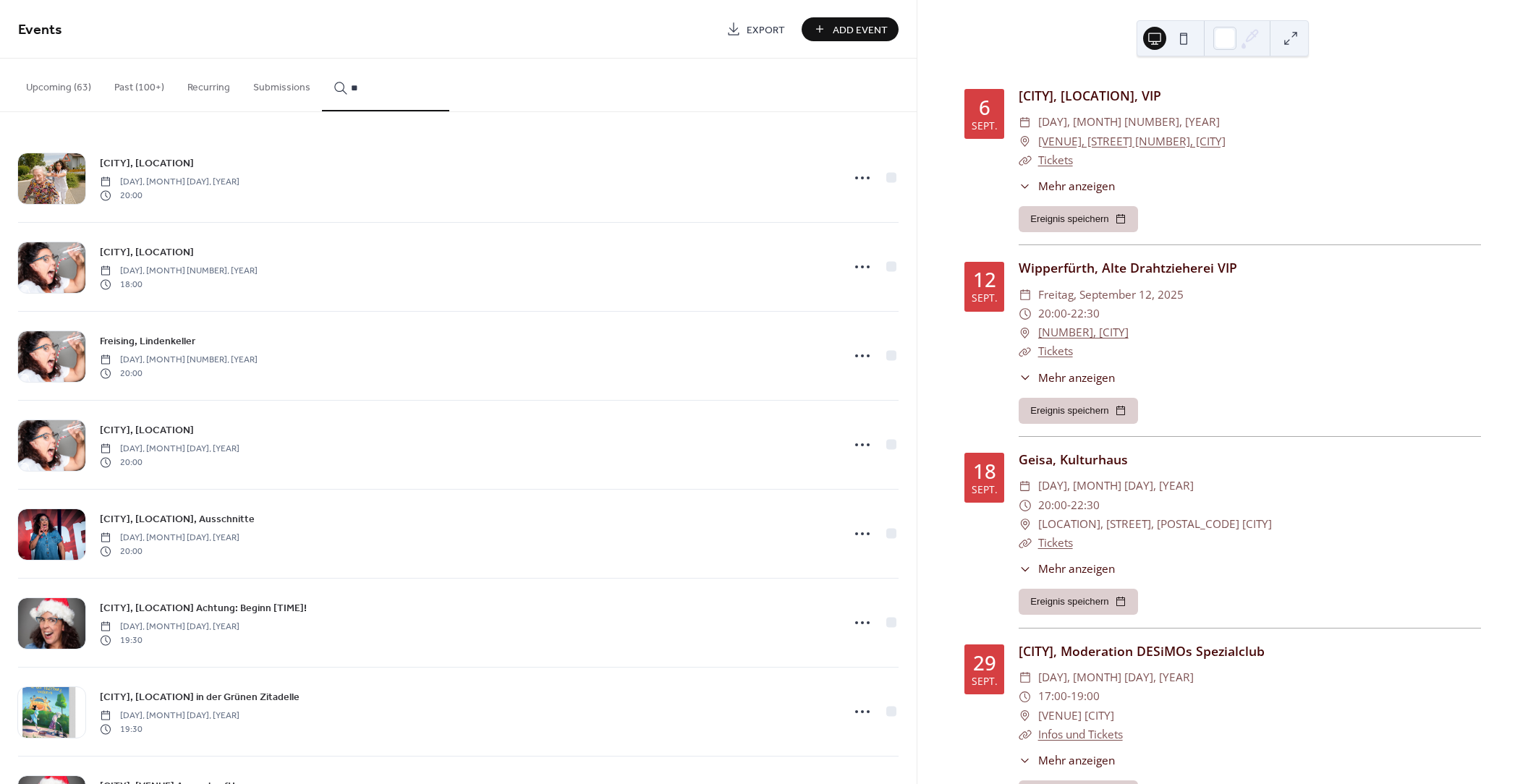 type on "*" 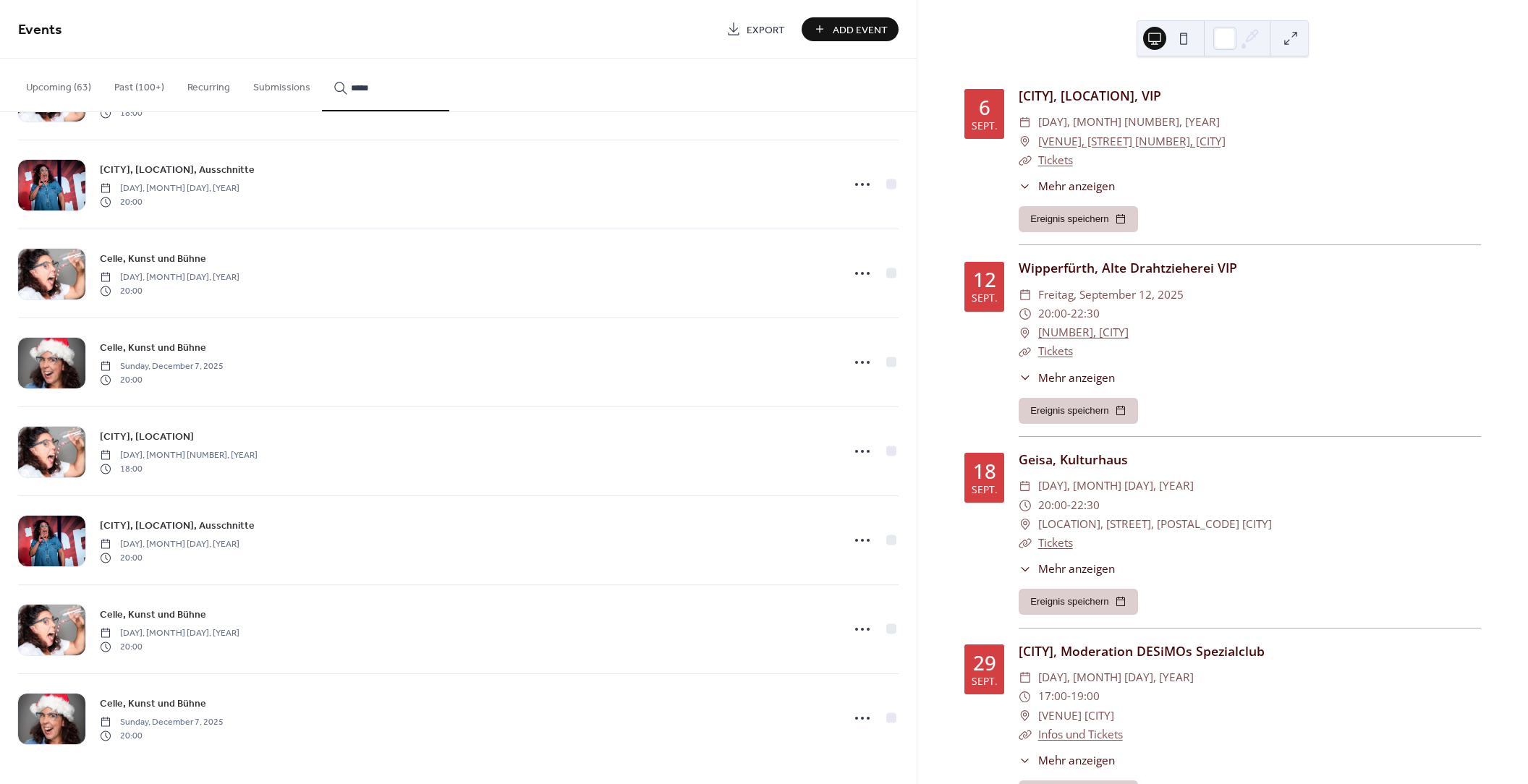 scroll, scrollTop: 80, scrollLeft: 0, axis: vertical 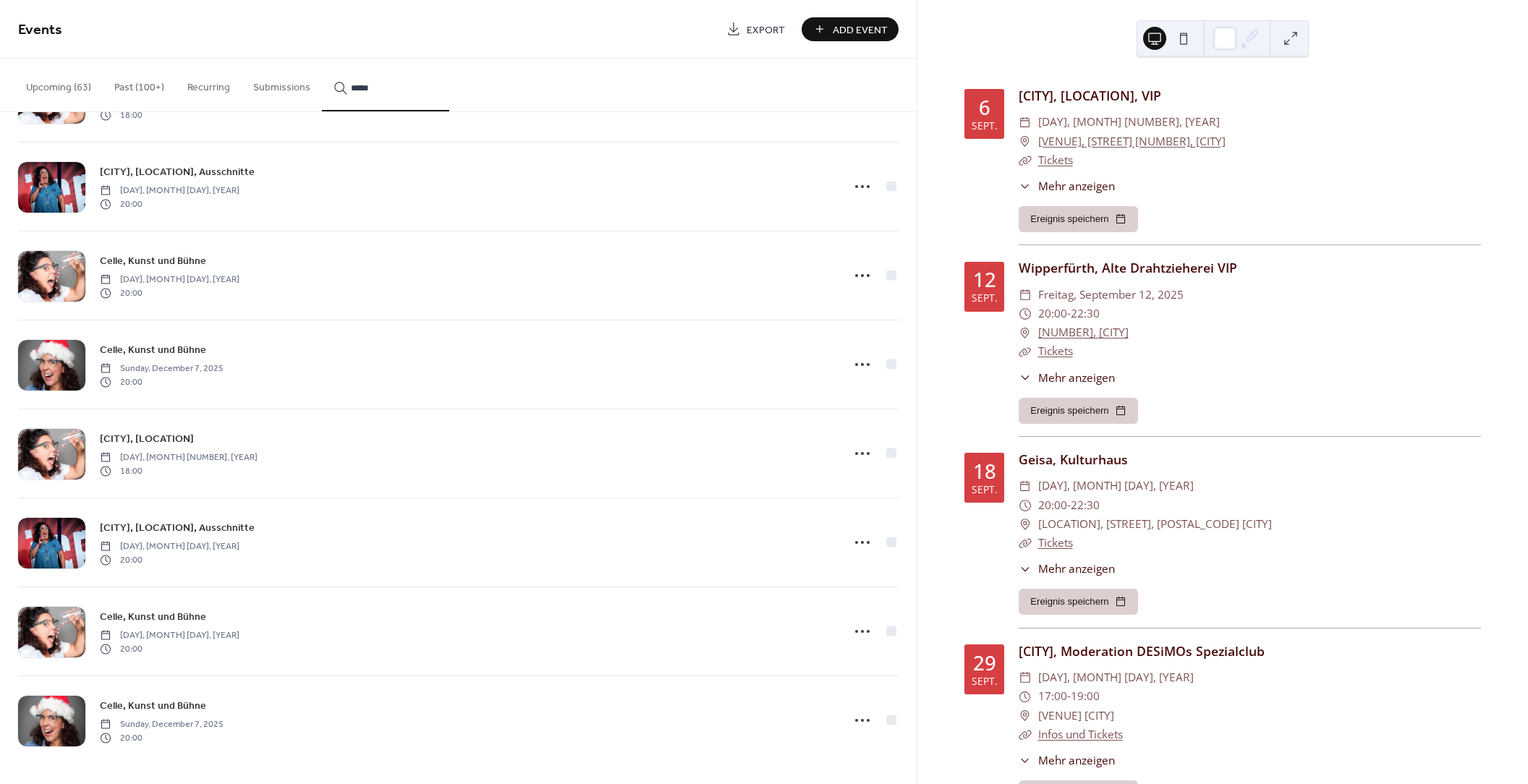 type on "*****" 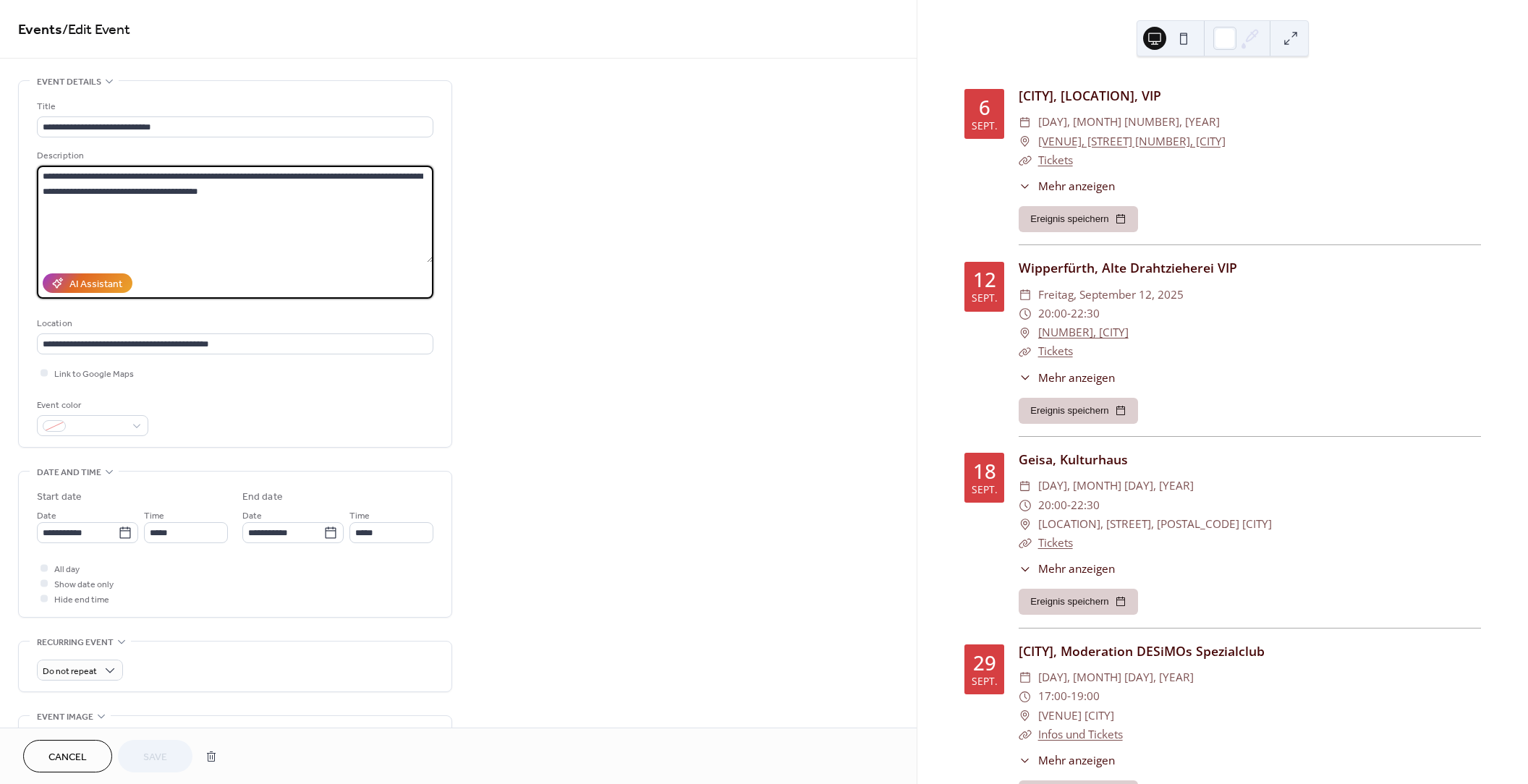 drag, startPoint x: 41, startPoint y: 178, endPoint x: 39, endPoint y: 203, distance: 25.079872 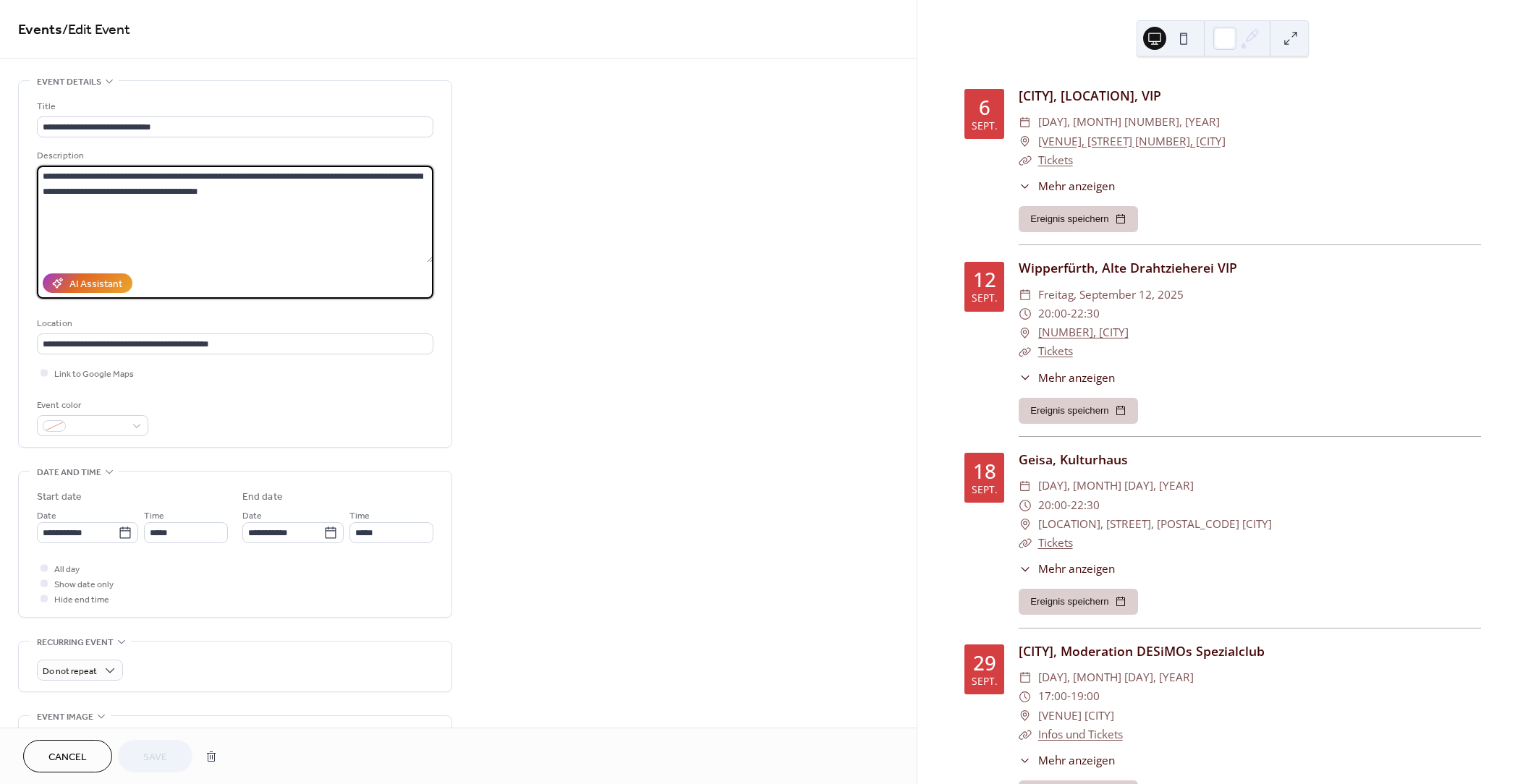 click on "**********" at bounding box center (235, 214) 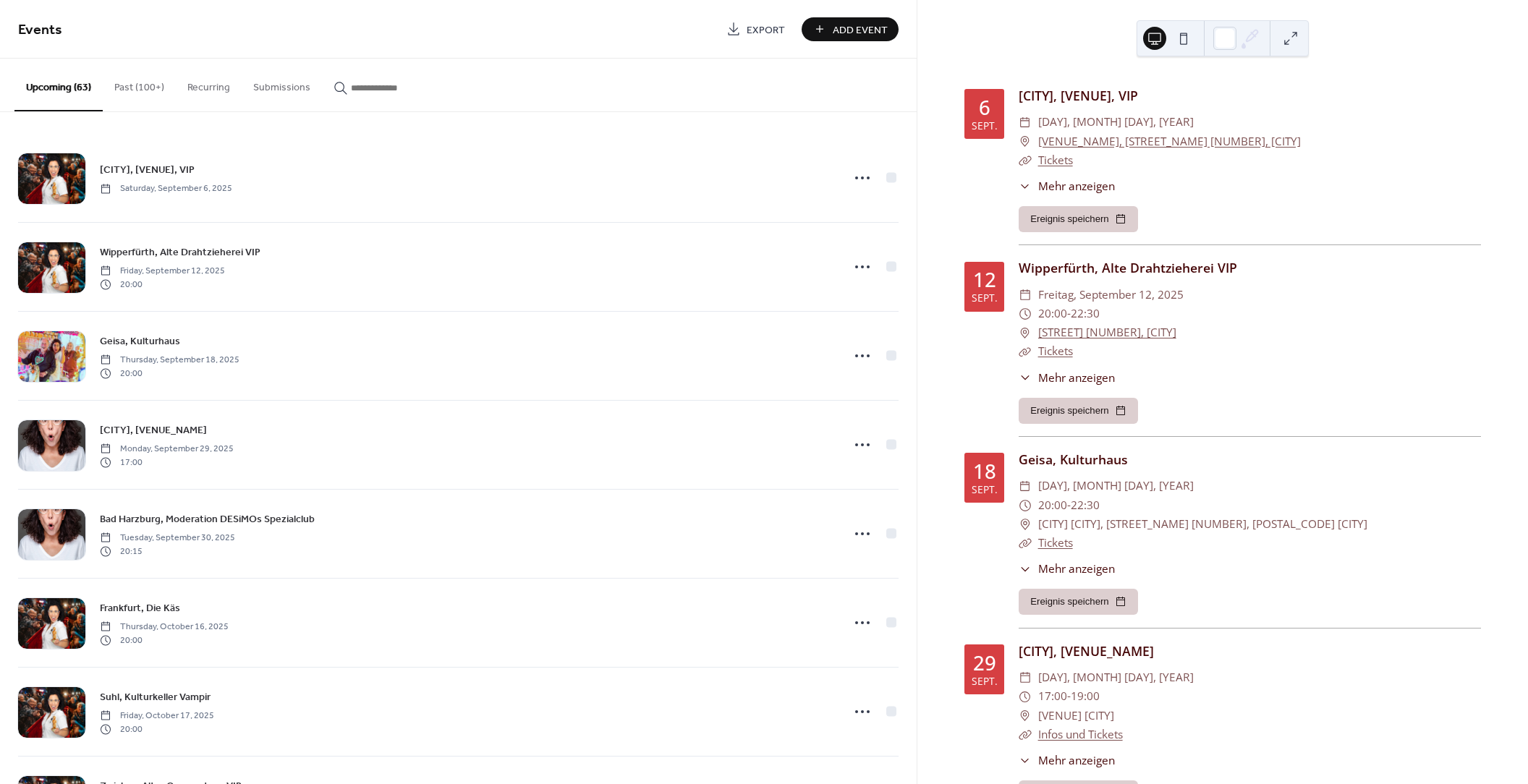 scroll, scrollTop: 0, scrollLeft: 0, axis: both 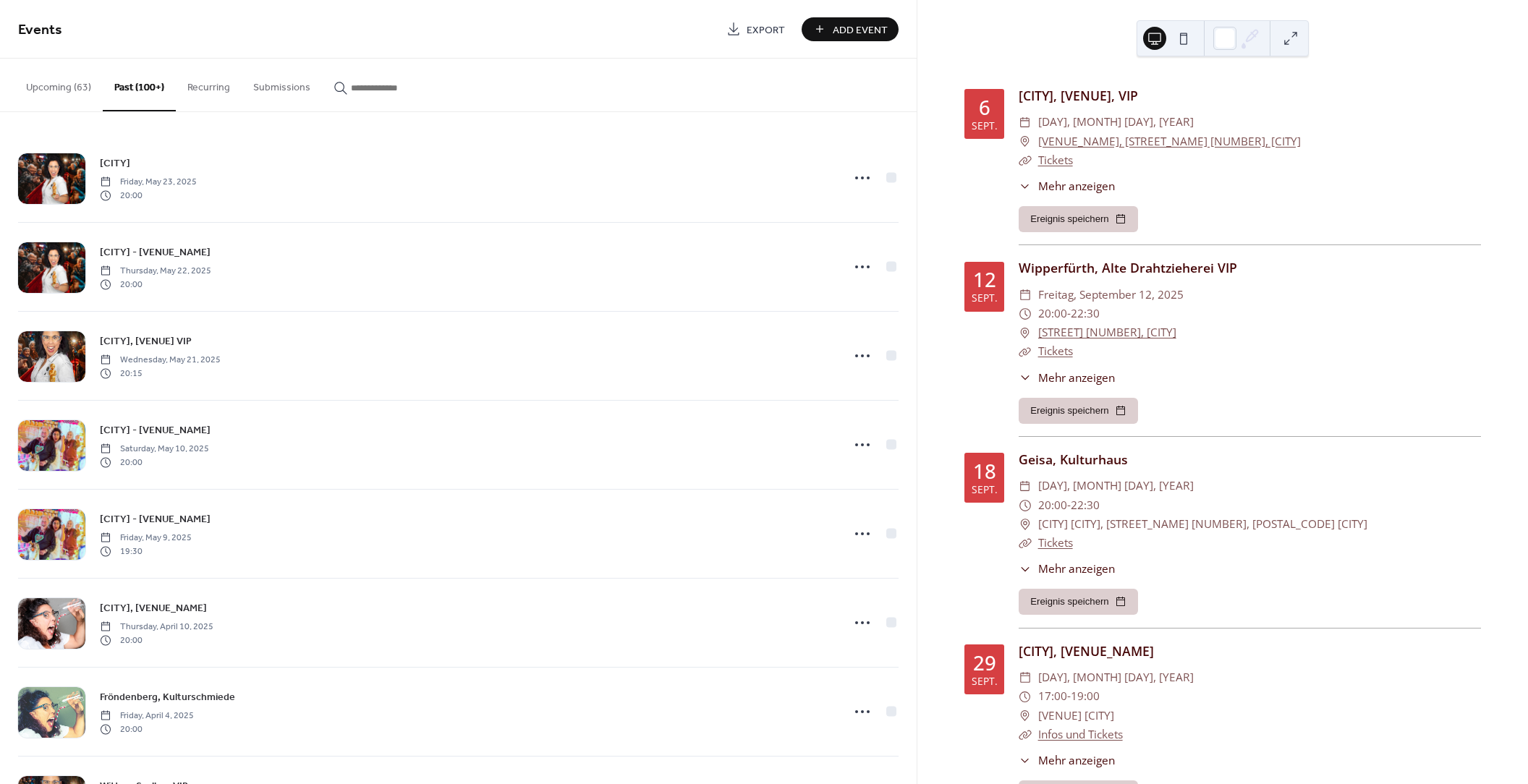 click 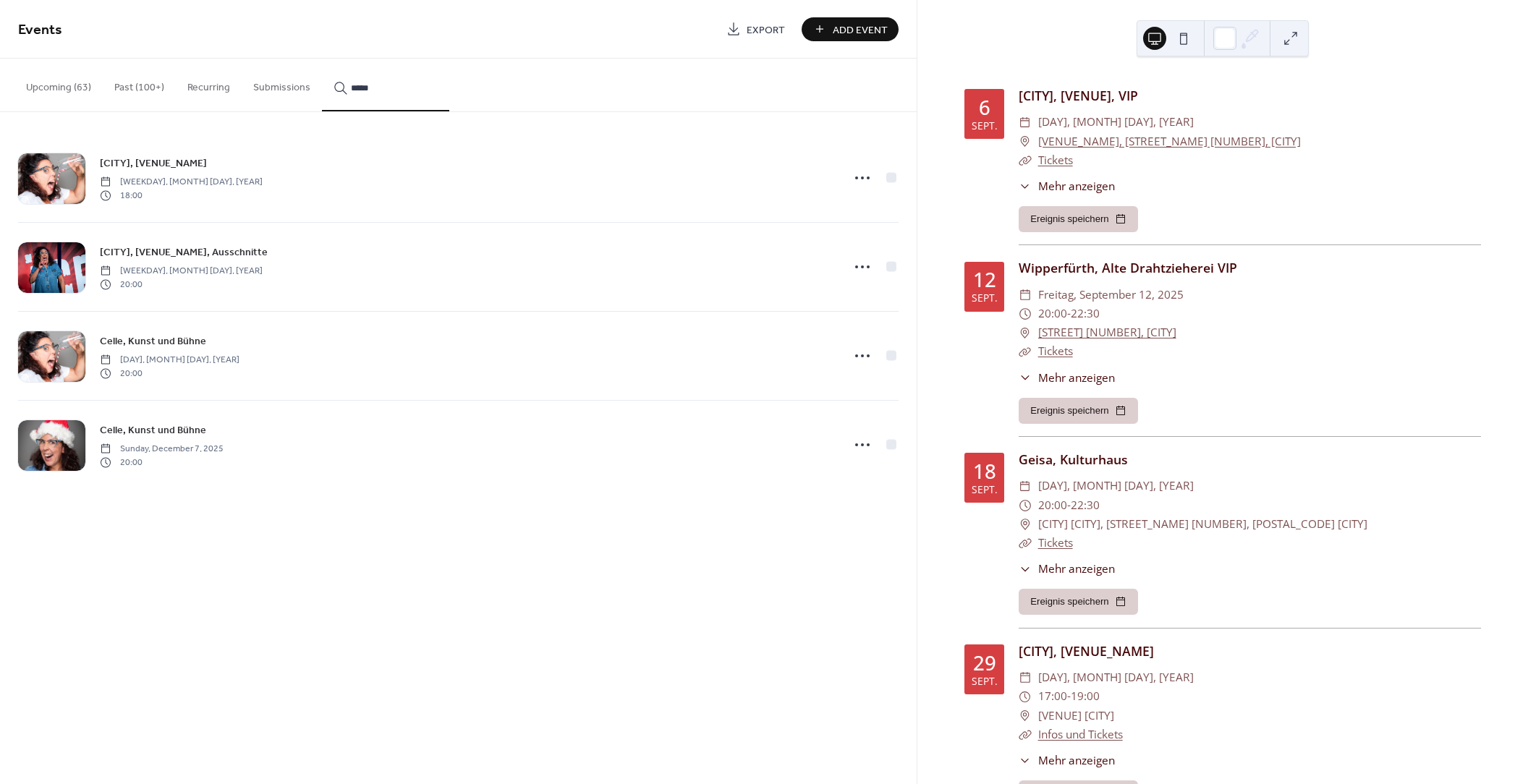 type on "*****" 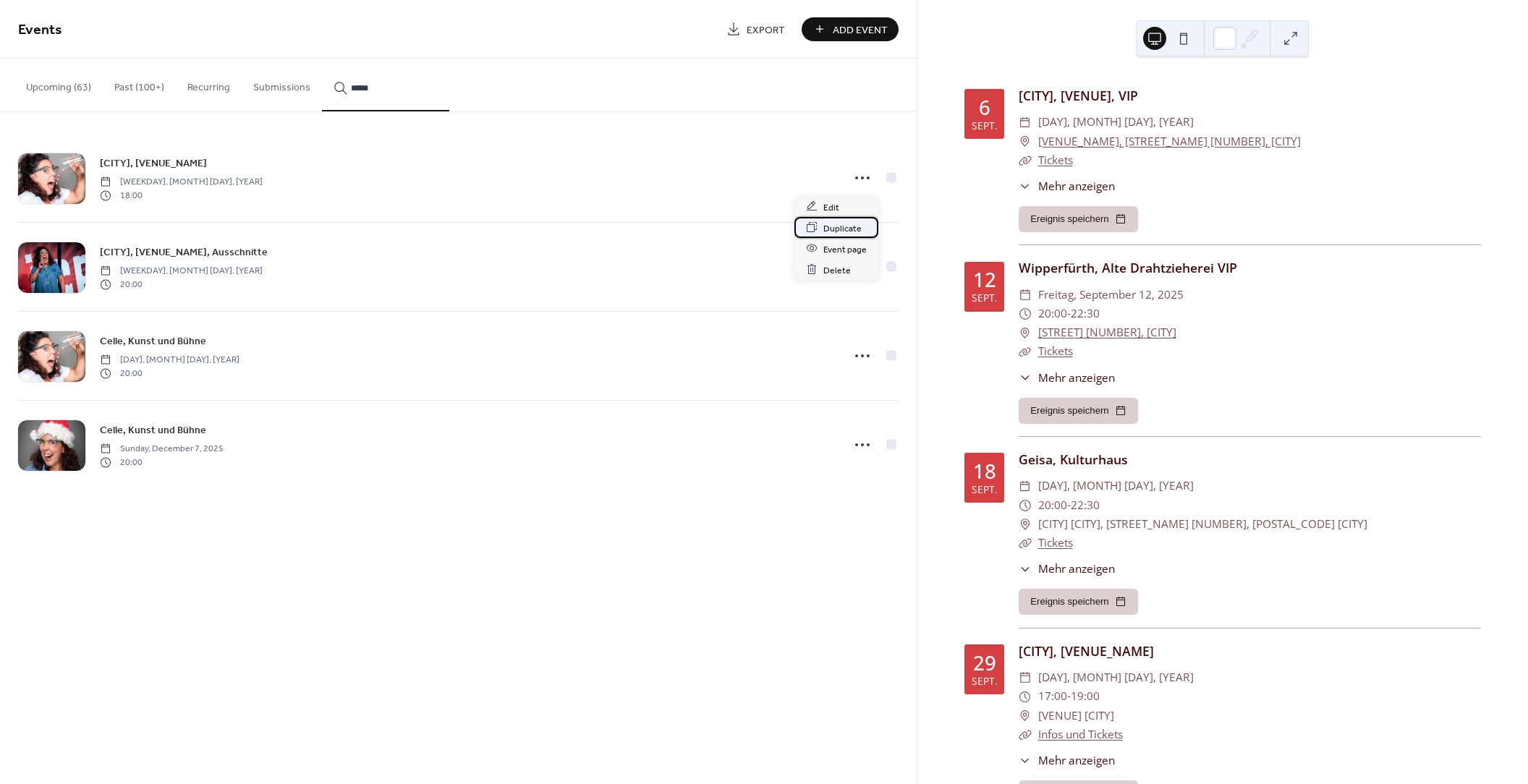 click on "Duplicate" at bounding box center [842, 228] 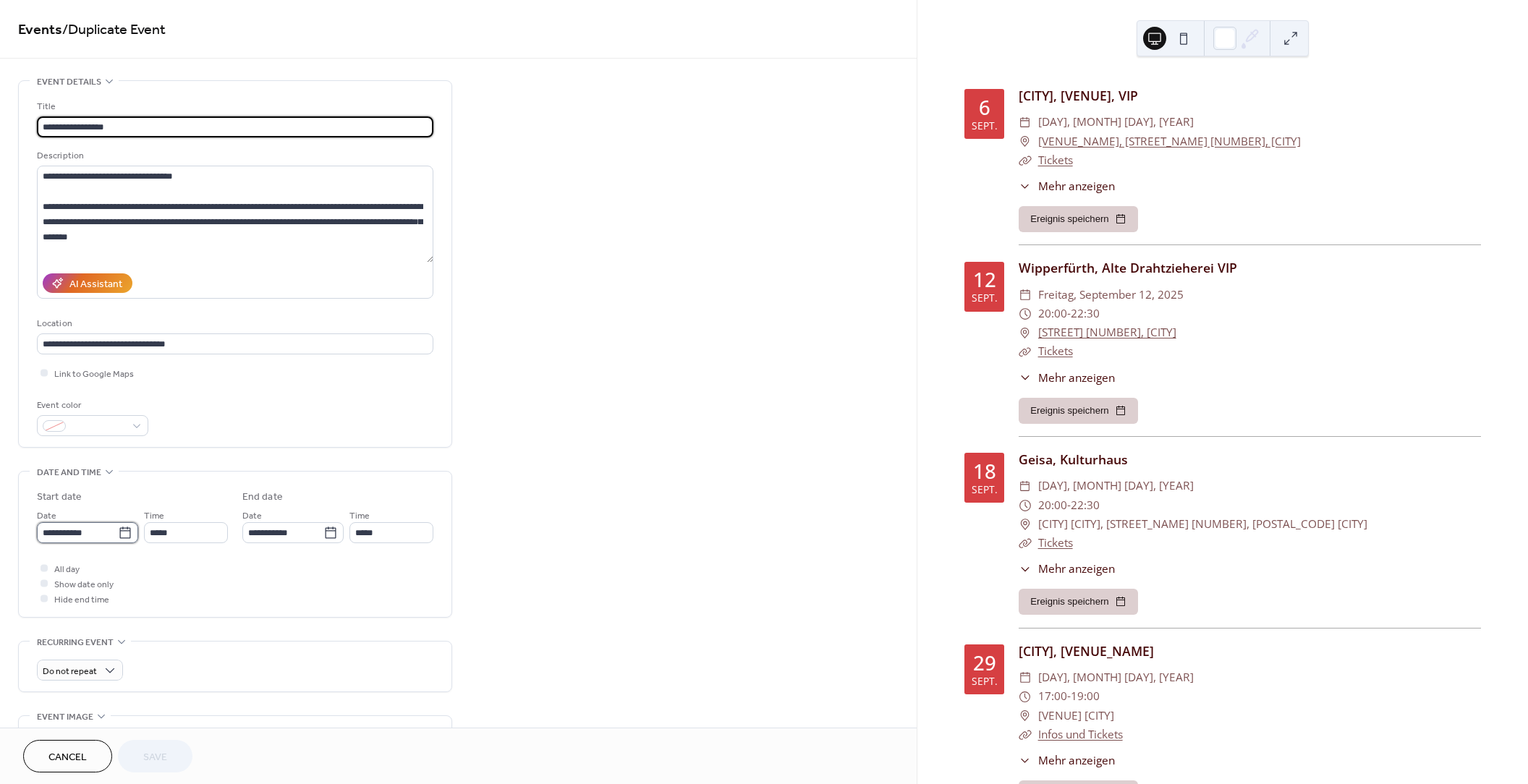 click on "**********" at bounding box center (77, 532) 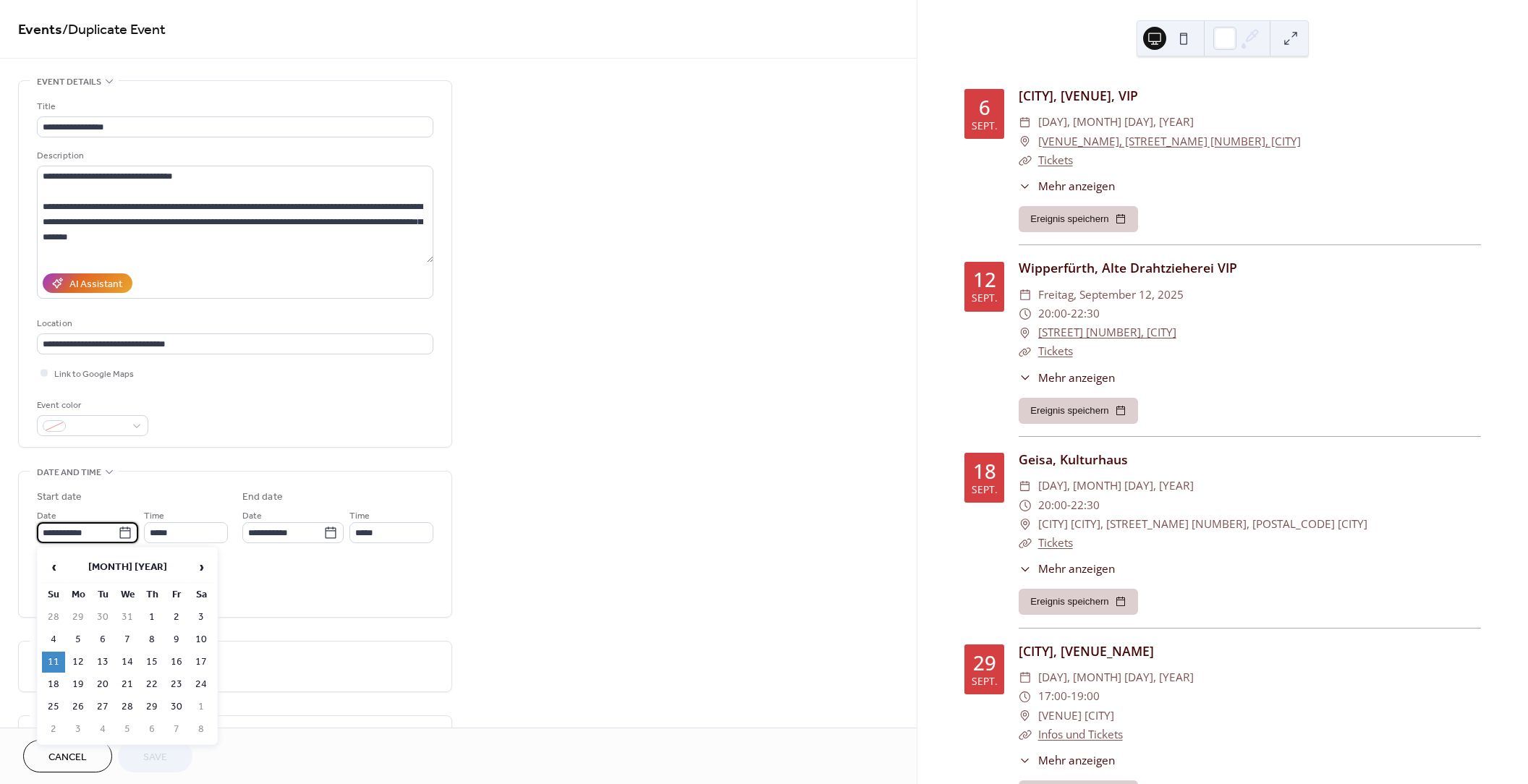 click on "**********" at bounding box center (235, 516) 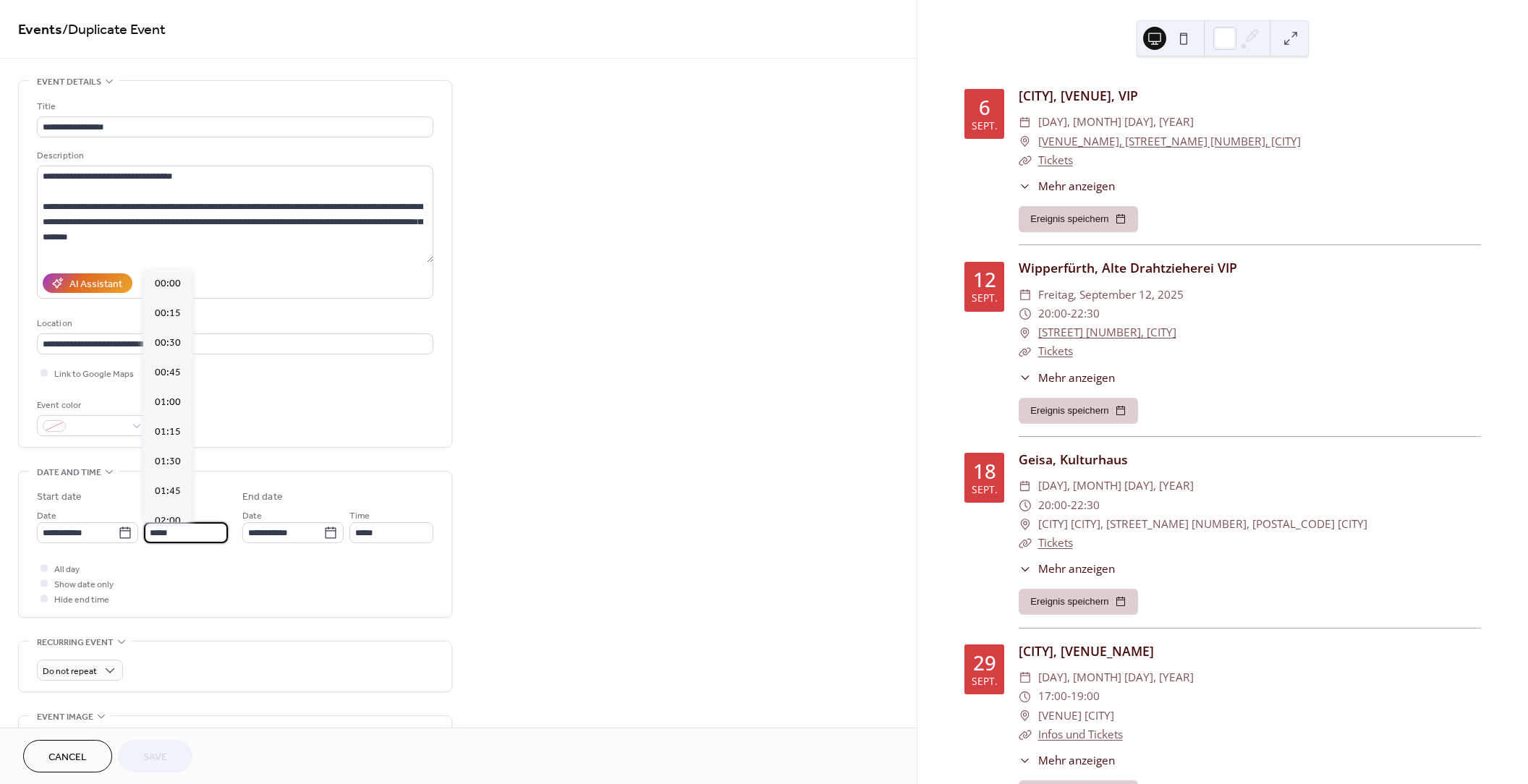 scroll, scrollTop: 2109, scrollLeft: 0, axis: vertical 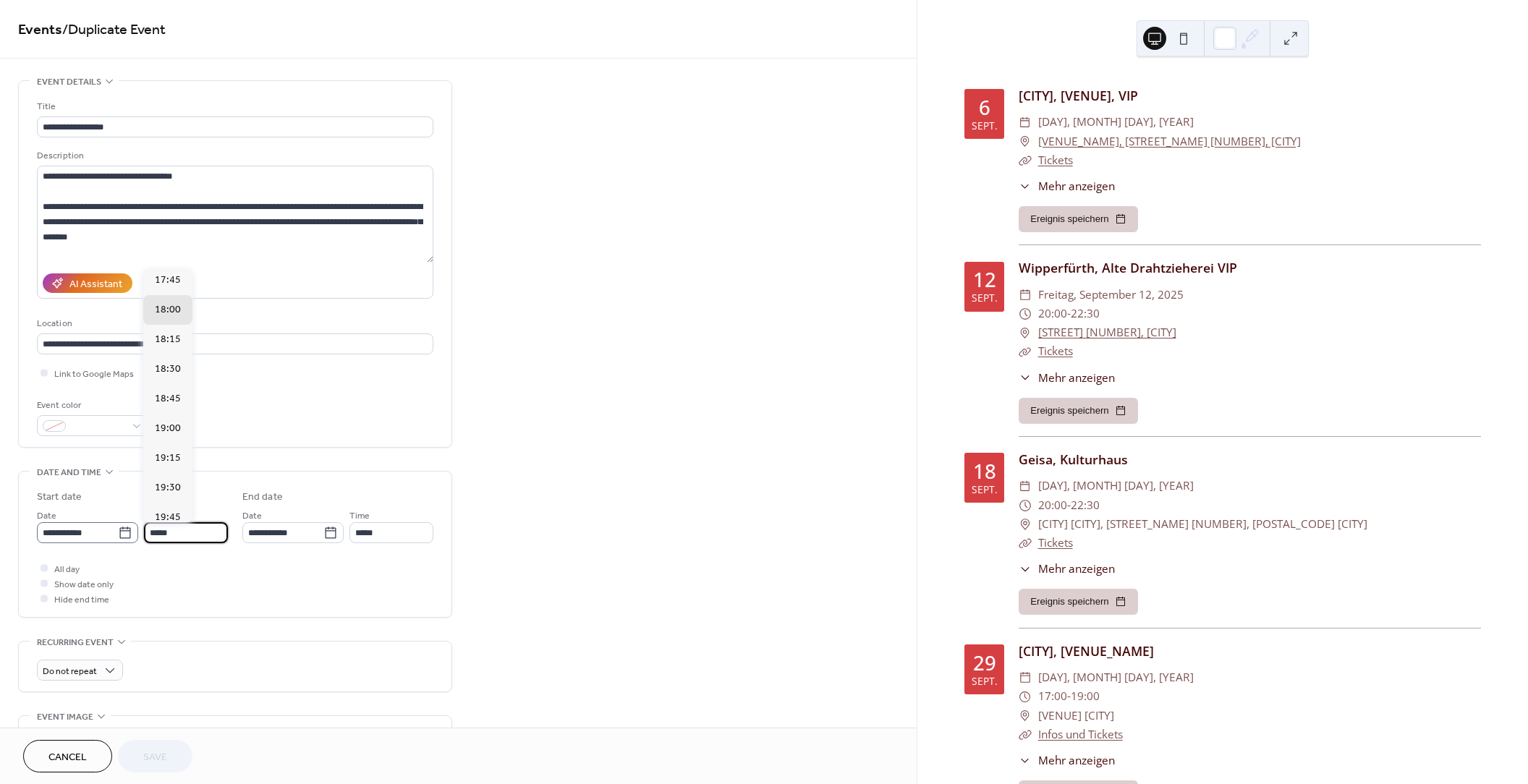 drag, startPoint x: 177, startPoint y: 531, endPoint x: 134, endPoint y: 529, distance: 43.04649 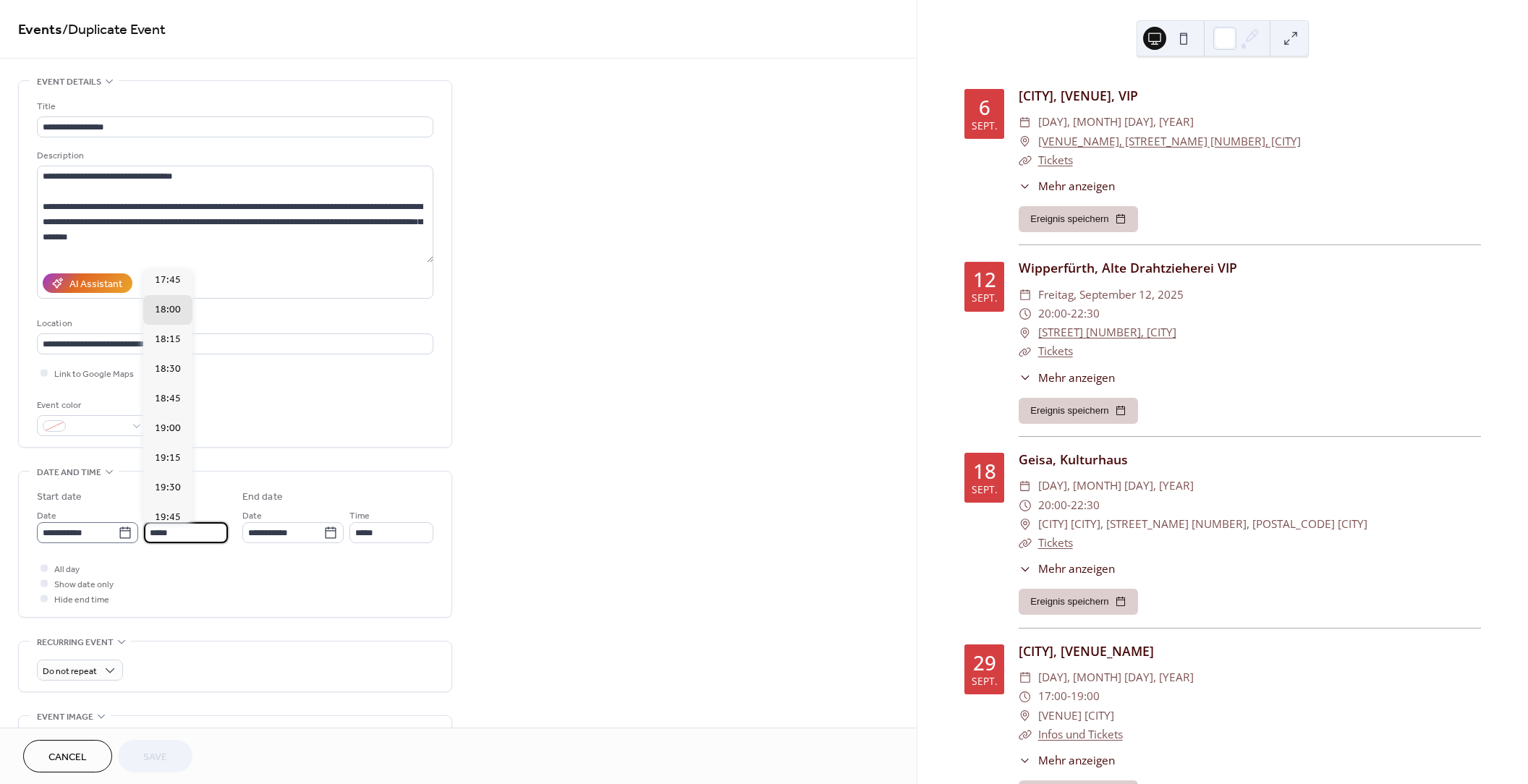 click on "**********" at bounding box center [132, 525] 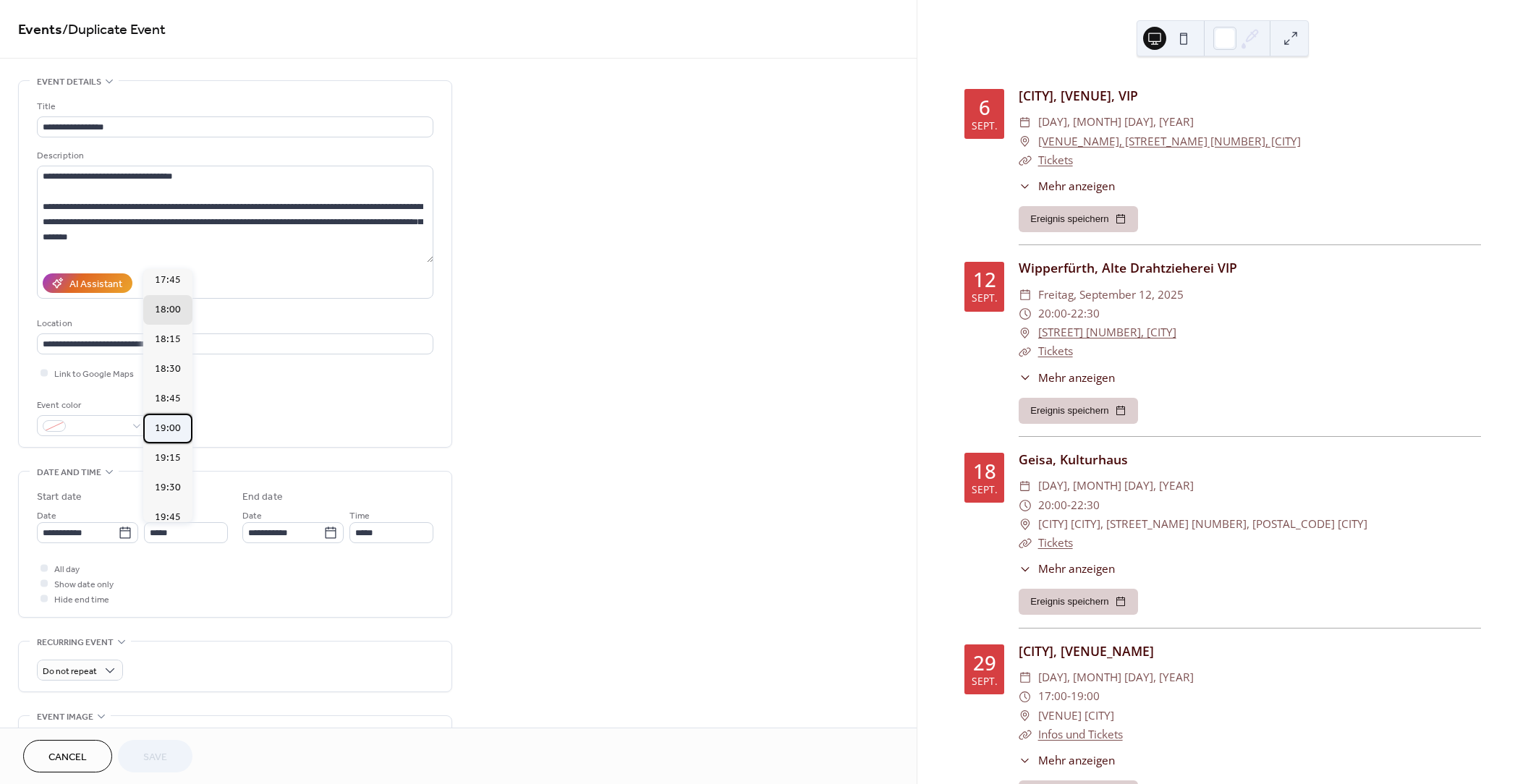 click on "19:00" at bounding box center [168, 428] 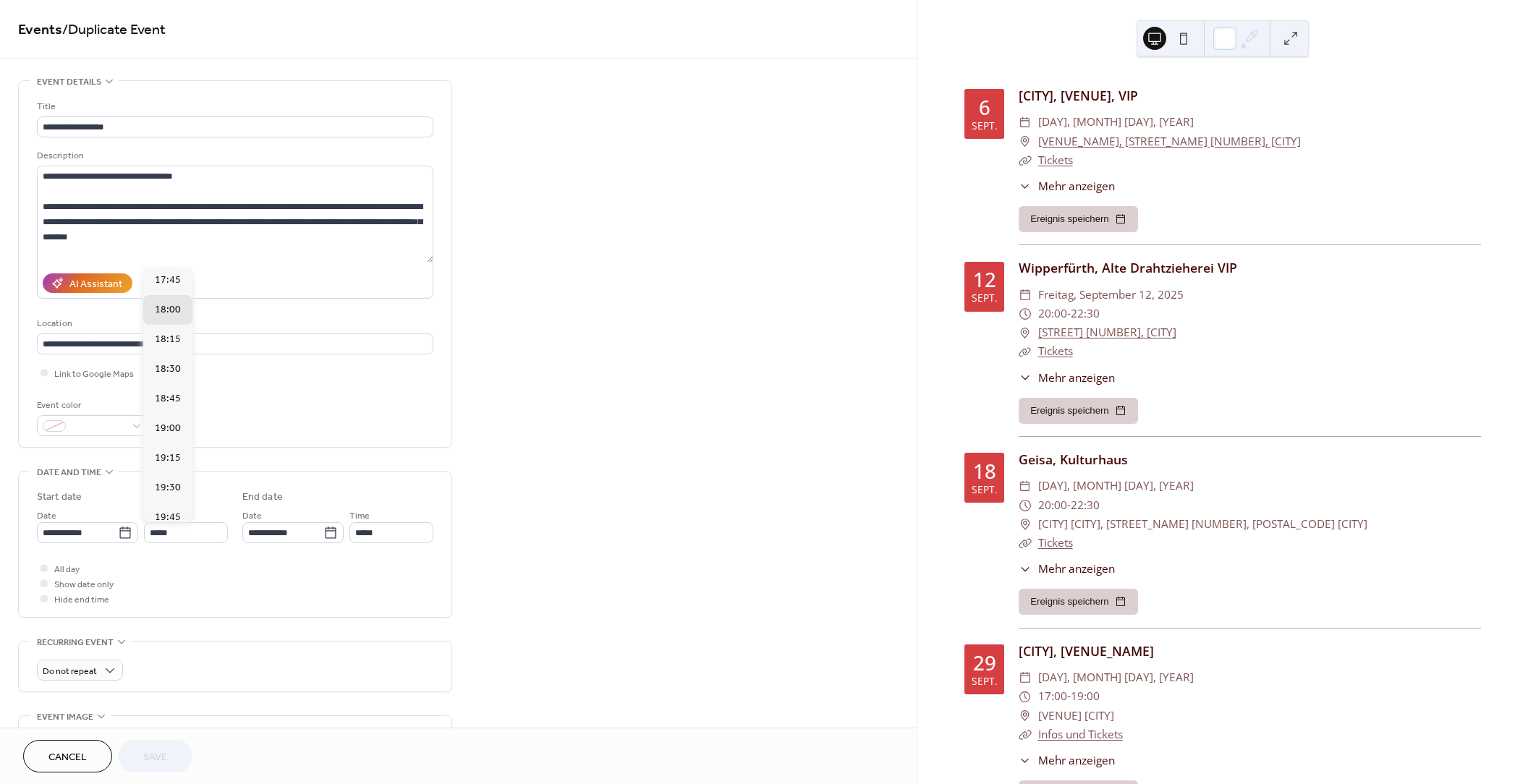 type on "*****" 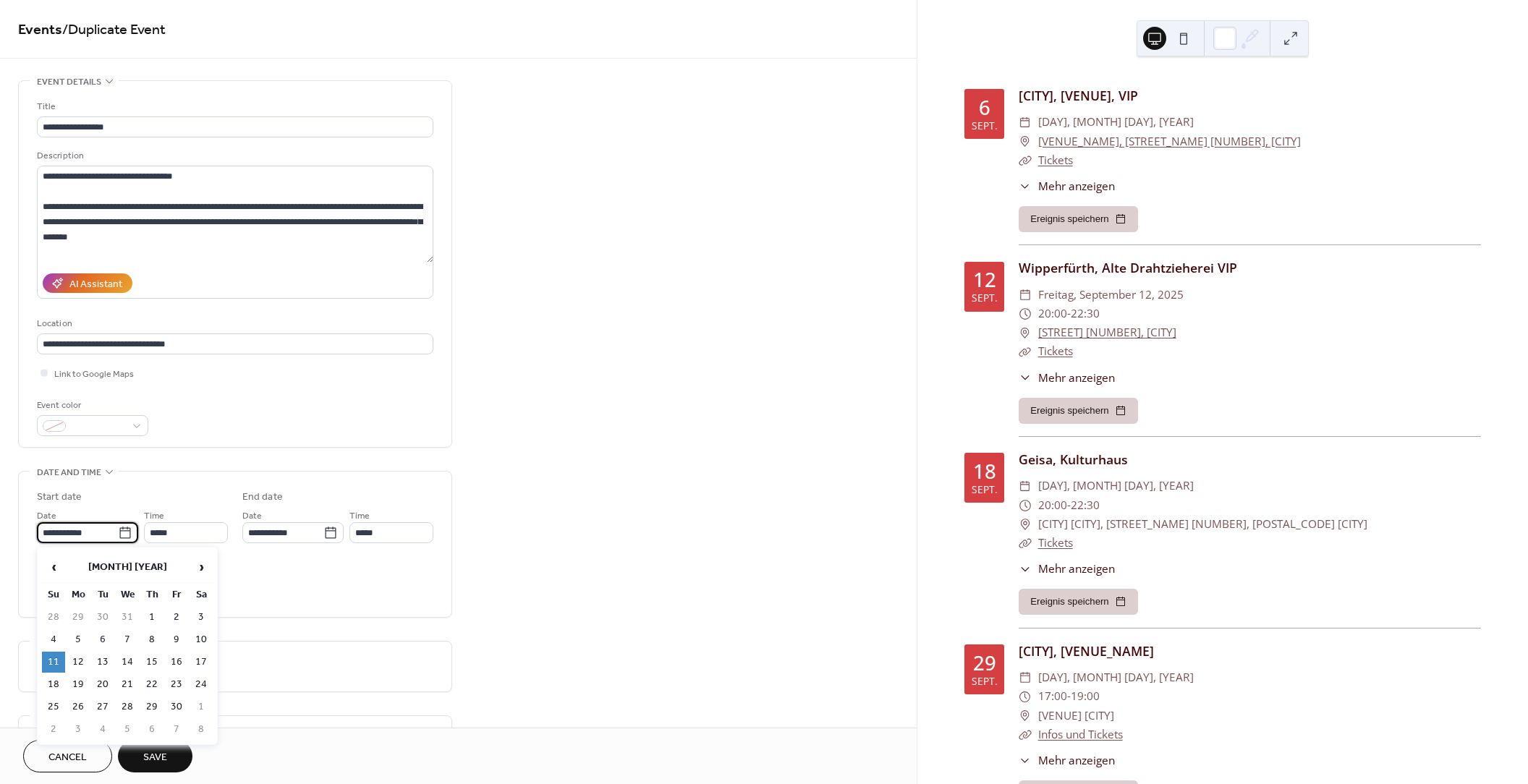 click on "**********" at bounding box center (77, 532) 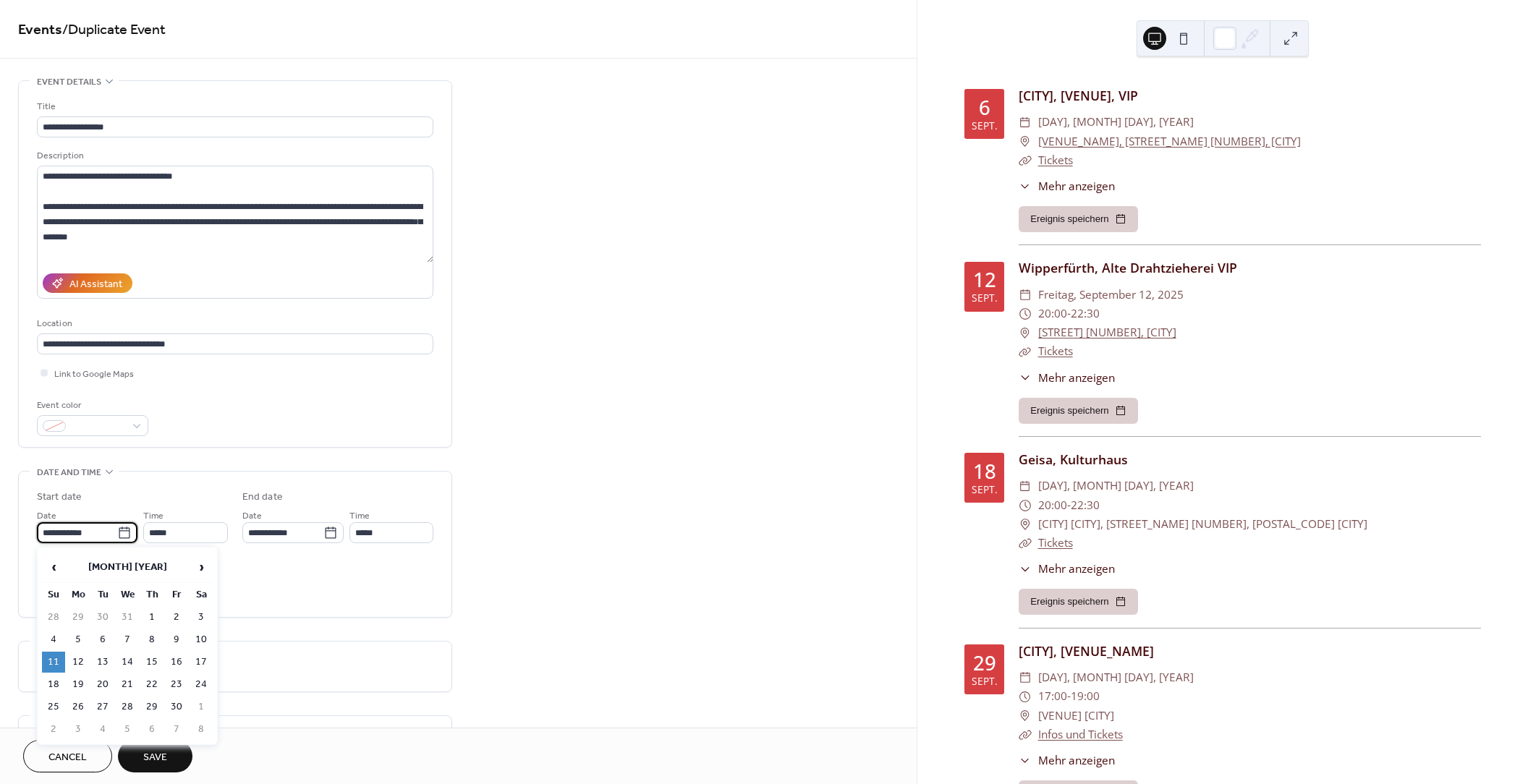 drag, startPoint x: 101, startPoint y: 534, endPoint x: 91, endPoint y: 534, distance: 10 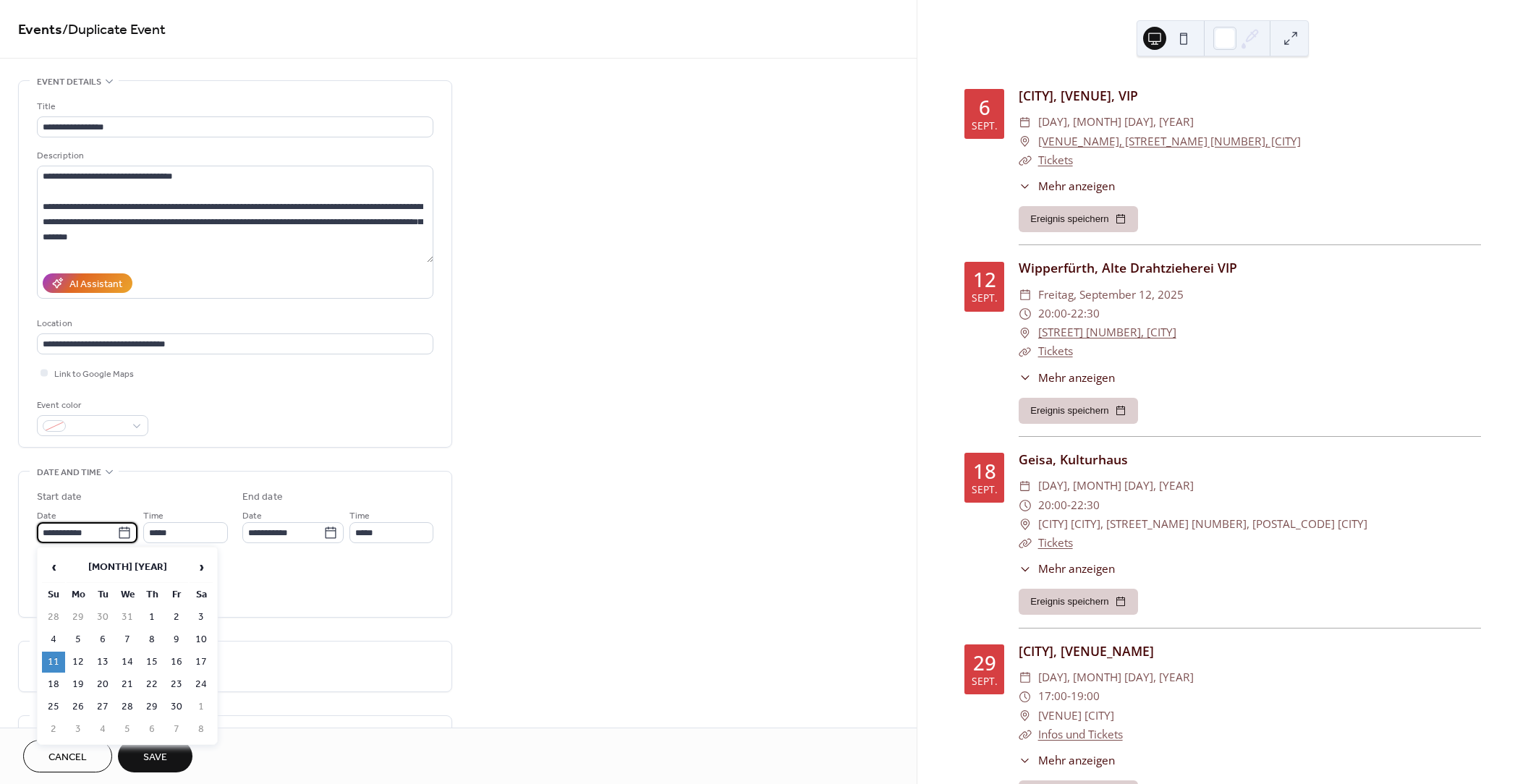 click on "**********" at bounding box center [77, 532] 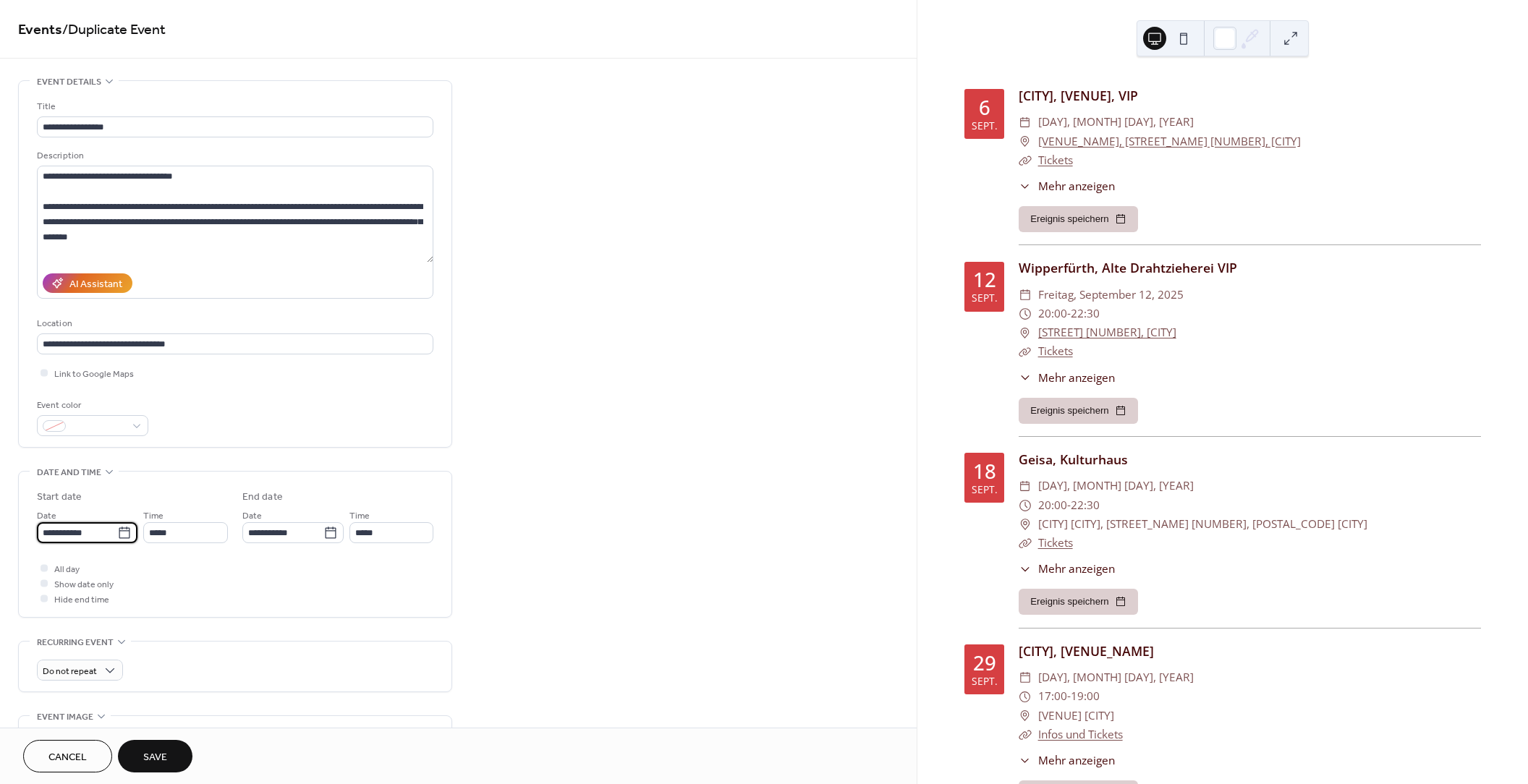 scroll, scrollTop: 0, scrollLeft: 0, axis: both 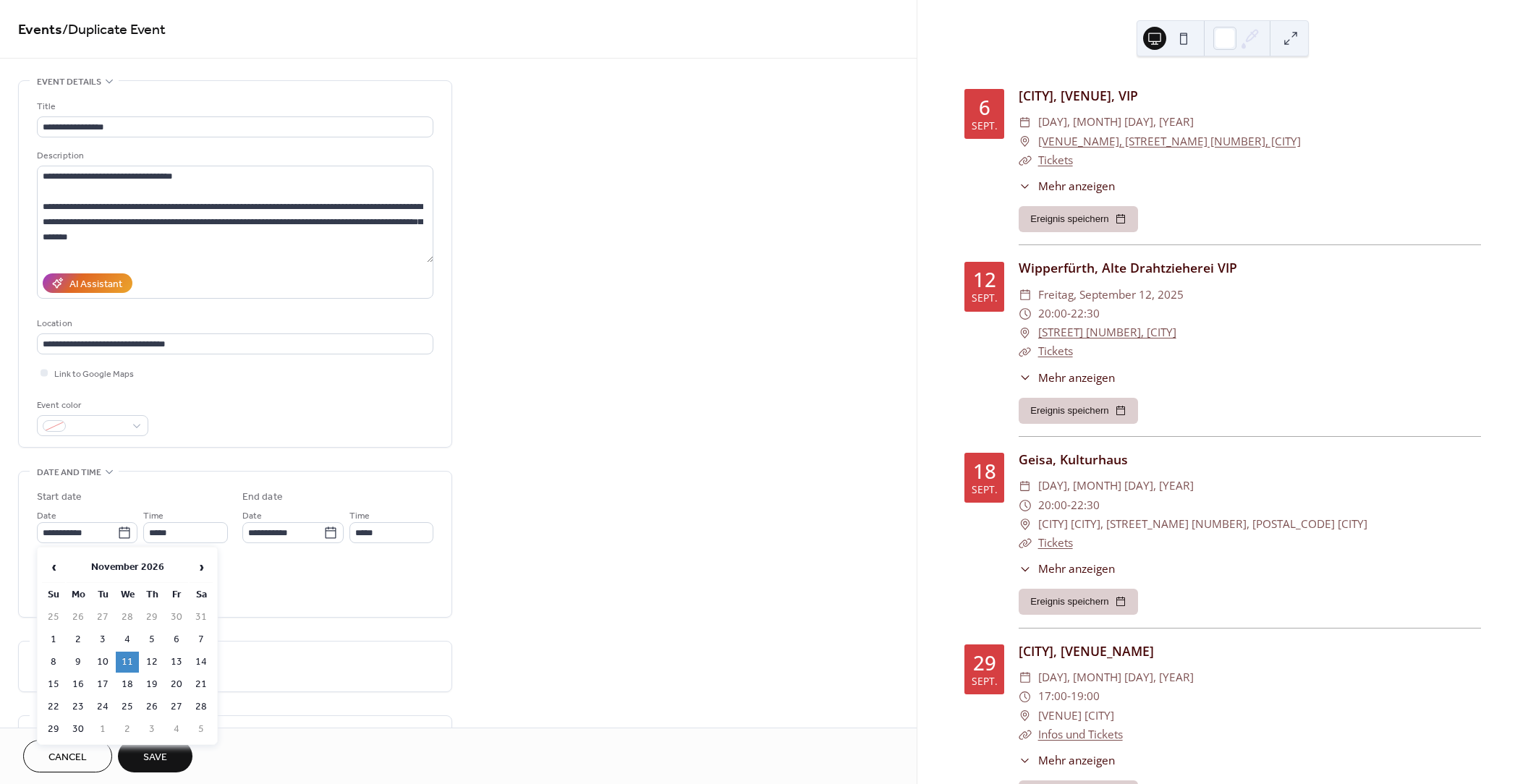 click on "1" at bounding box center [54, 639] 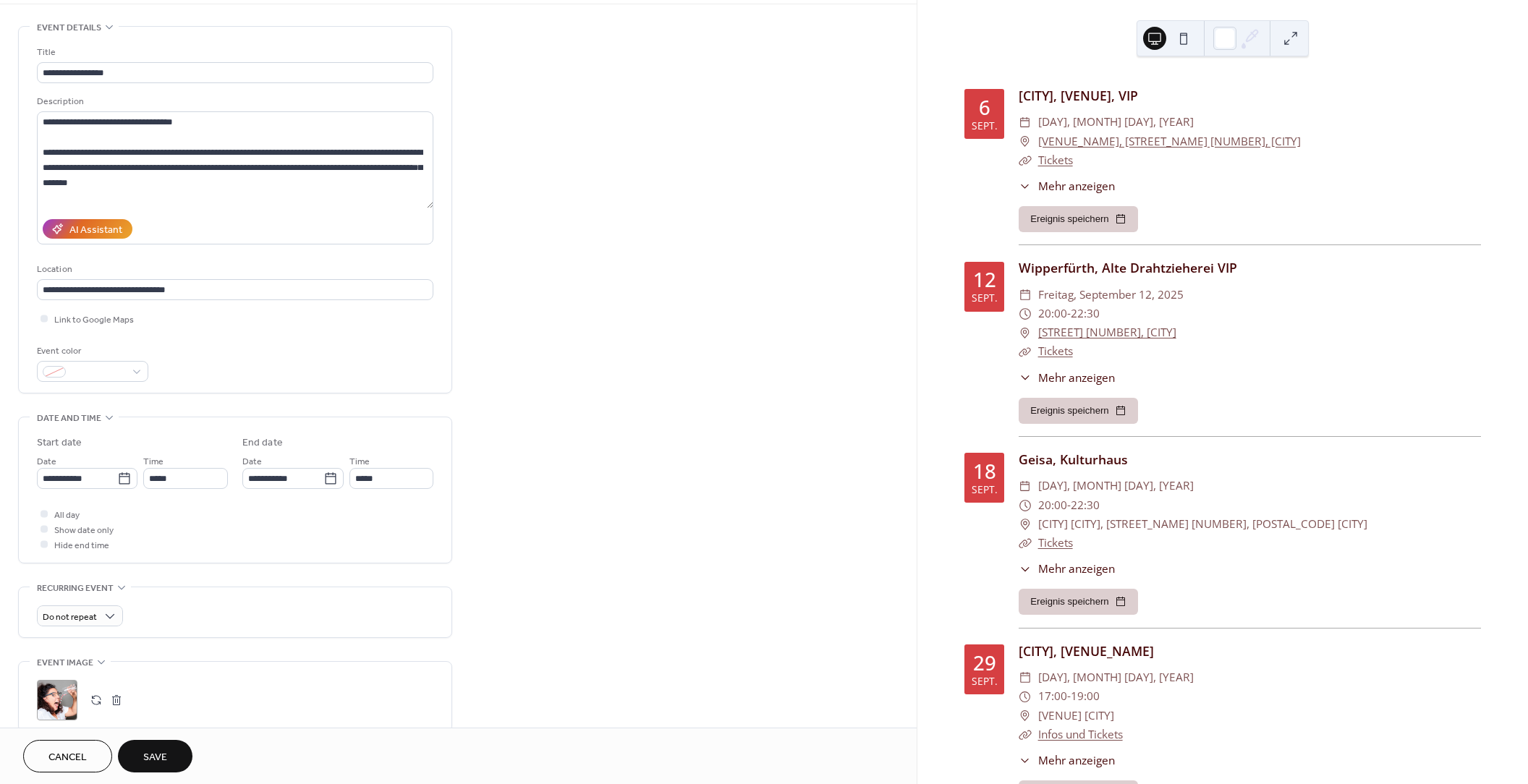 scroll, scrollTop: 0, scrollLeft: 0, axis: both 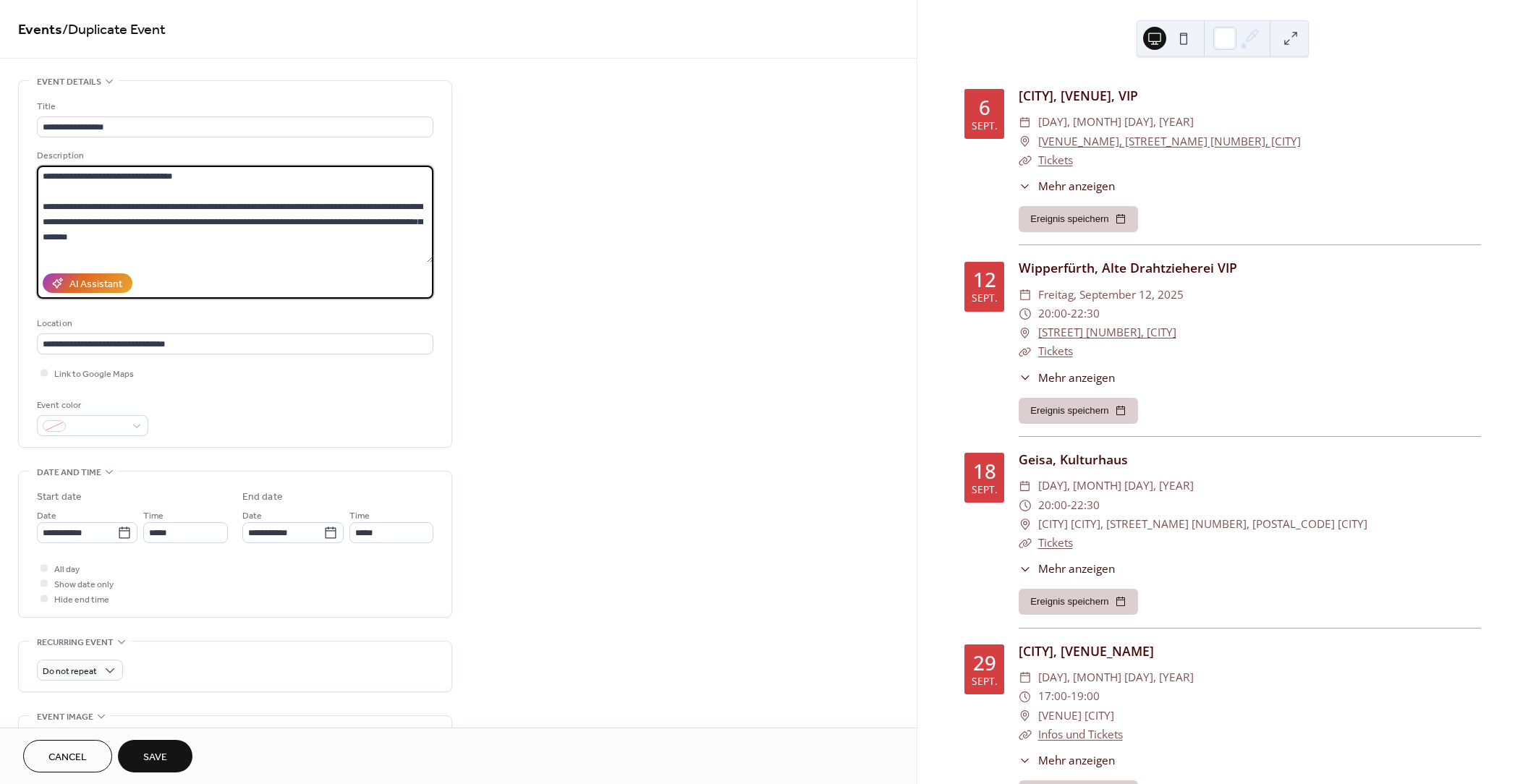drag, startPoint x: 180, startPoint y: 229, endPoint x: -6, endPoint y: 167, distance: 196.0612 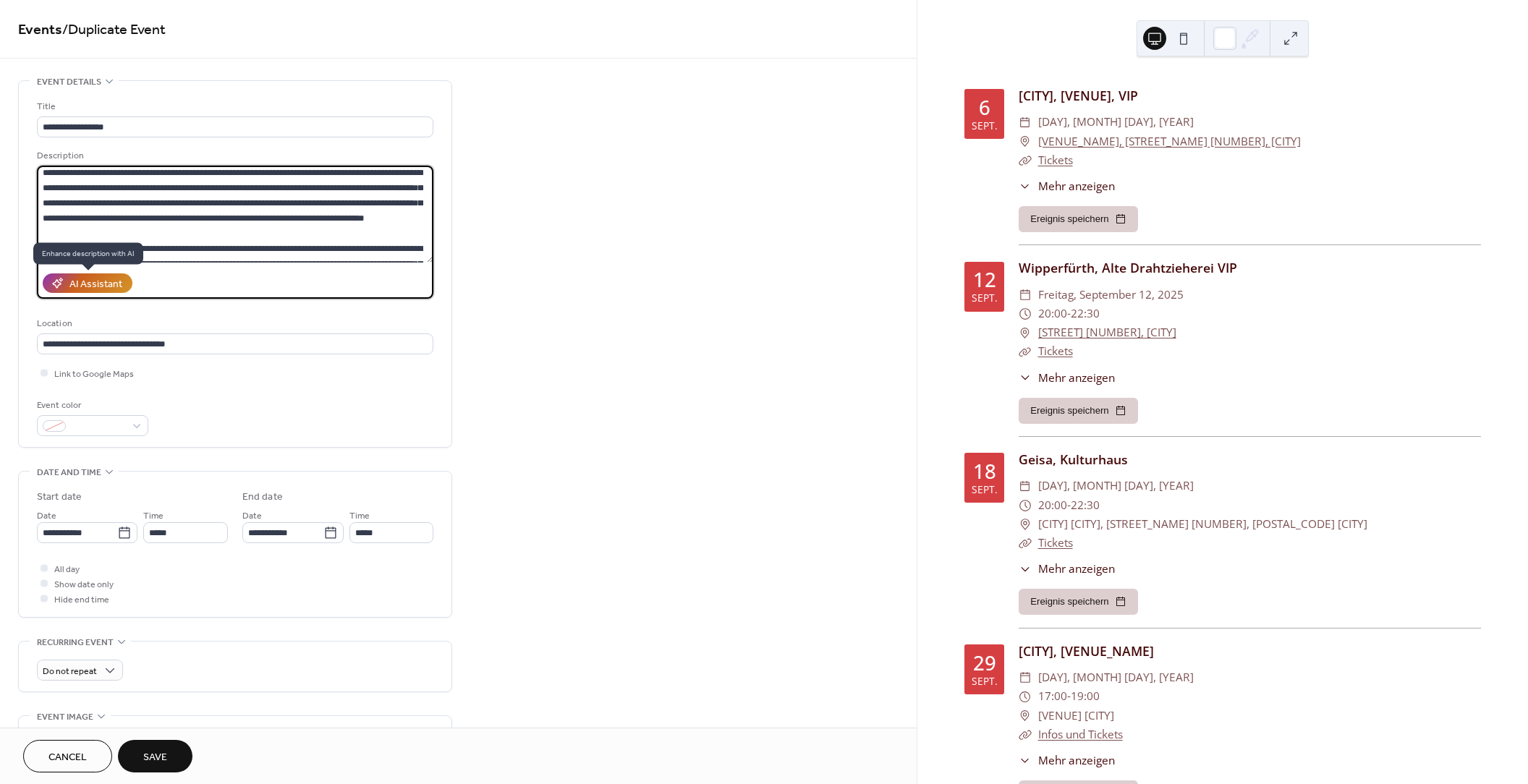 scroll, scrollTop: 258, scrollLeft: 0, axis: vertical 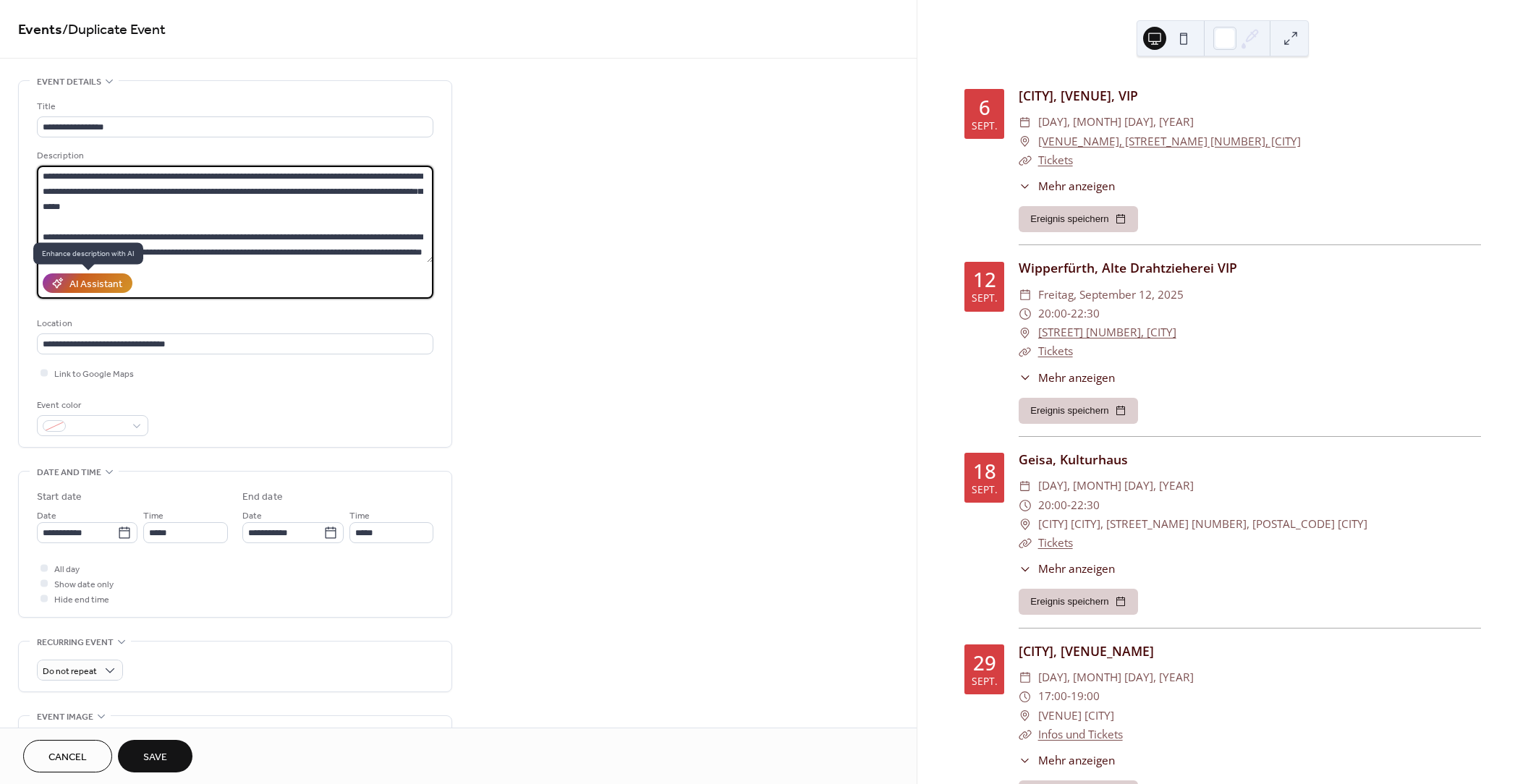 drag, startPoint x: 41, startPoint y: 191, endPoint x: 46, endPoint y: 286, distance: 95.13149 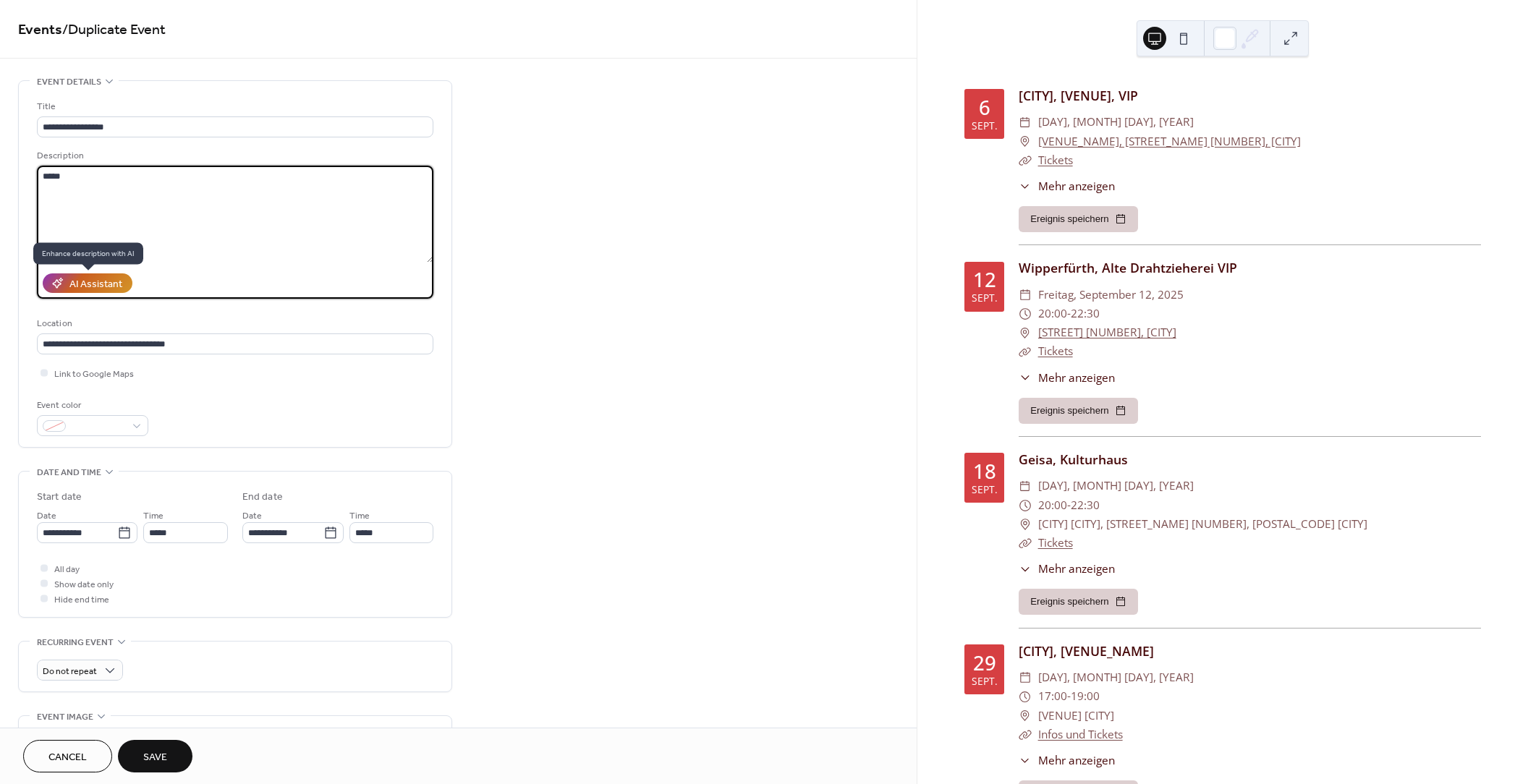 scroll, scrollTop: 0, scrollLeft: 0, axis: both 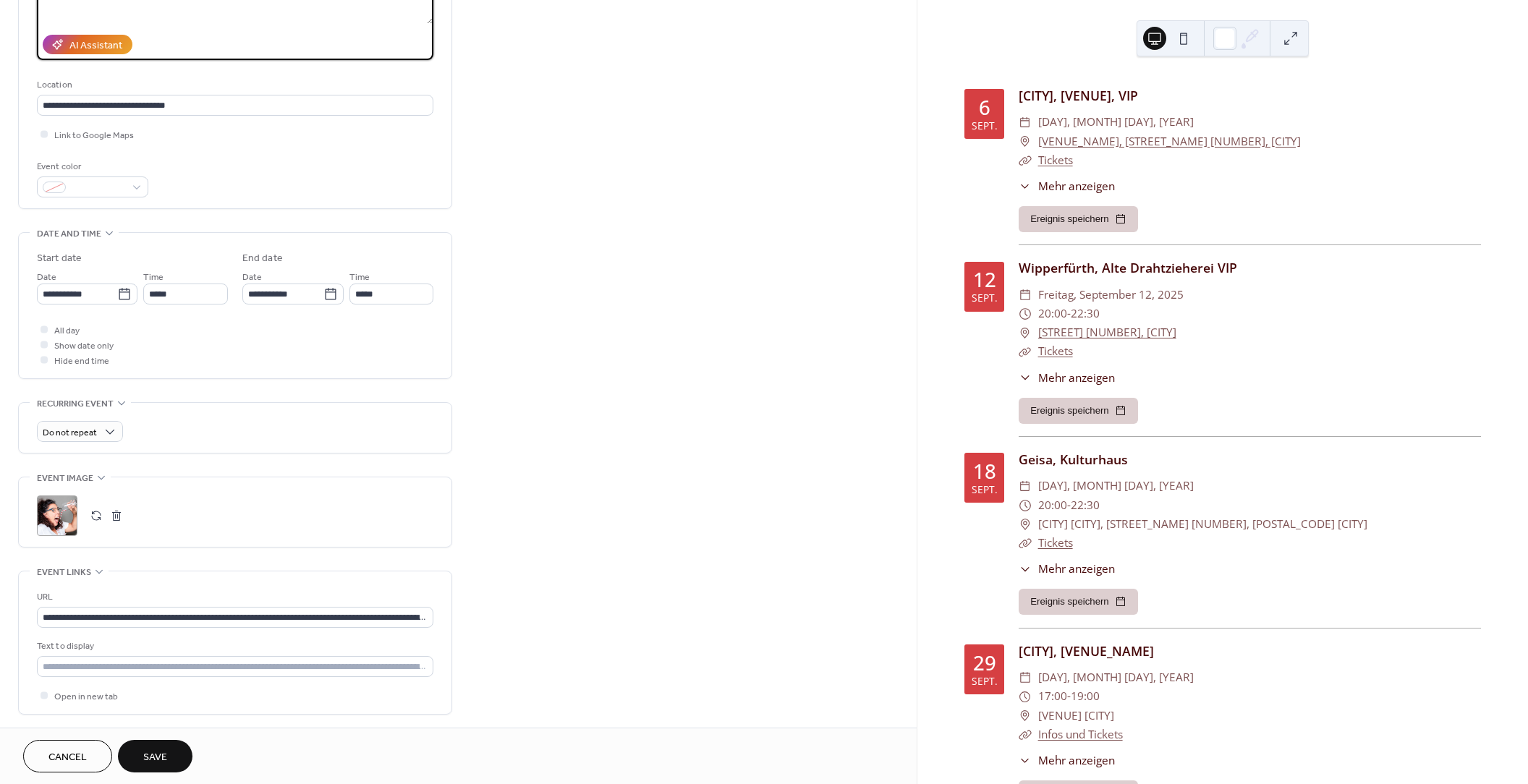 type on "**********" 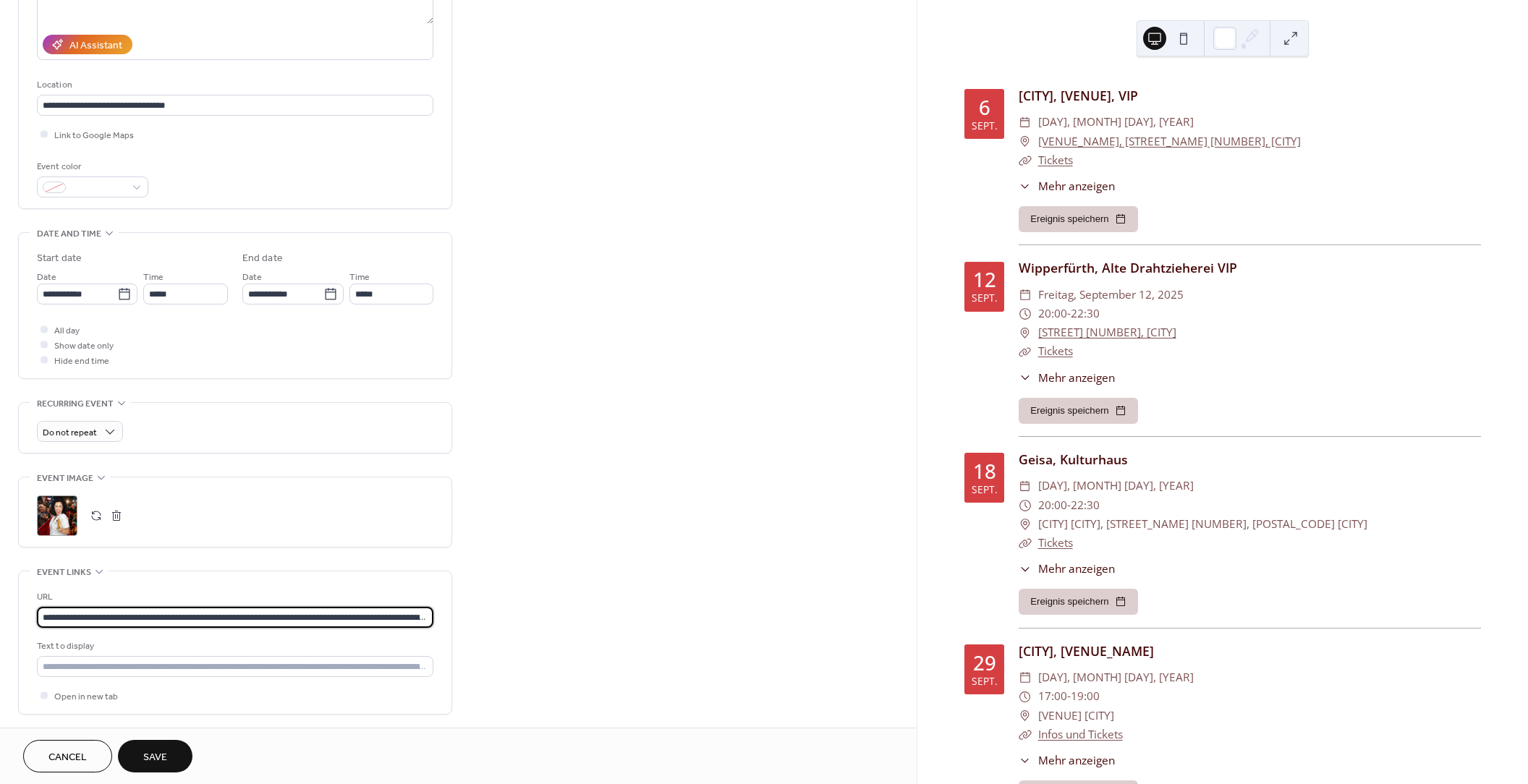 click on "**********" at bounding box center (235, 617) 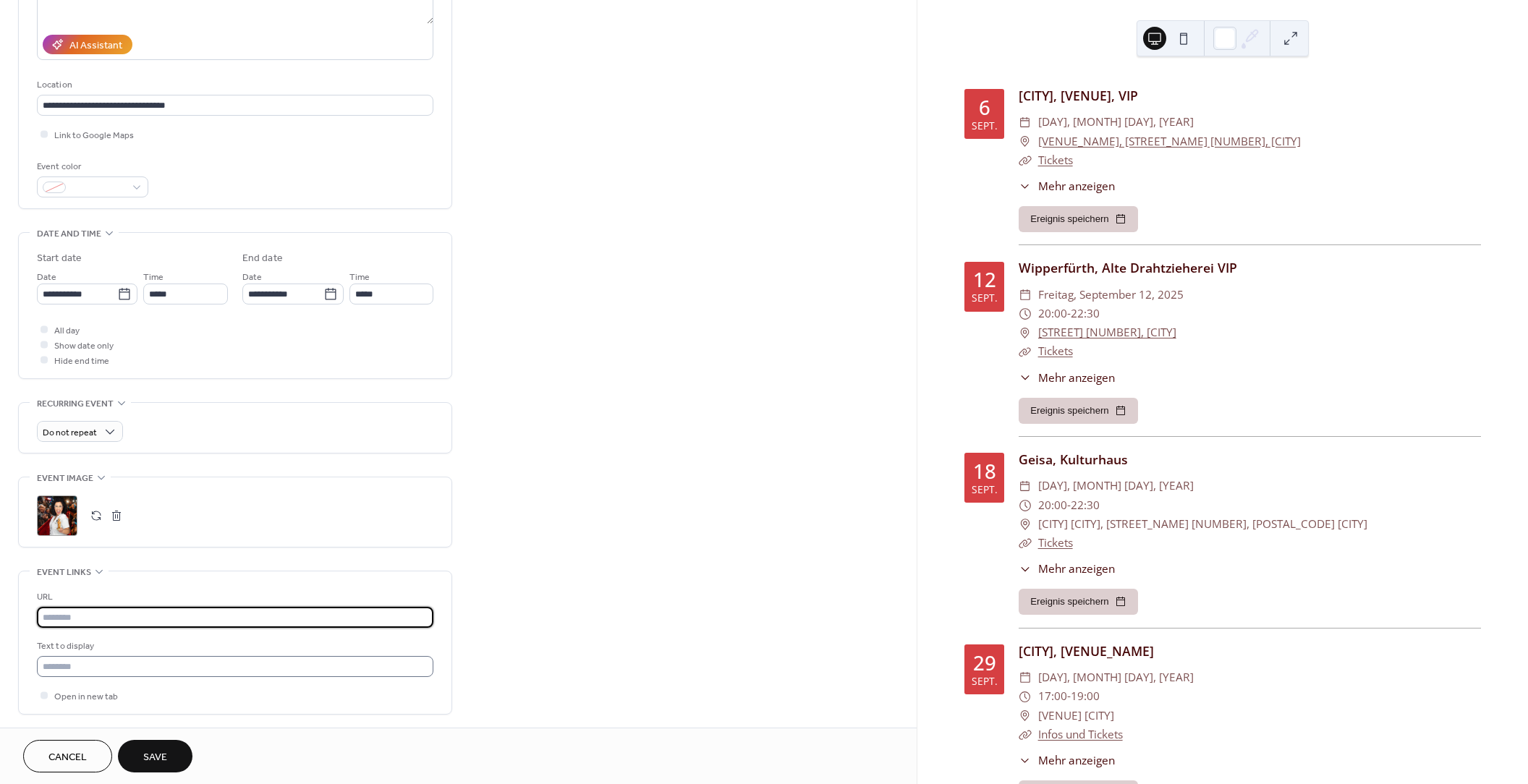 type 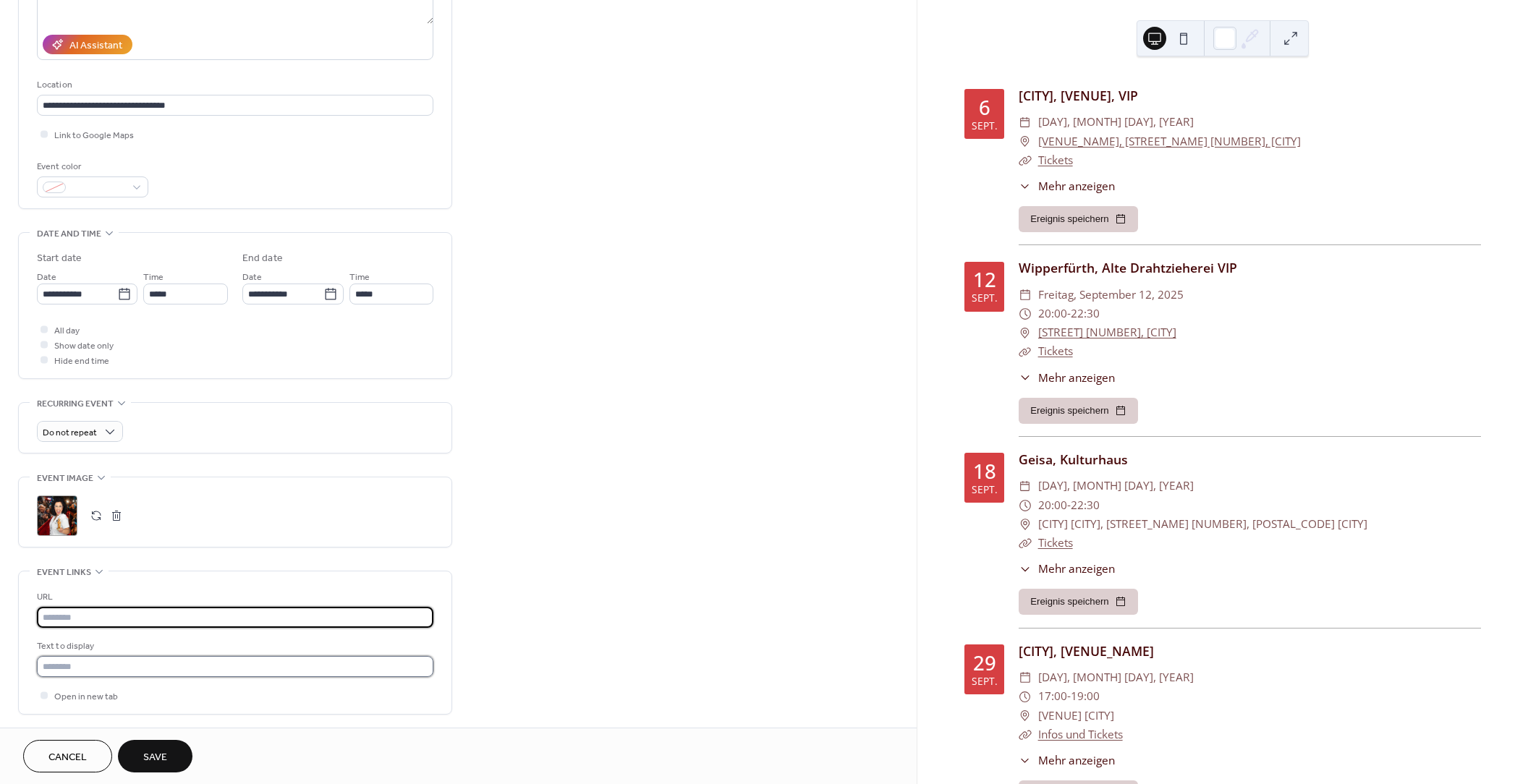 click at bounding box center (235, 666) 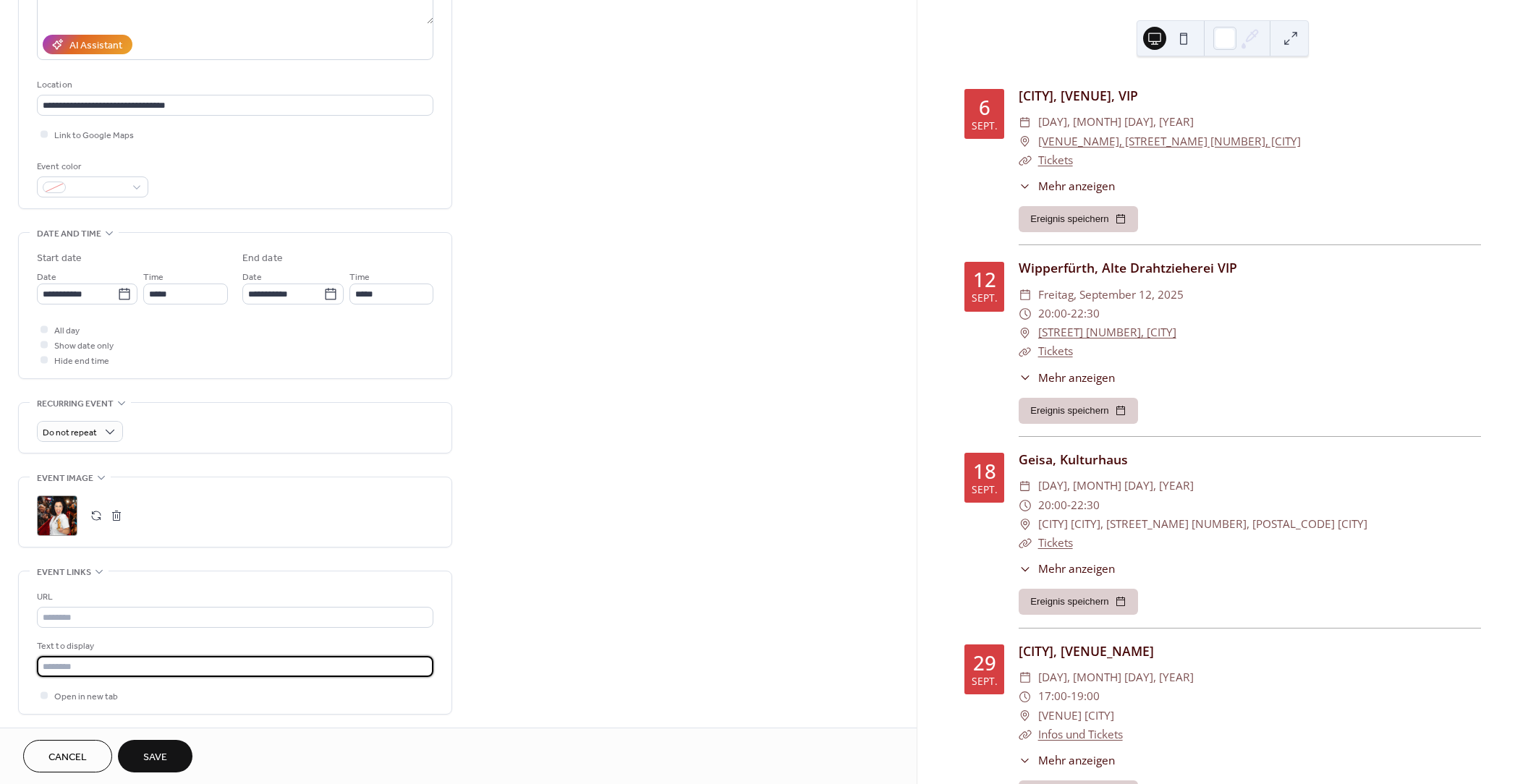 type on "**********" 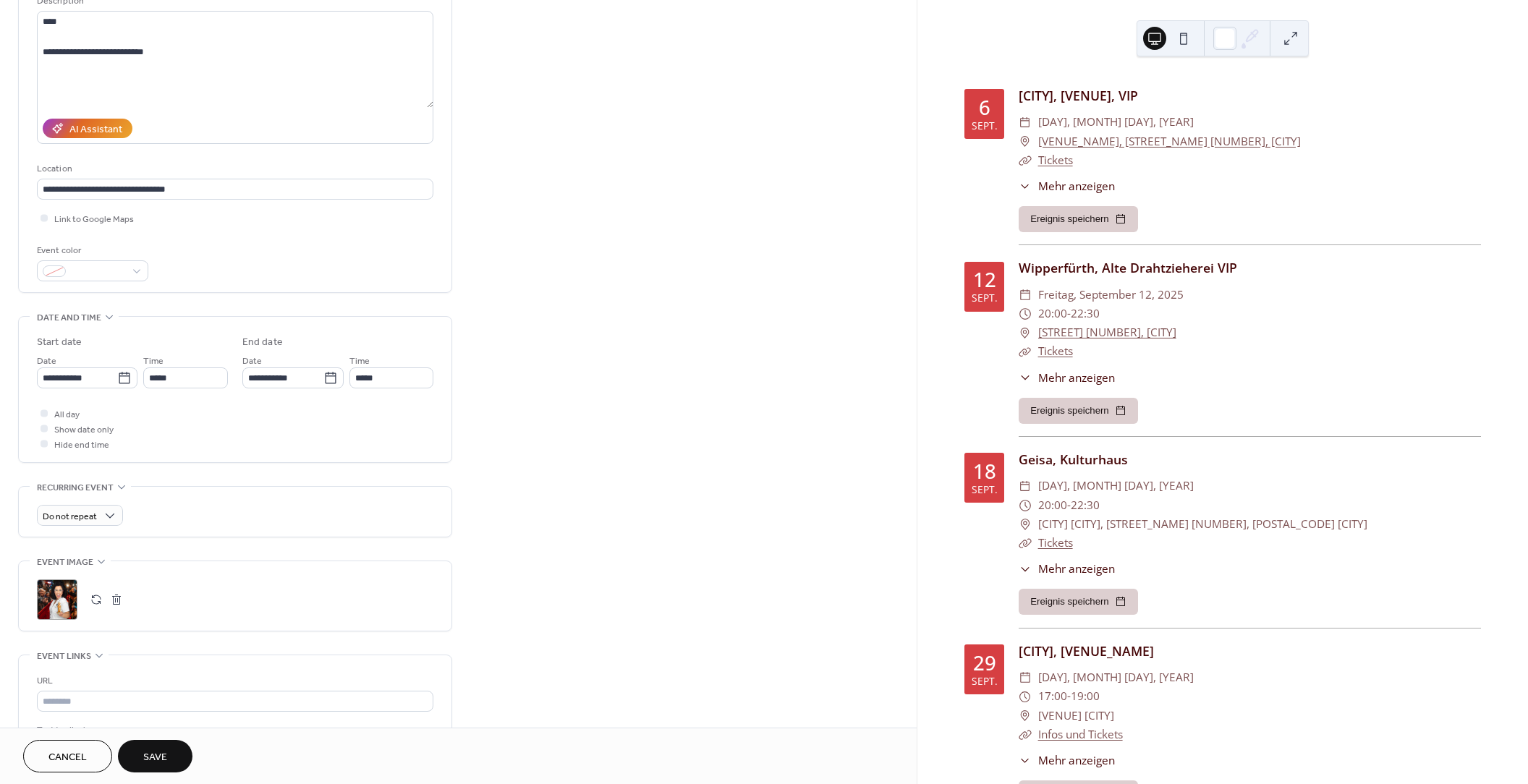 scroll, scrollTop: 145, scrollLeft: 0, axis: vertical 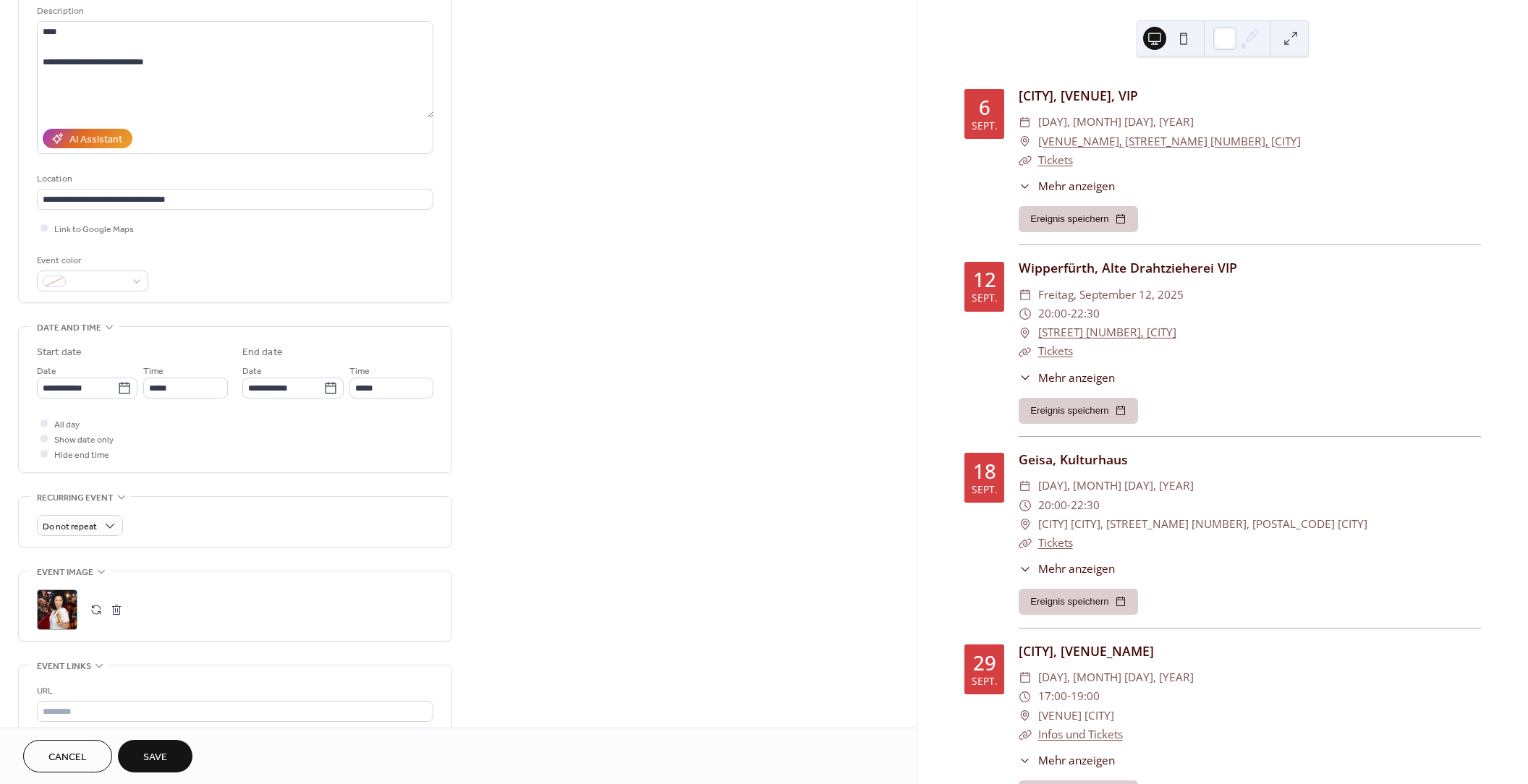 click on "Save" at bounding box center [155, 757] 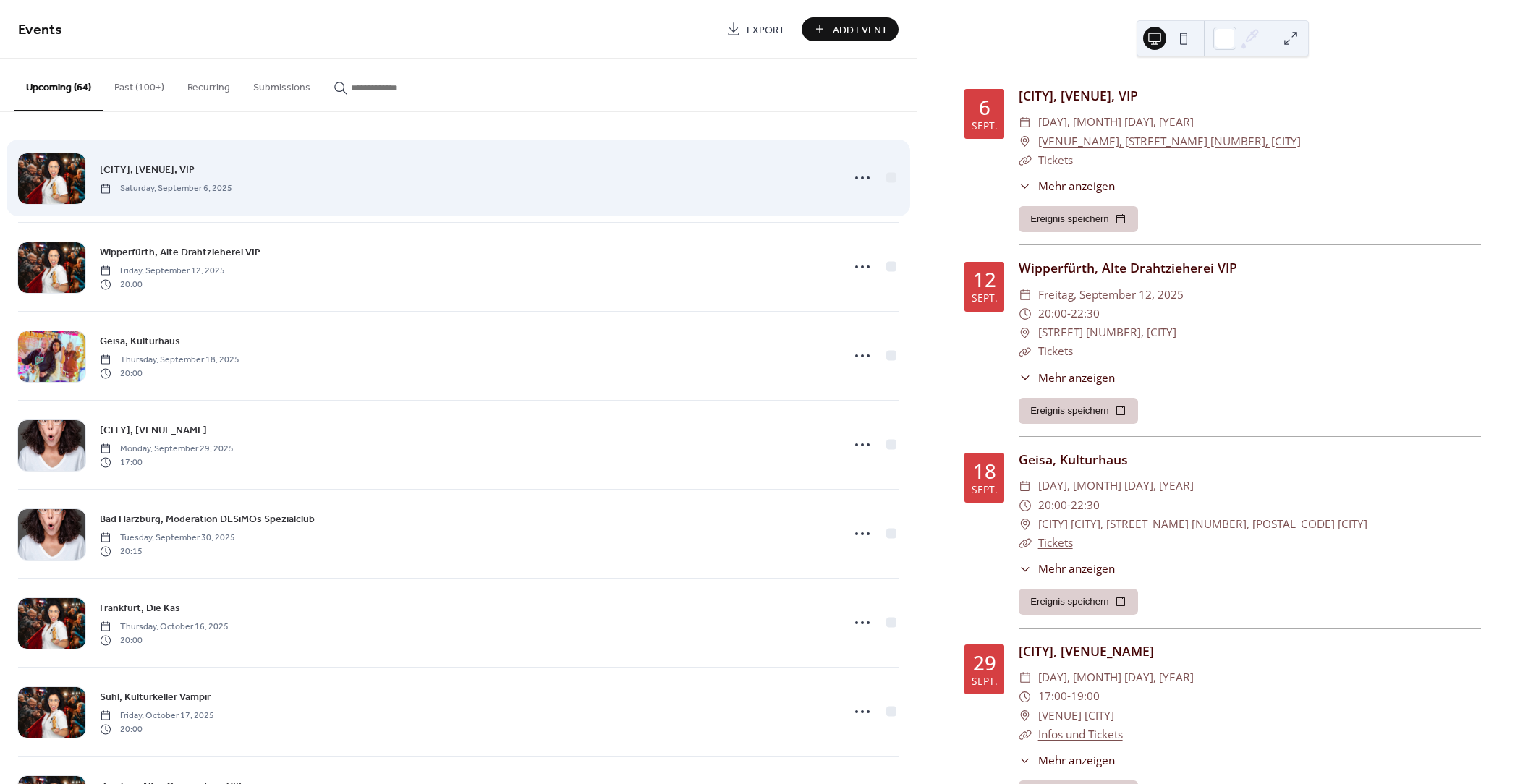 click on "[CITY], [VENUE_NAME], VIP" at bounding box center [147, 169] 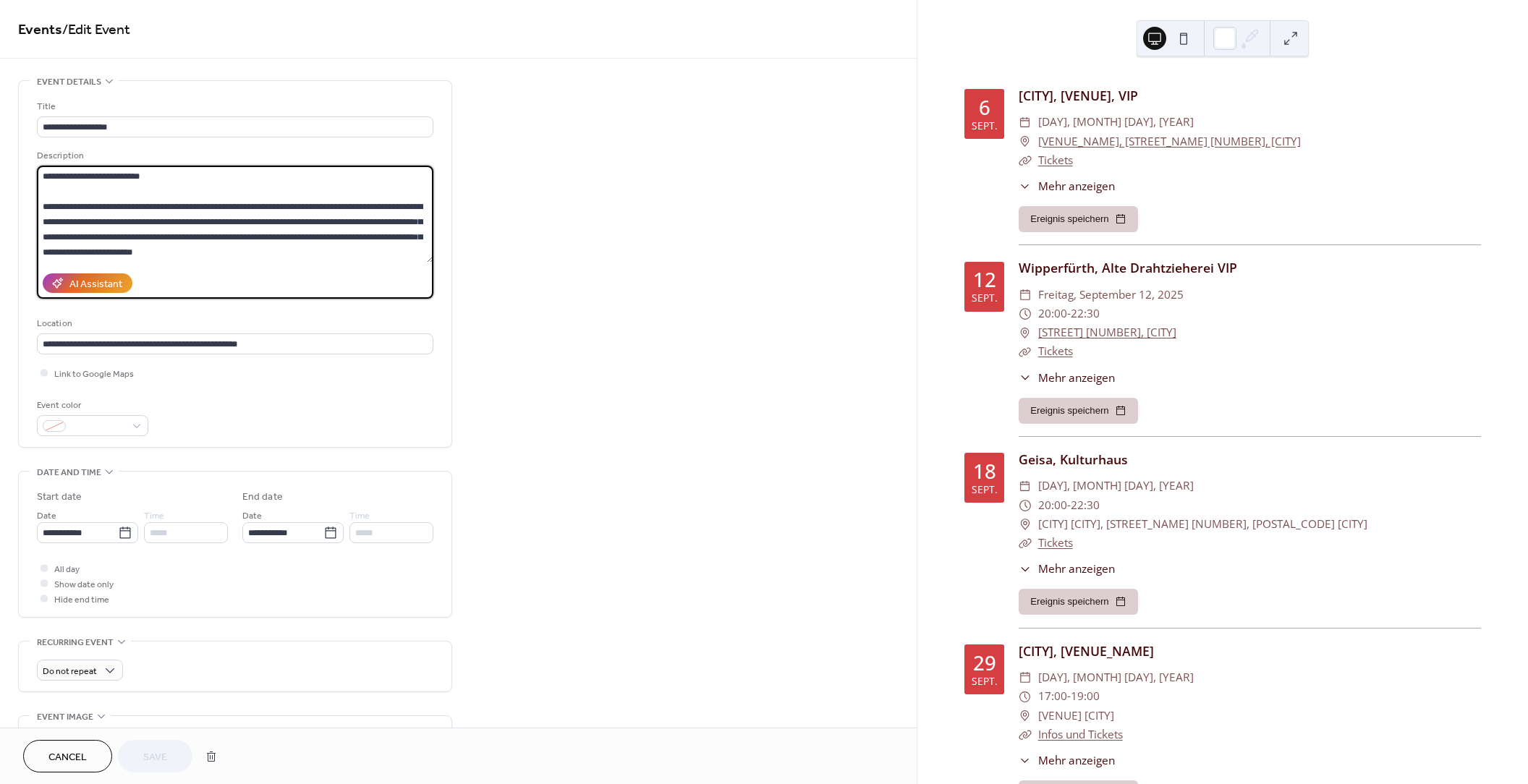 scroll, scrollTop: 167, scrollLeft: 0, axis: vertical 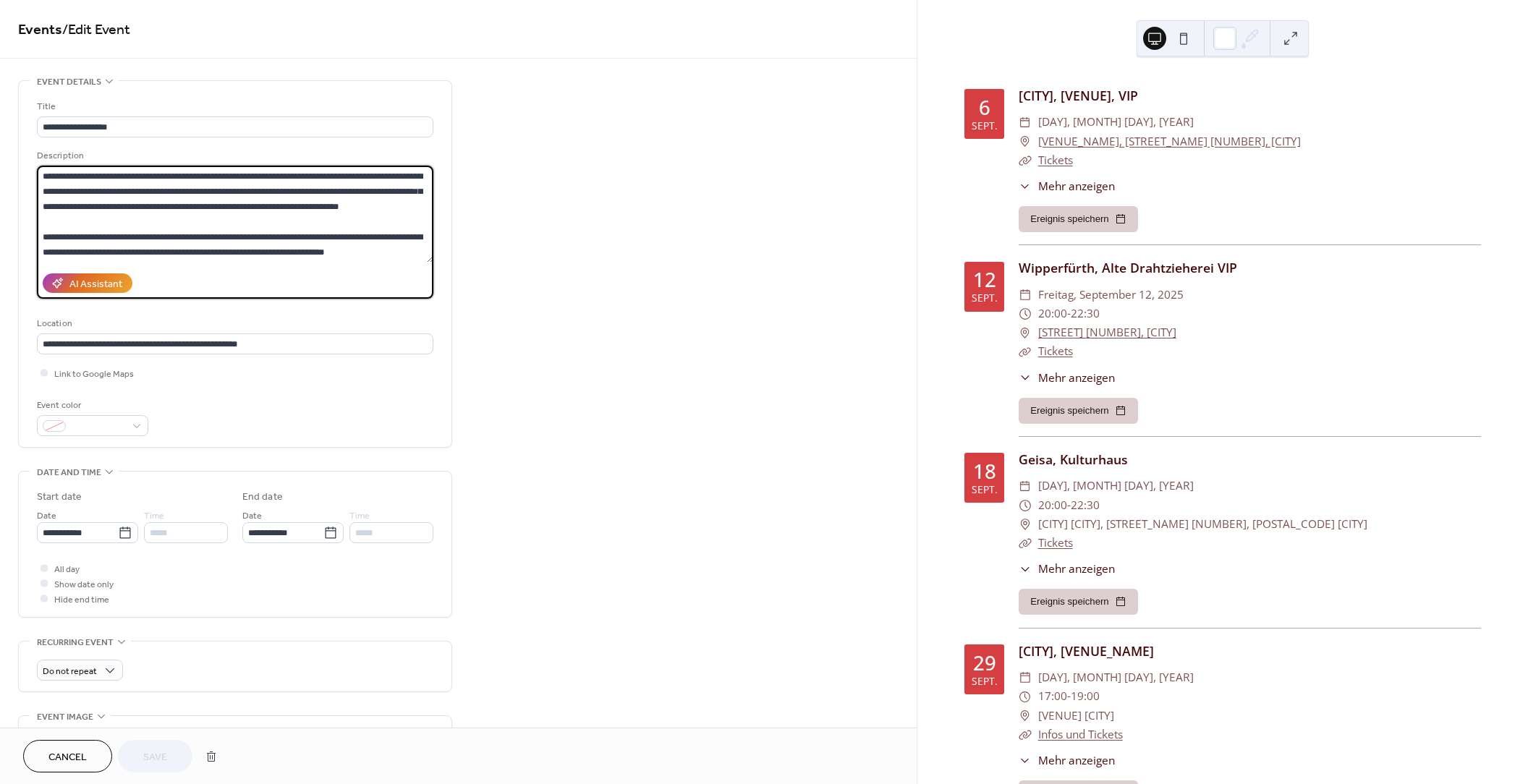drag, startPoint x: 44, startPoint y: 205, endPoint x: 29, endPoint y: 327, distance: 122.91867 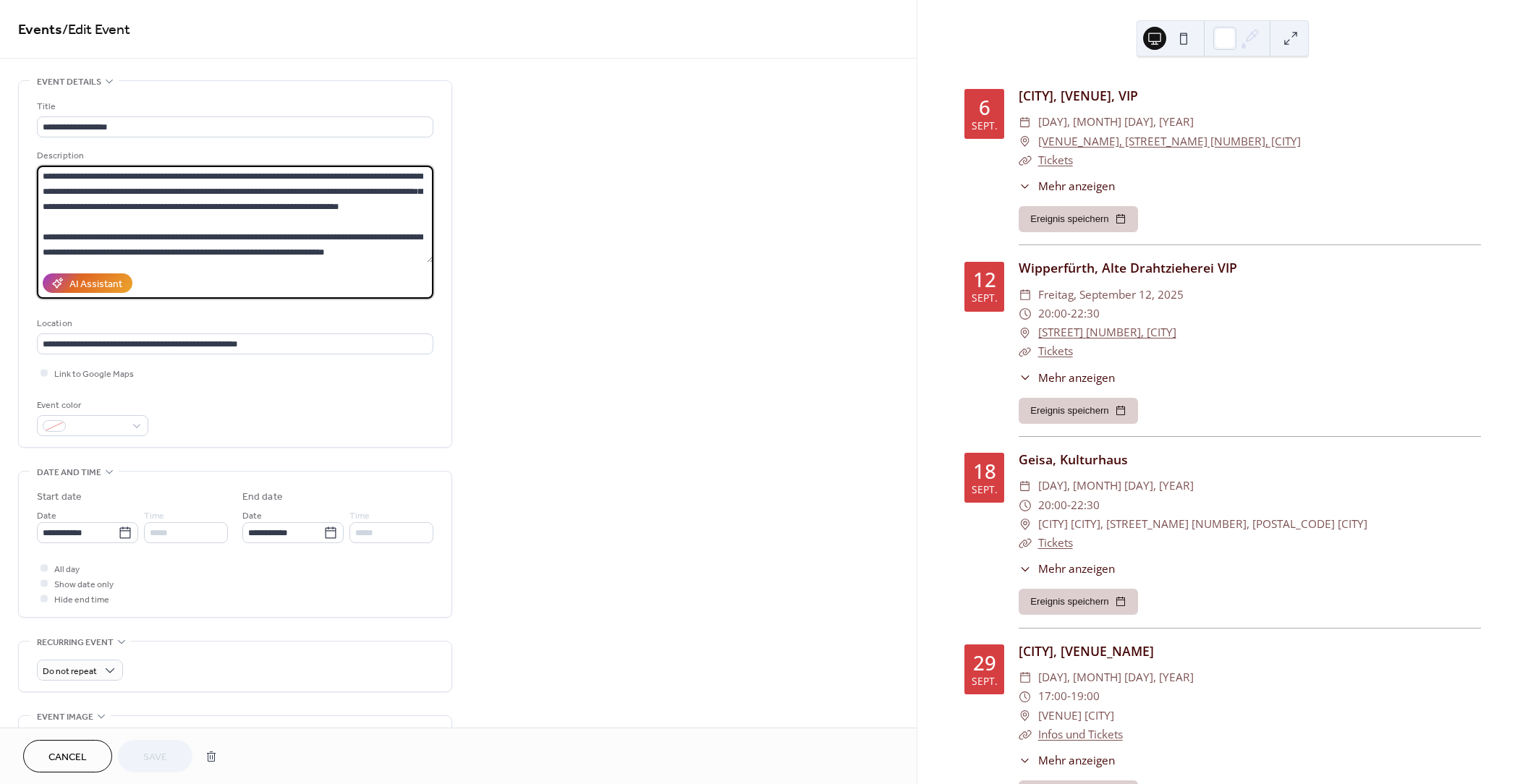 click on "**********" at bounding box center (235, 264) 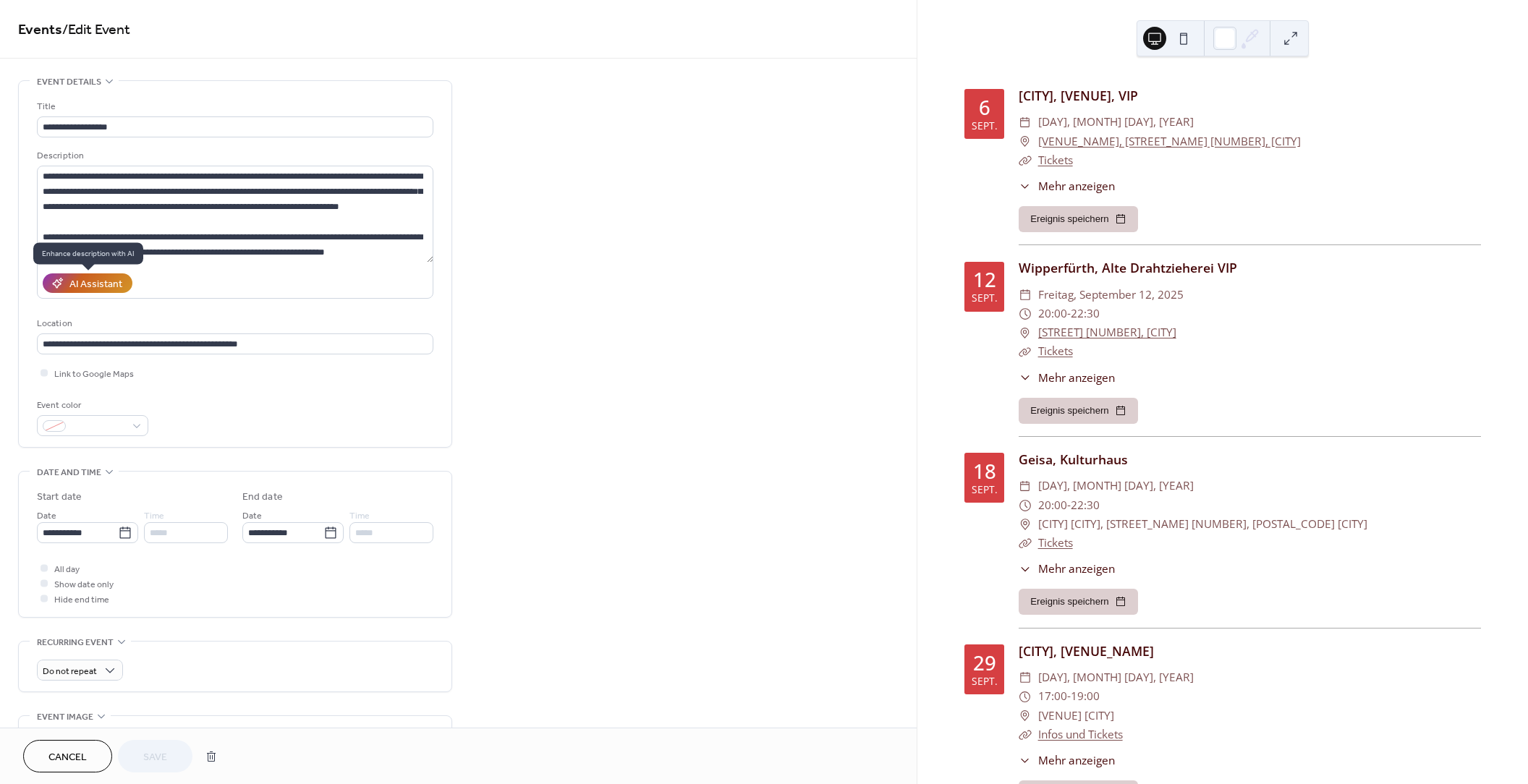 click on "AI Assistant" at bounding box center [96, 284] 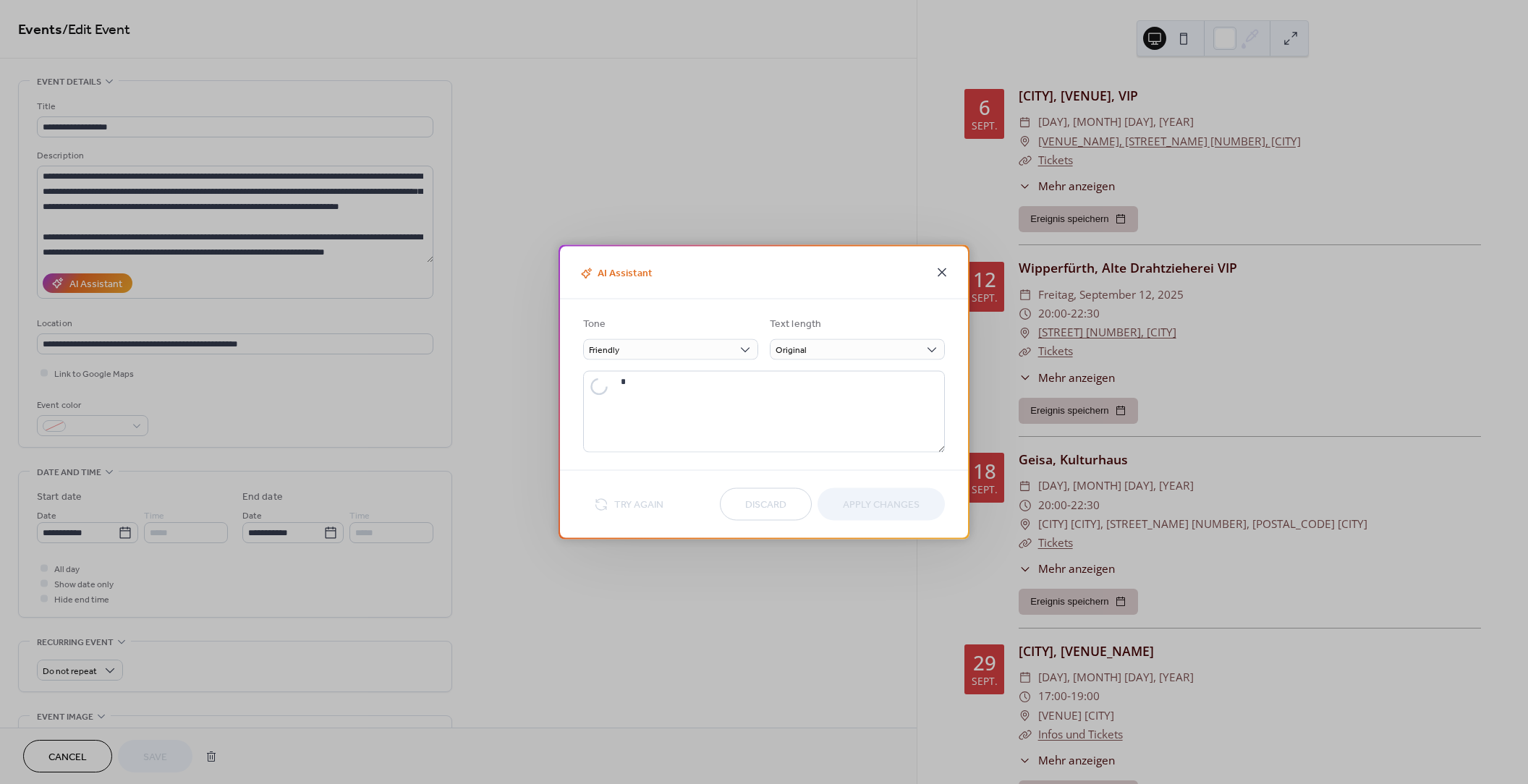 click 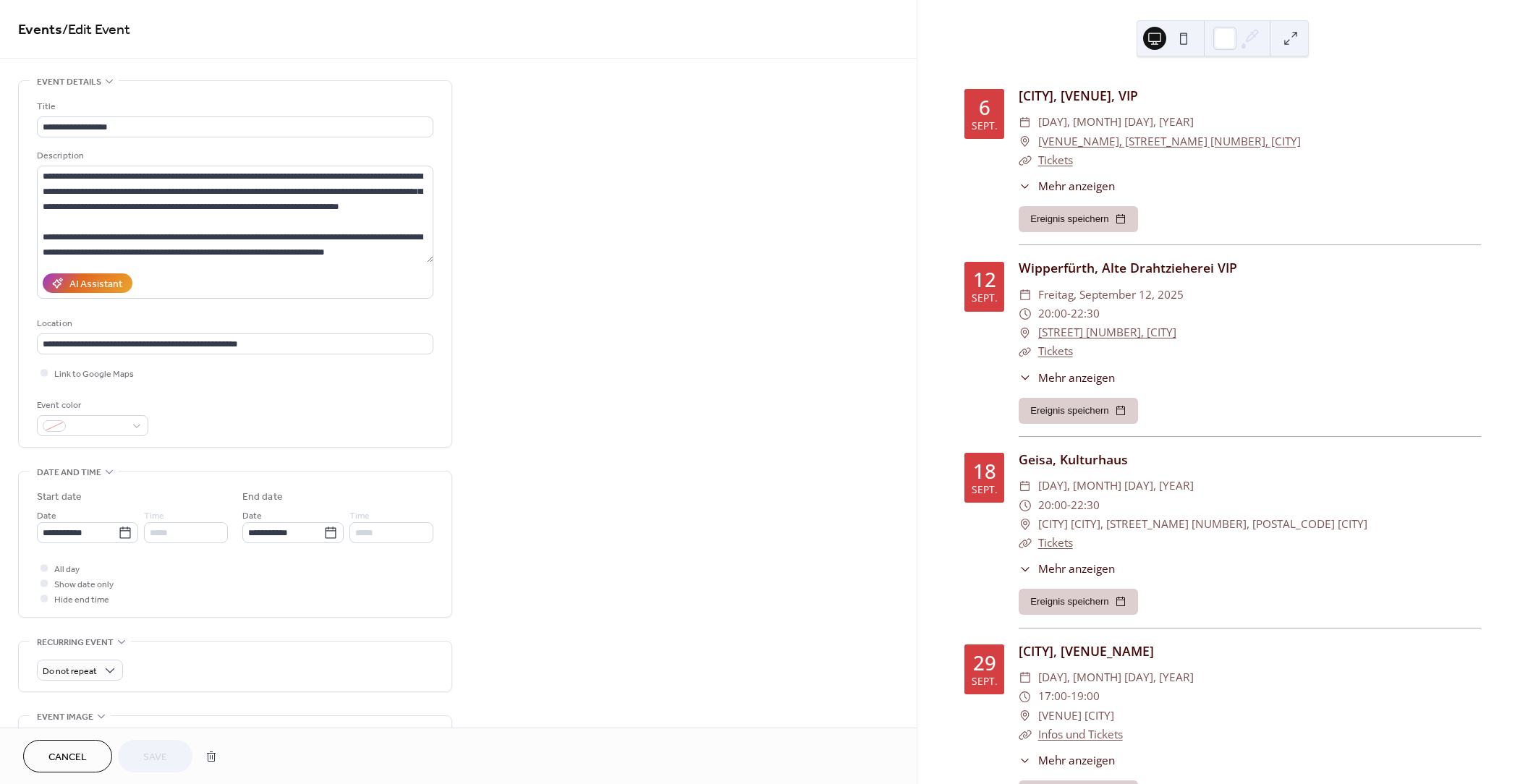 click on "Cancel" at bounding box center (67, 757) 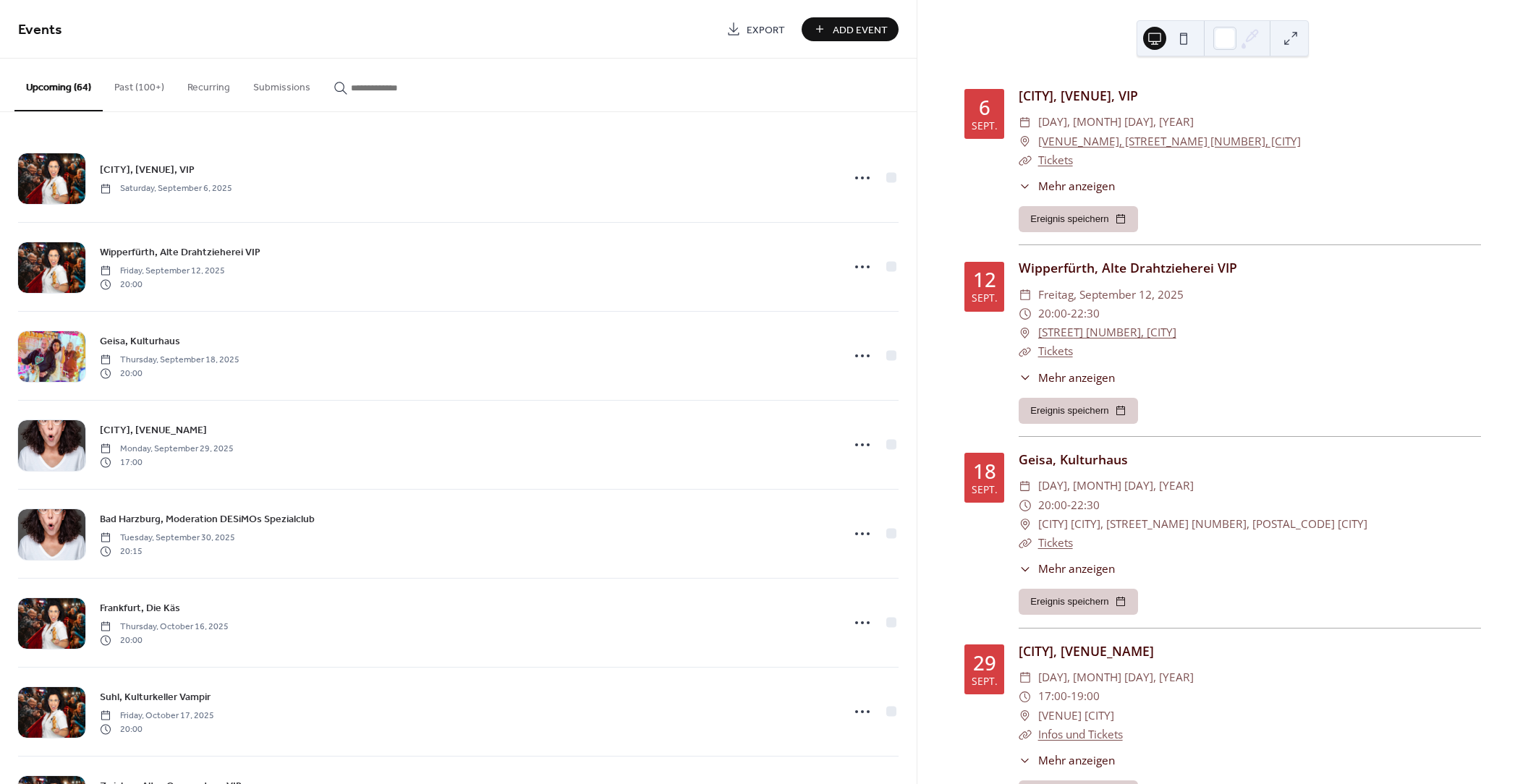 click 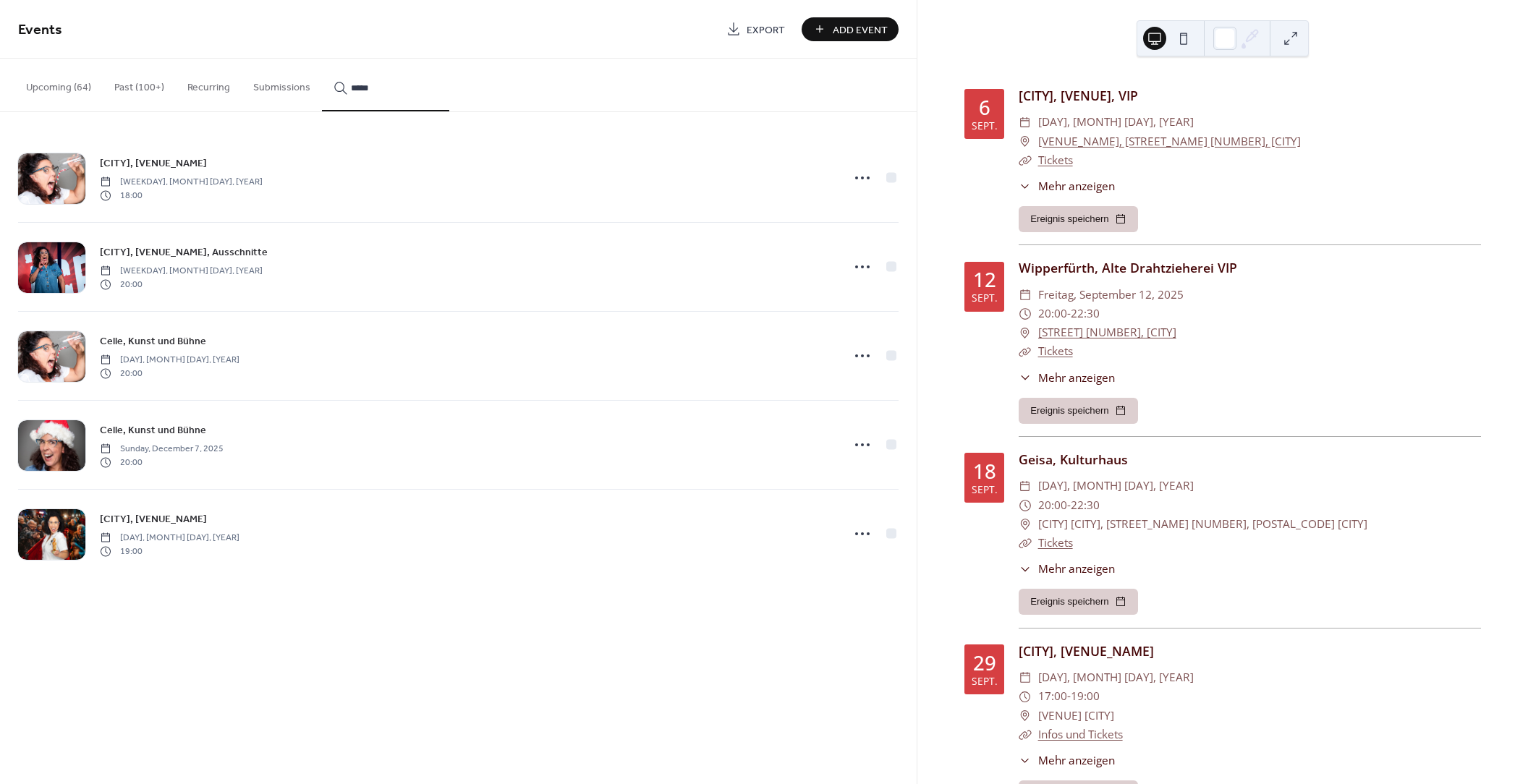 type on "*****" 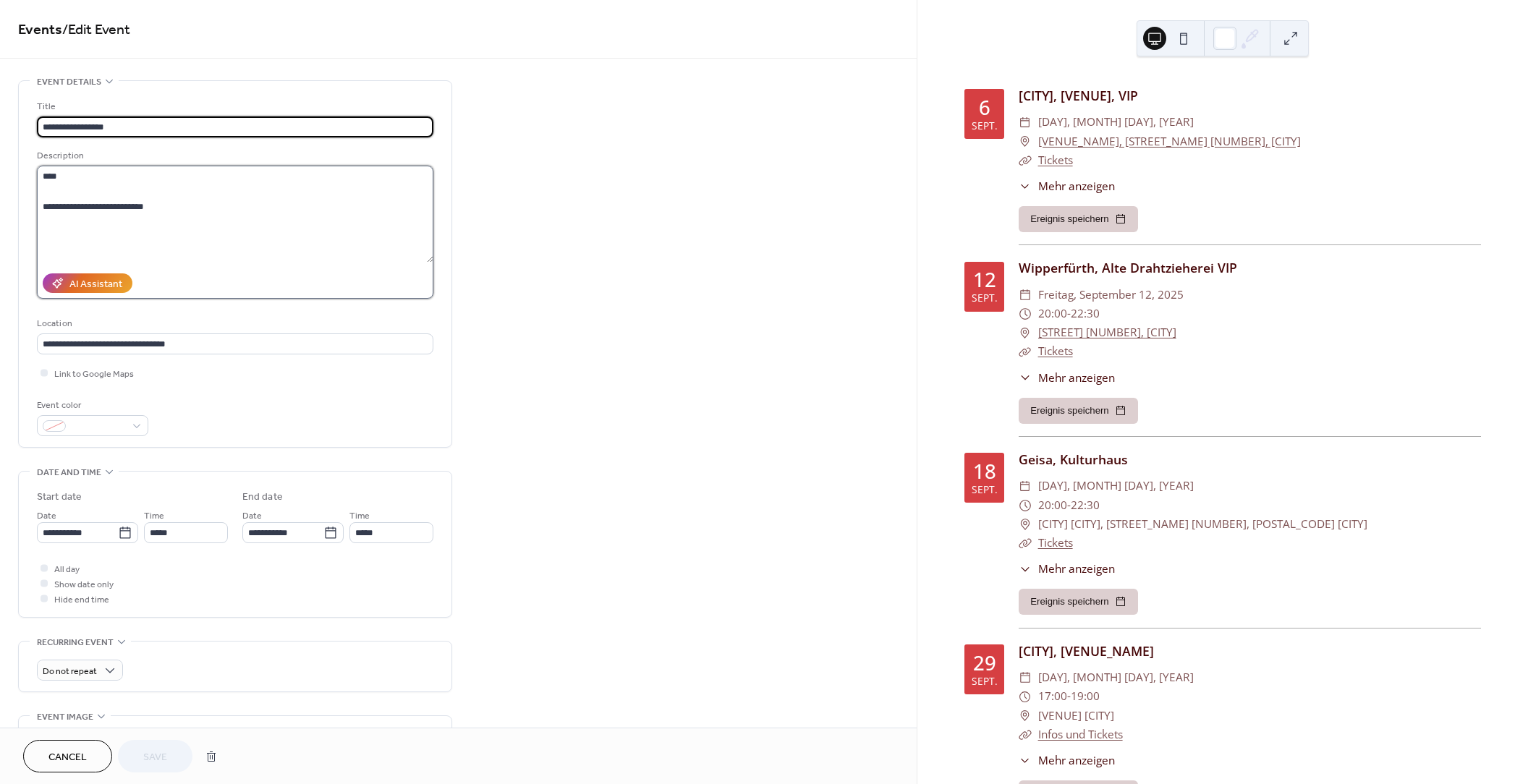 click on "**********" at bounding box center (235, 214) 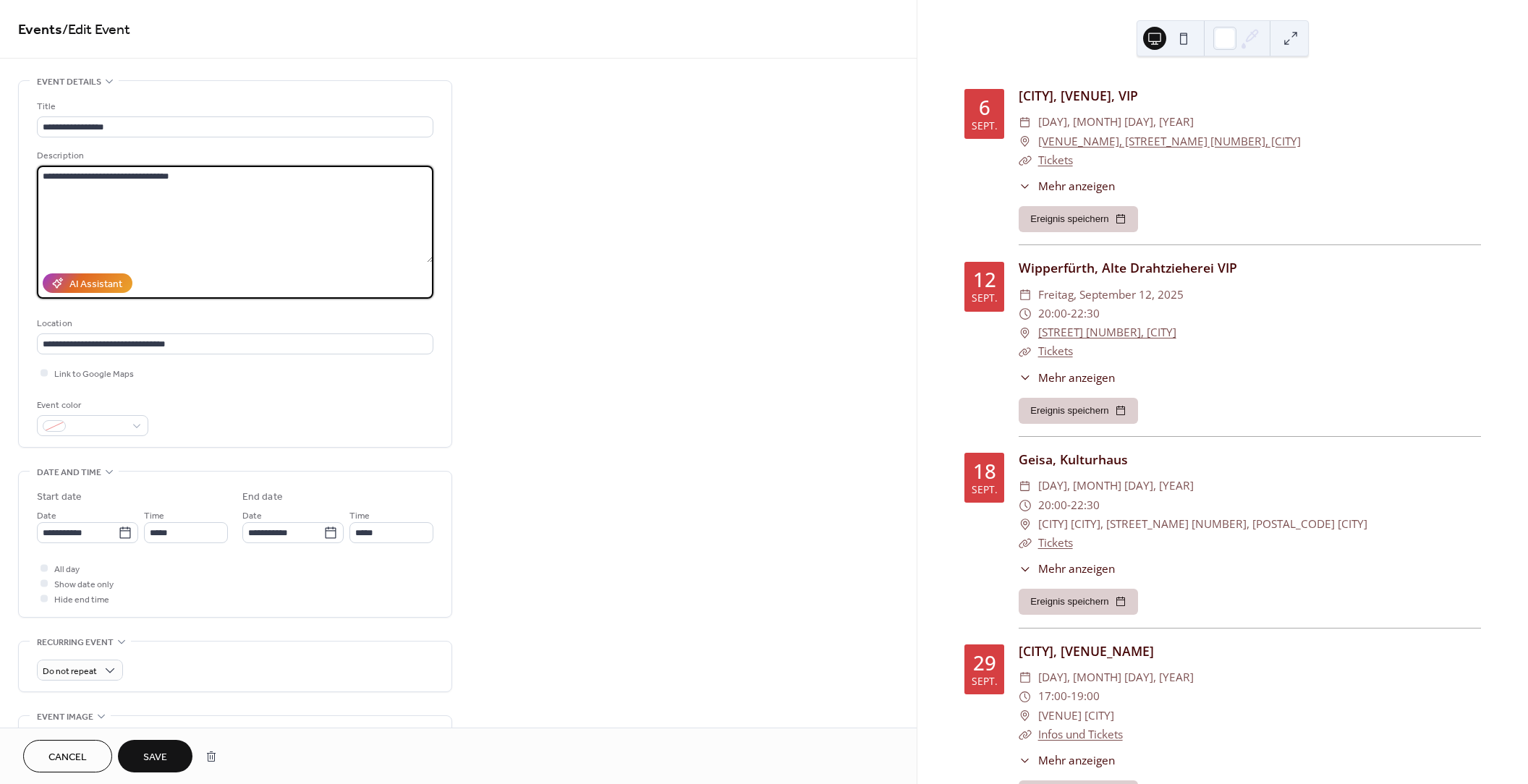 click on "**********" at bounding box center (235, 214) 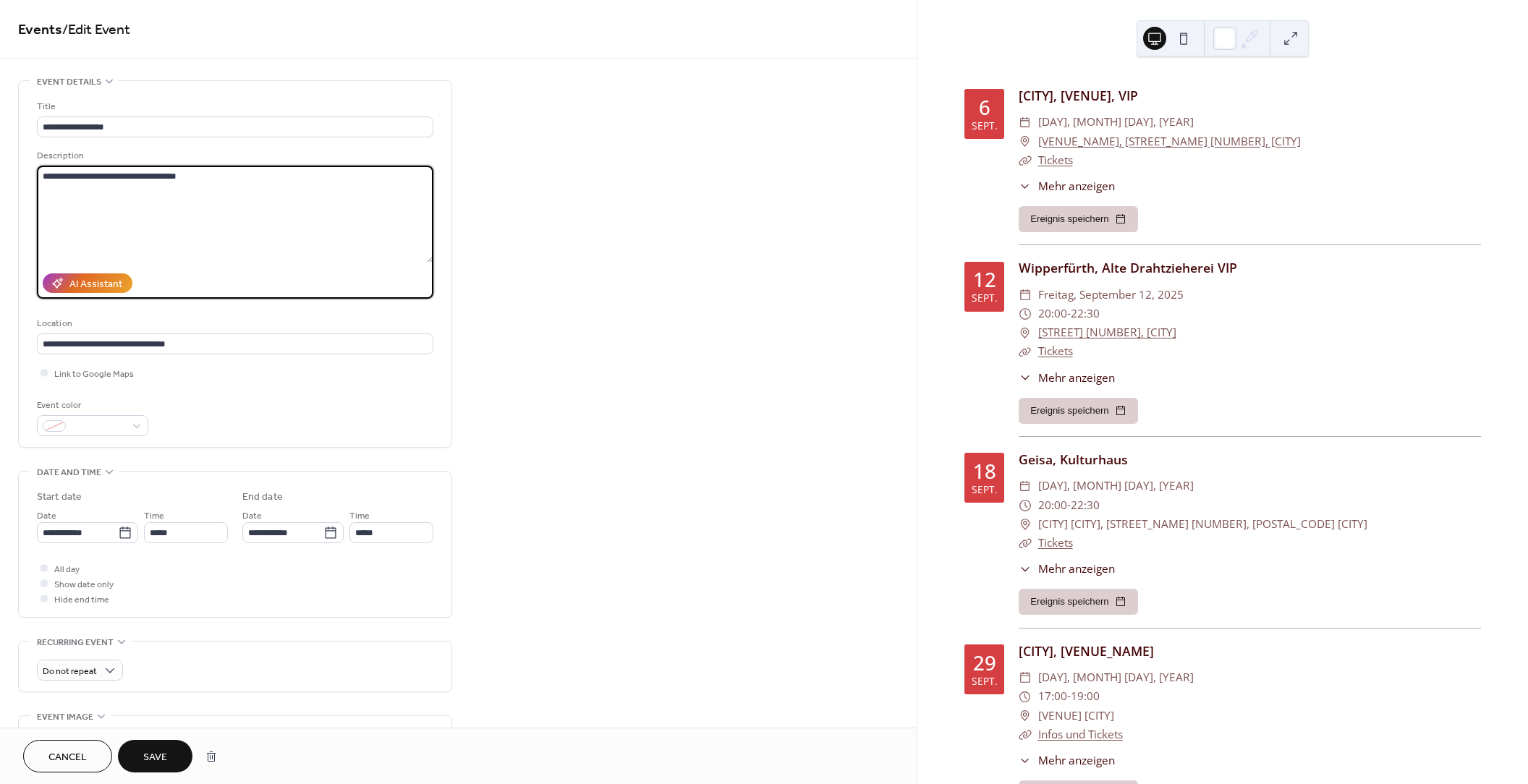 paste on "**********" 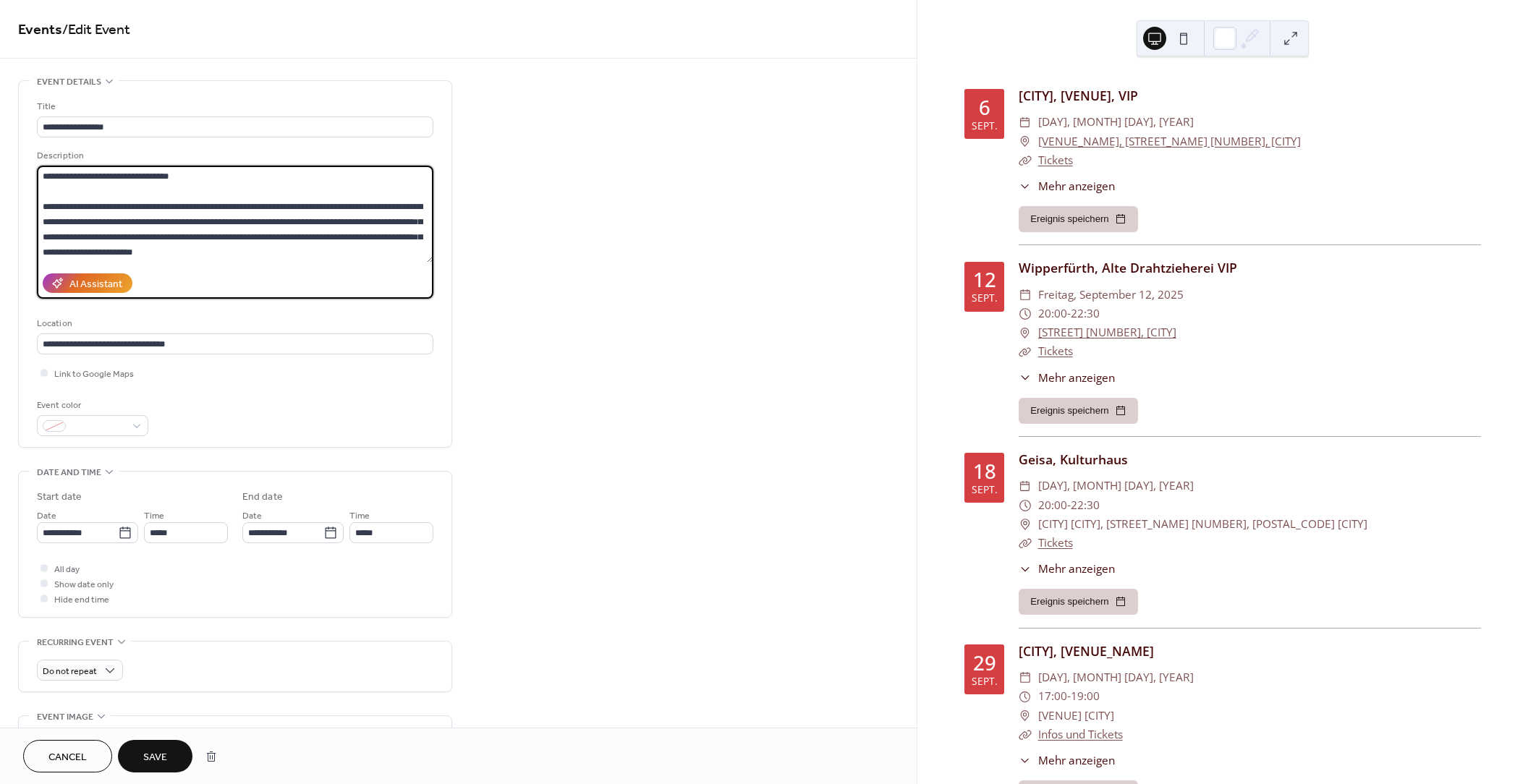 scroll, scrollTop: 165, scrollLeft: 0, axis: vertical 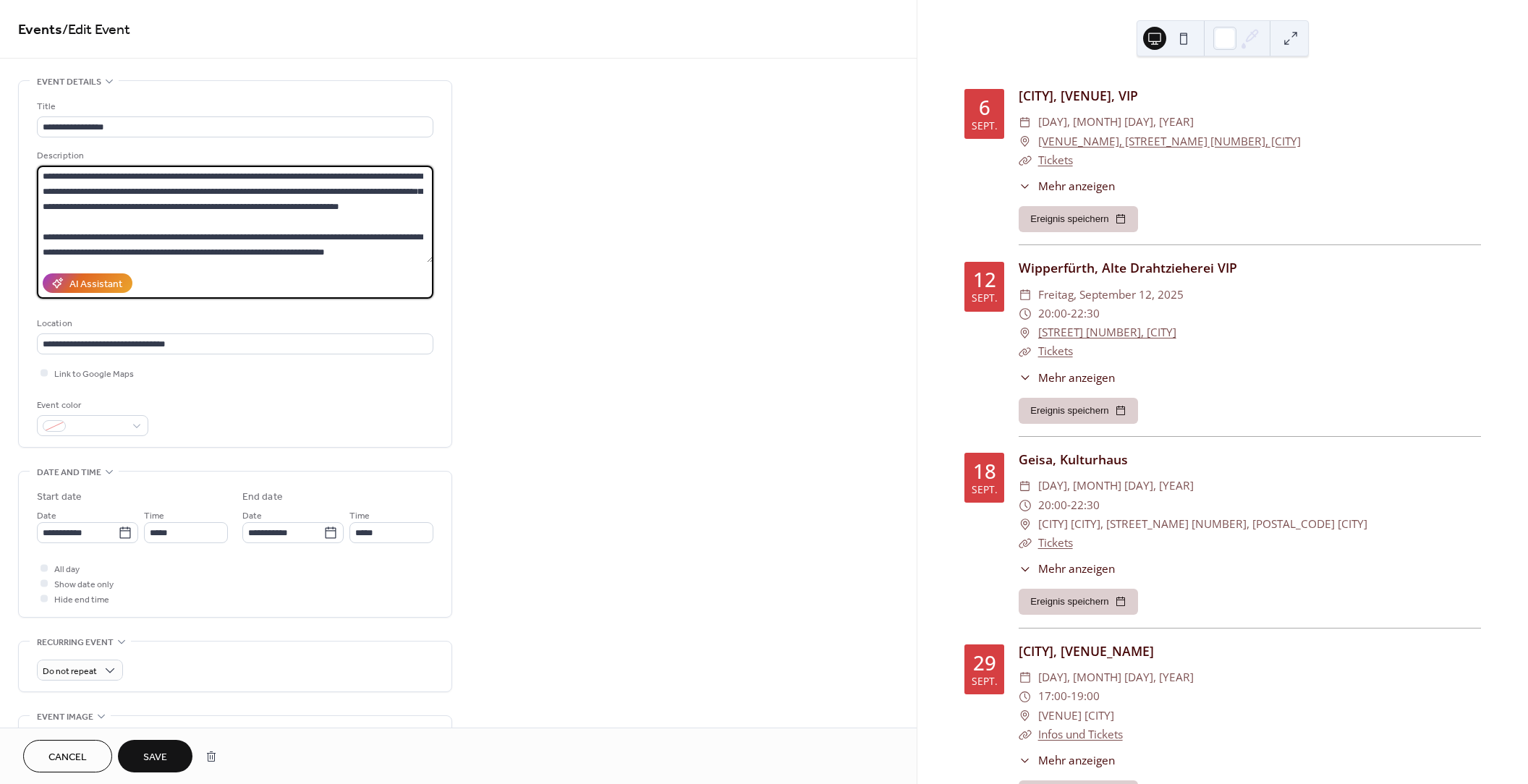 type on "**********" 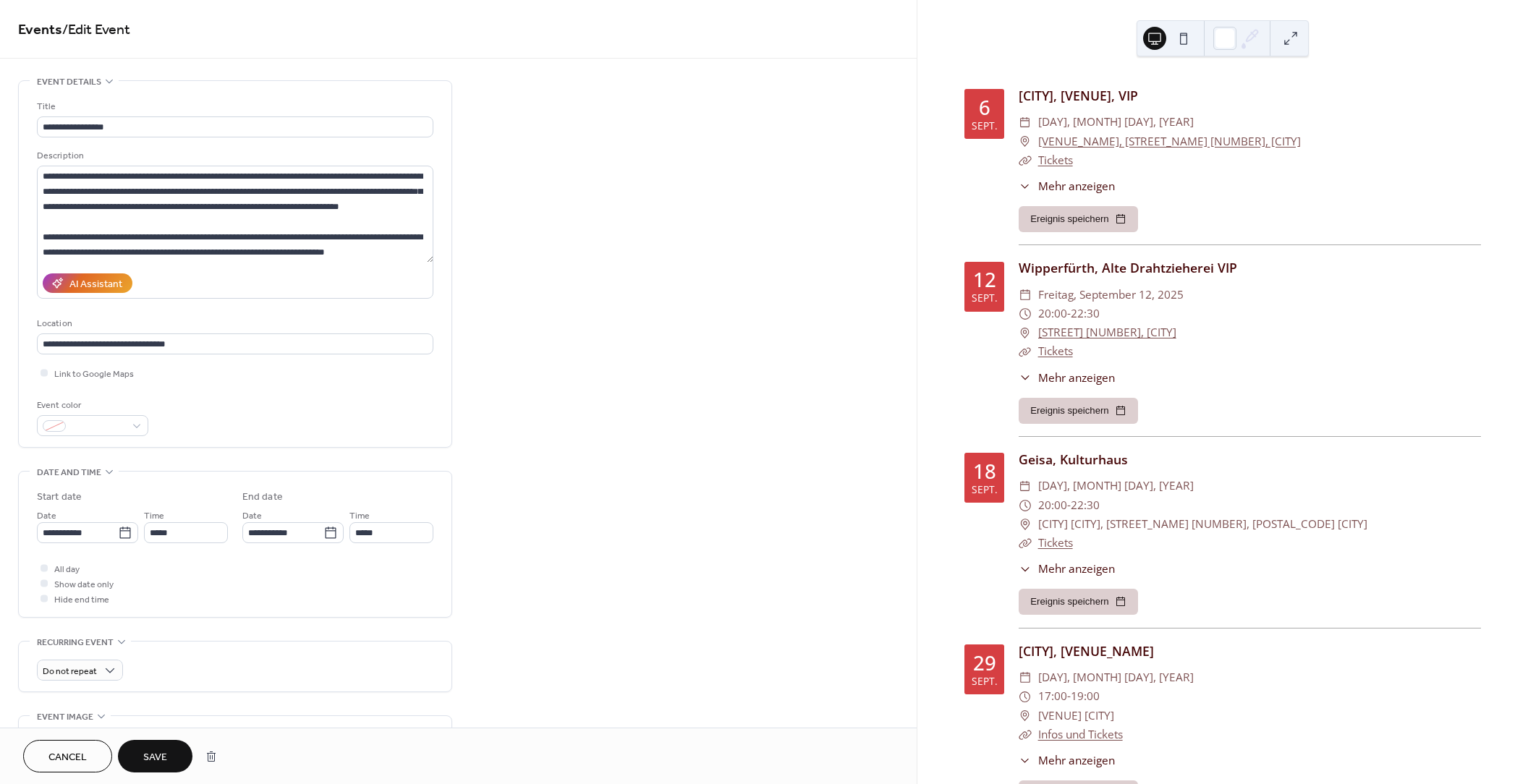 click on "Save" at bounding box center (155, 757) 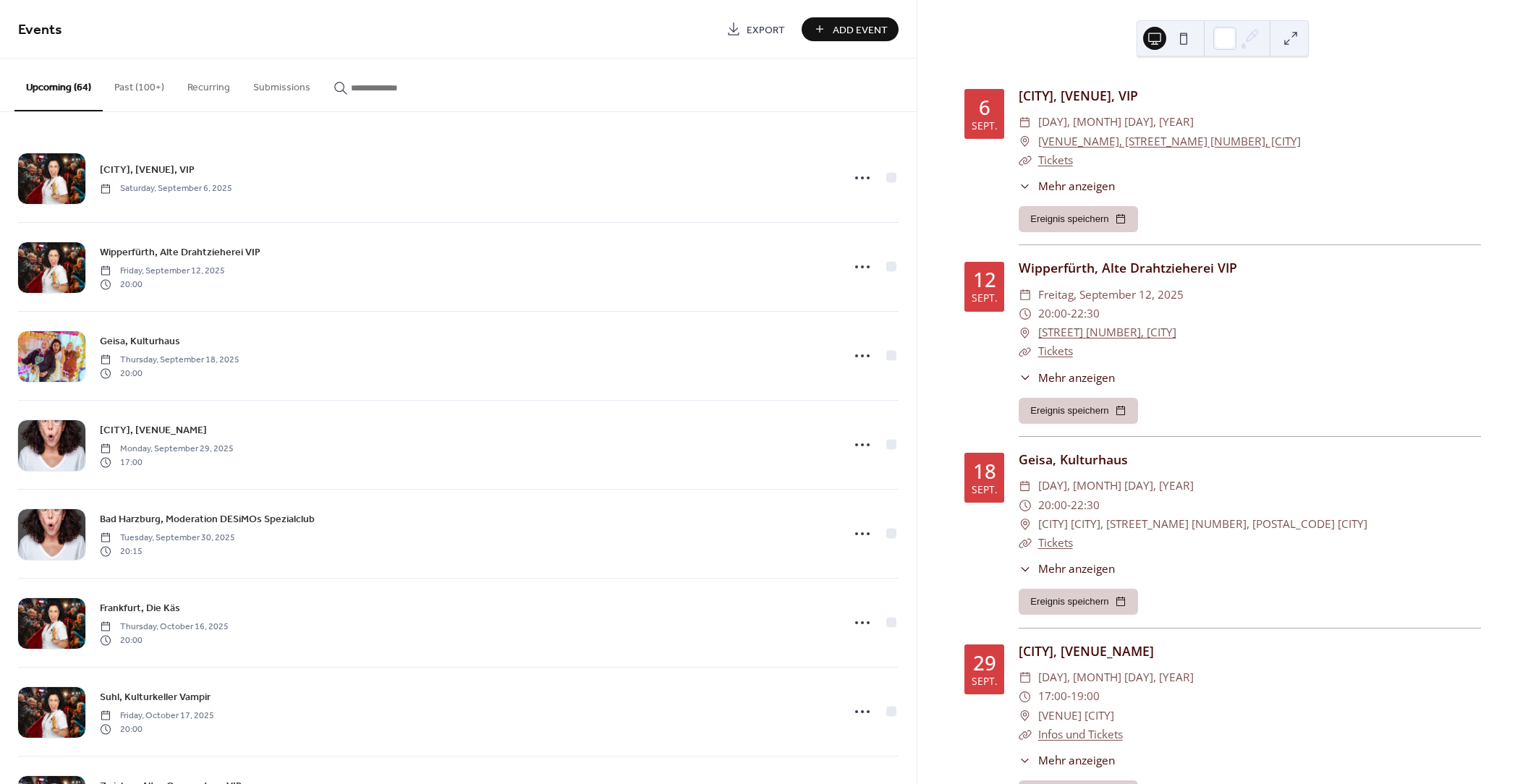click 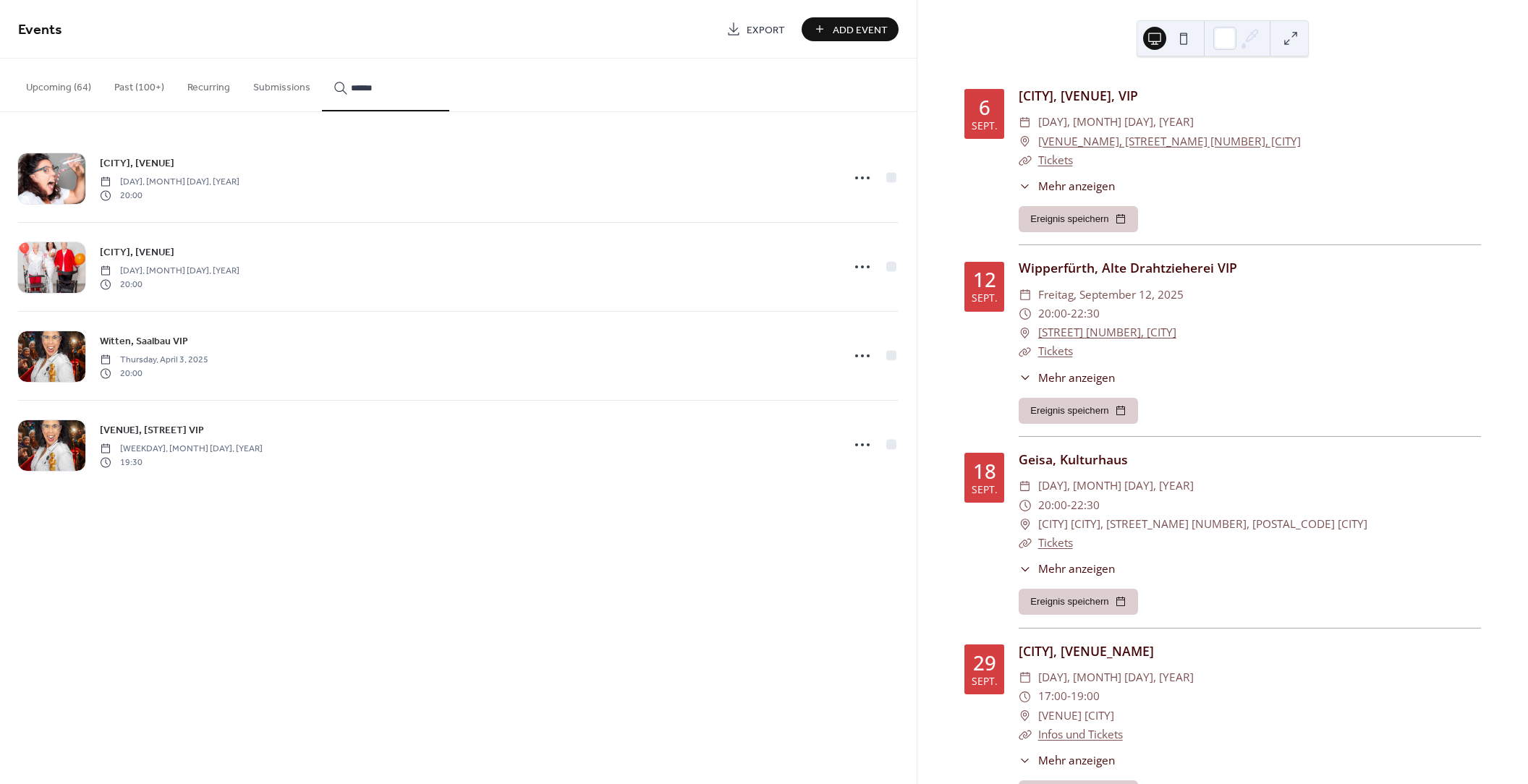 type on "******" 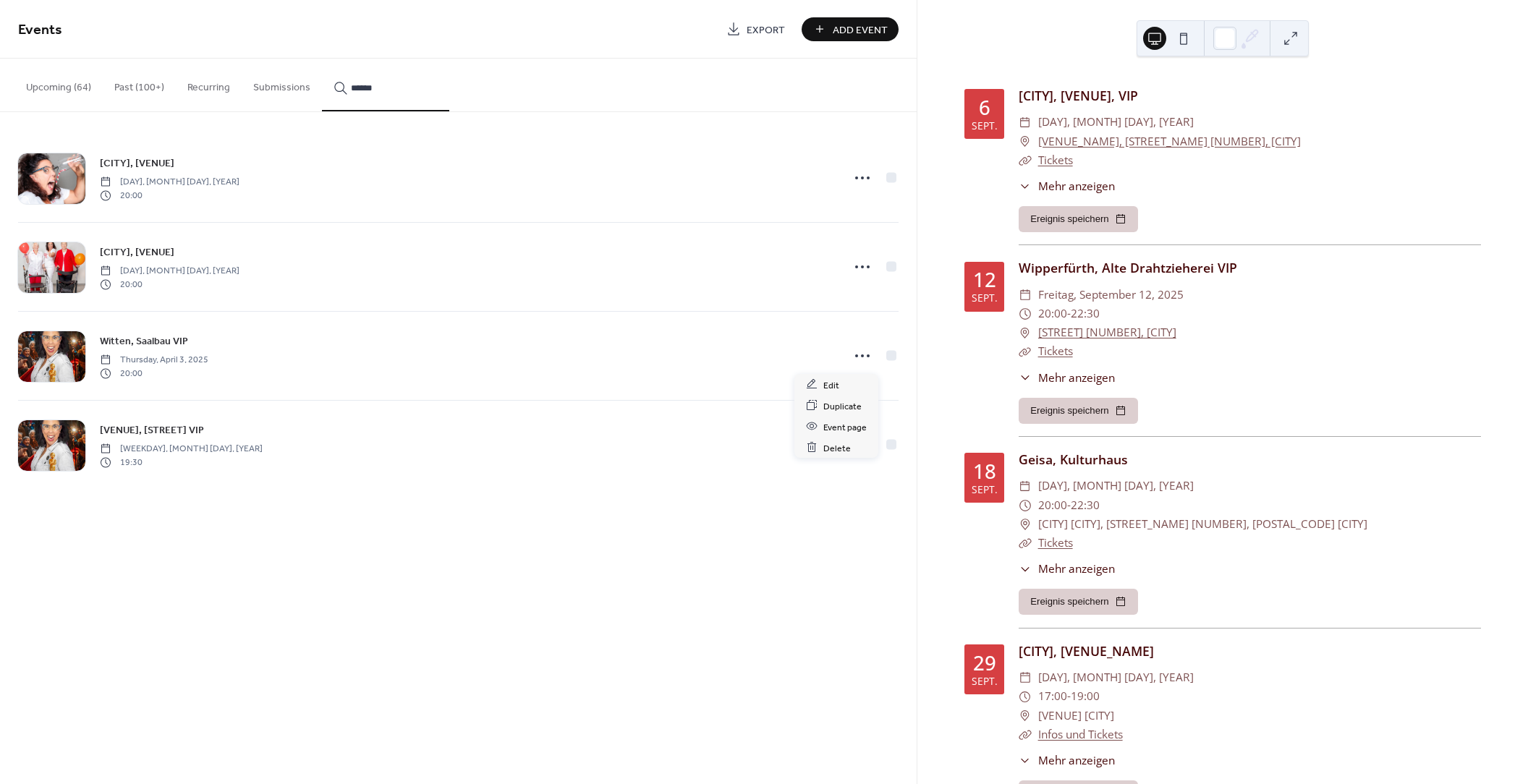 click 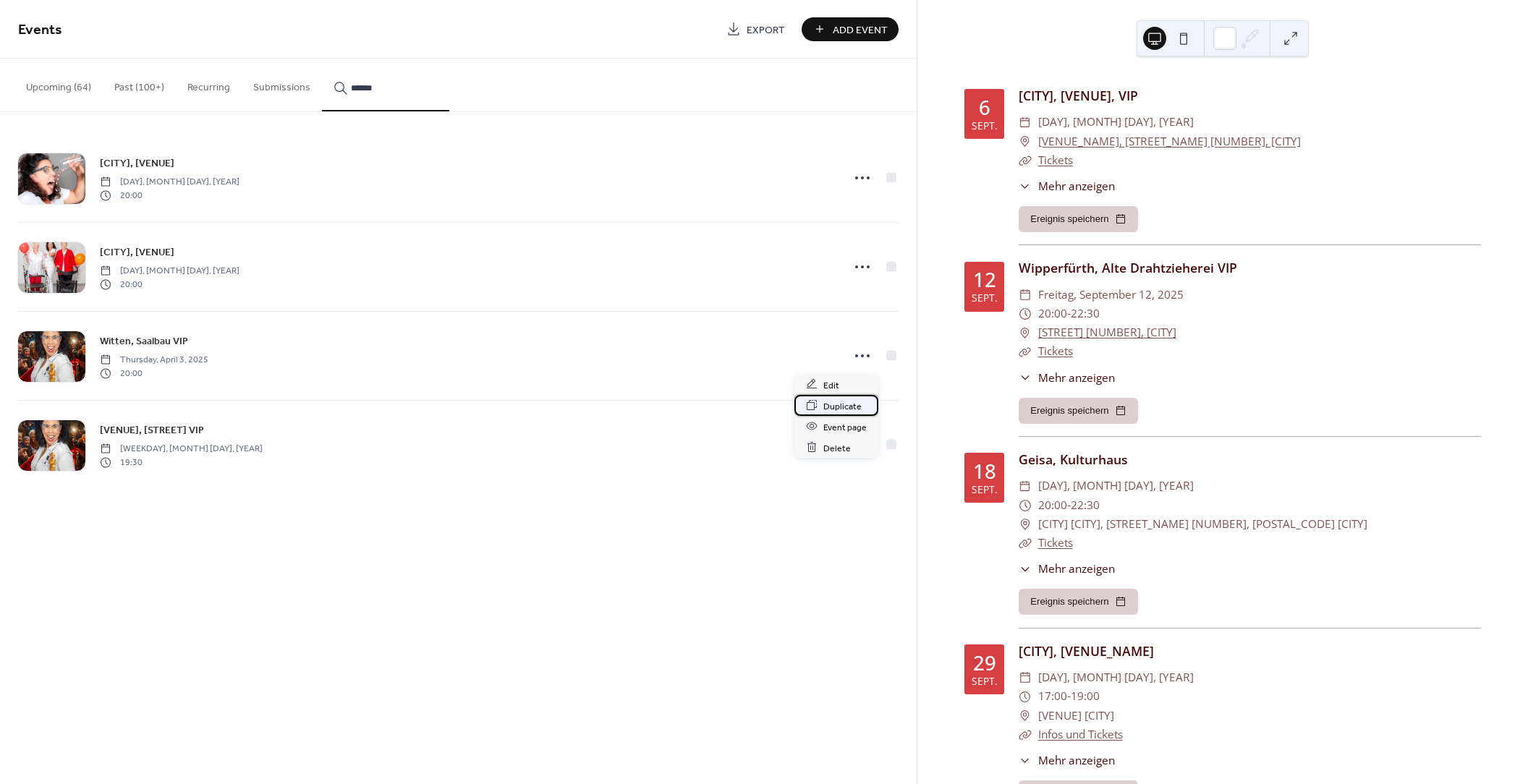 click on "Duplicate" at bounding box center (842, 406) 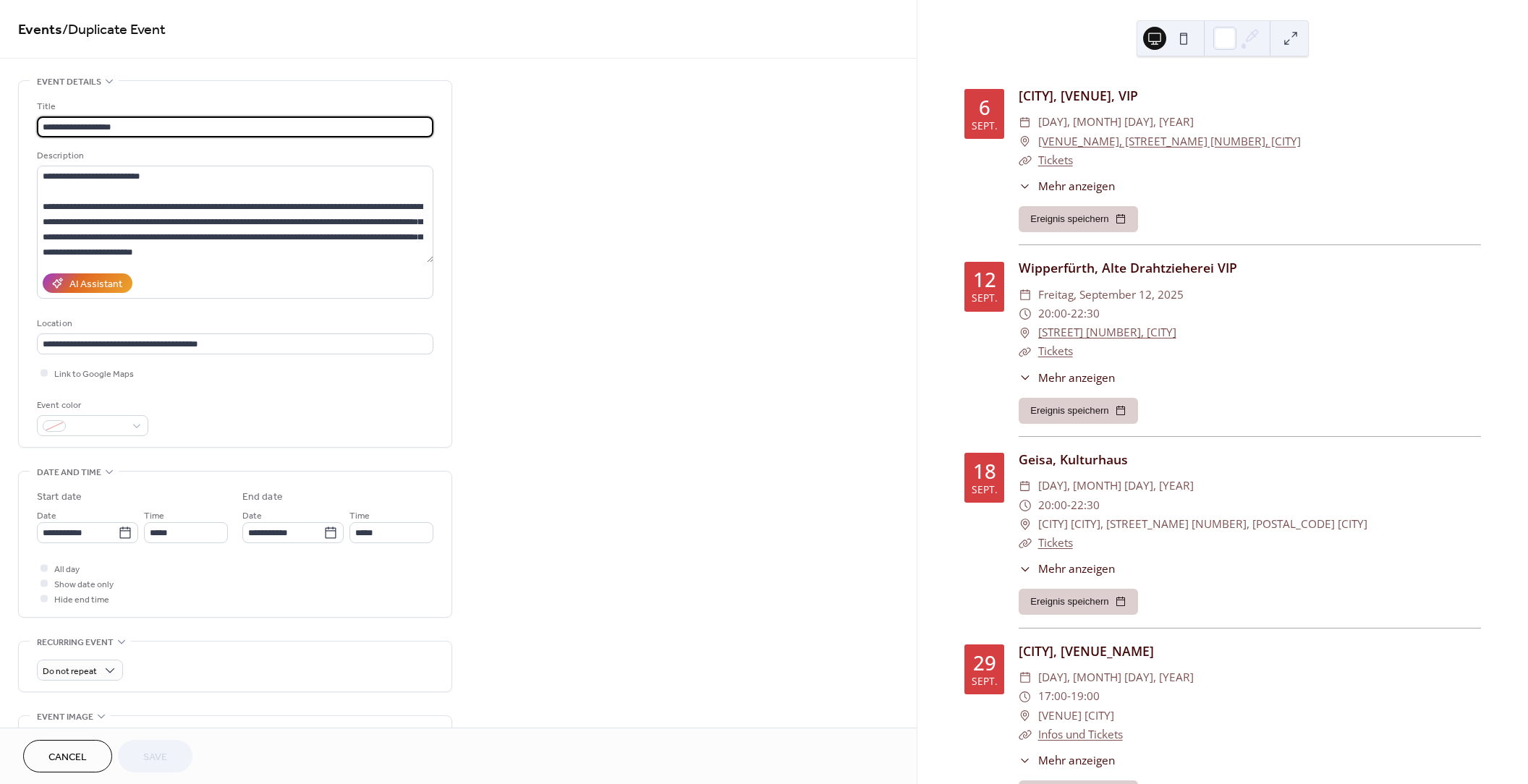 drag, startPoint x: 121, startPoint y: 126, endPoint x: 106, endPoint y: 124, distance: 15.13275 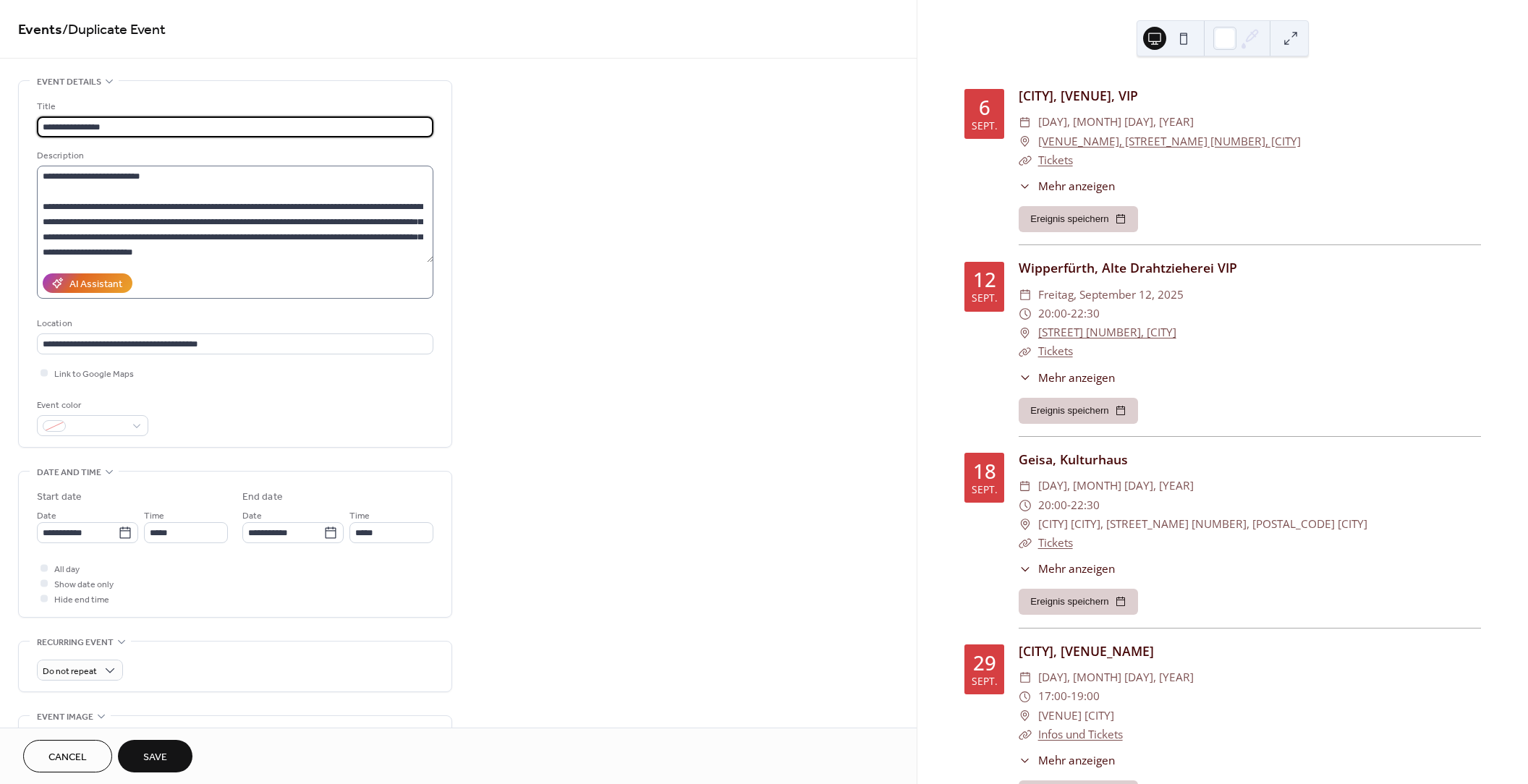type on "**********" 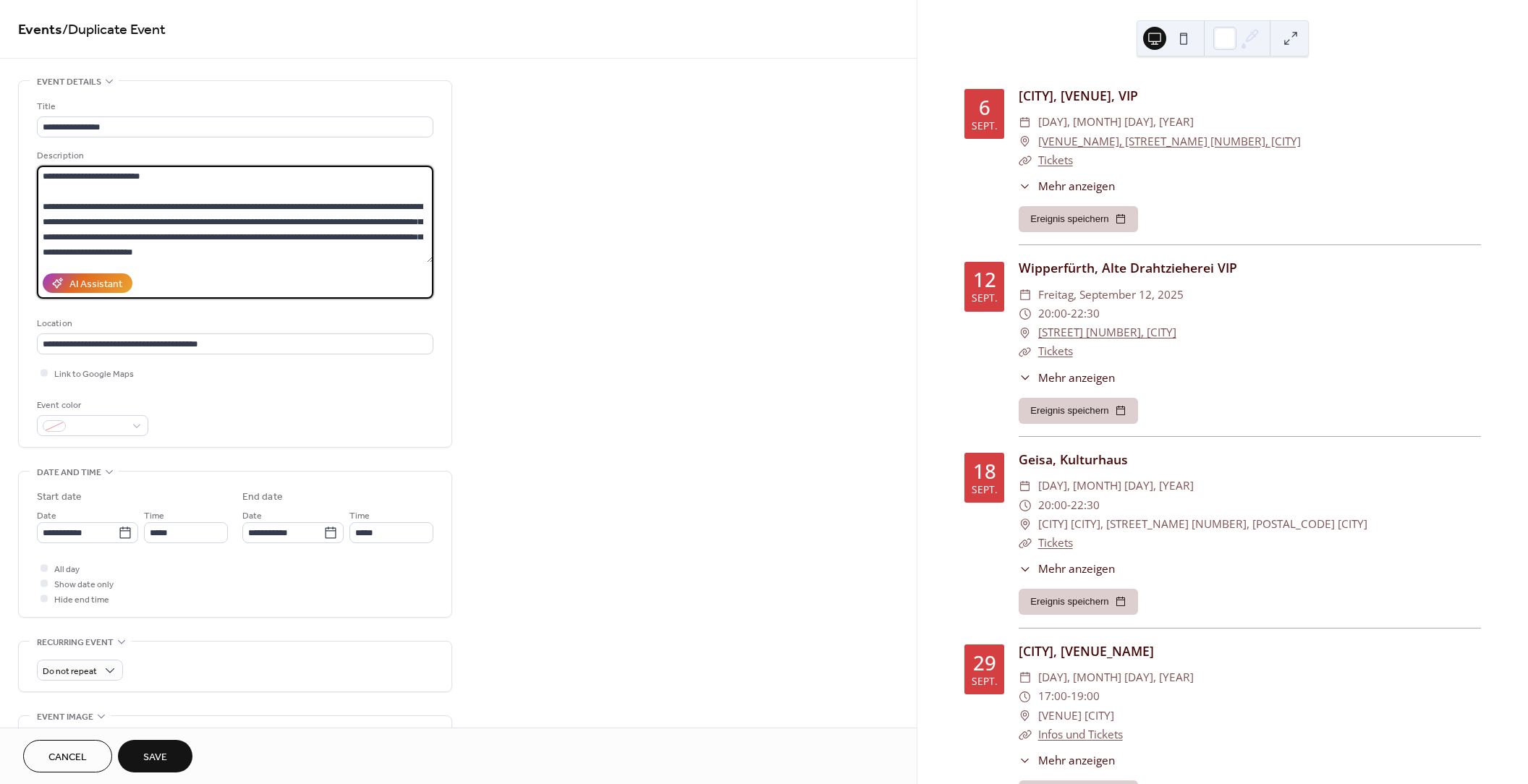 drag, startPoint x: 158, startPoint y: 176, endPoint x: -12, endPoint y: 169, distance: 170.14406 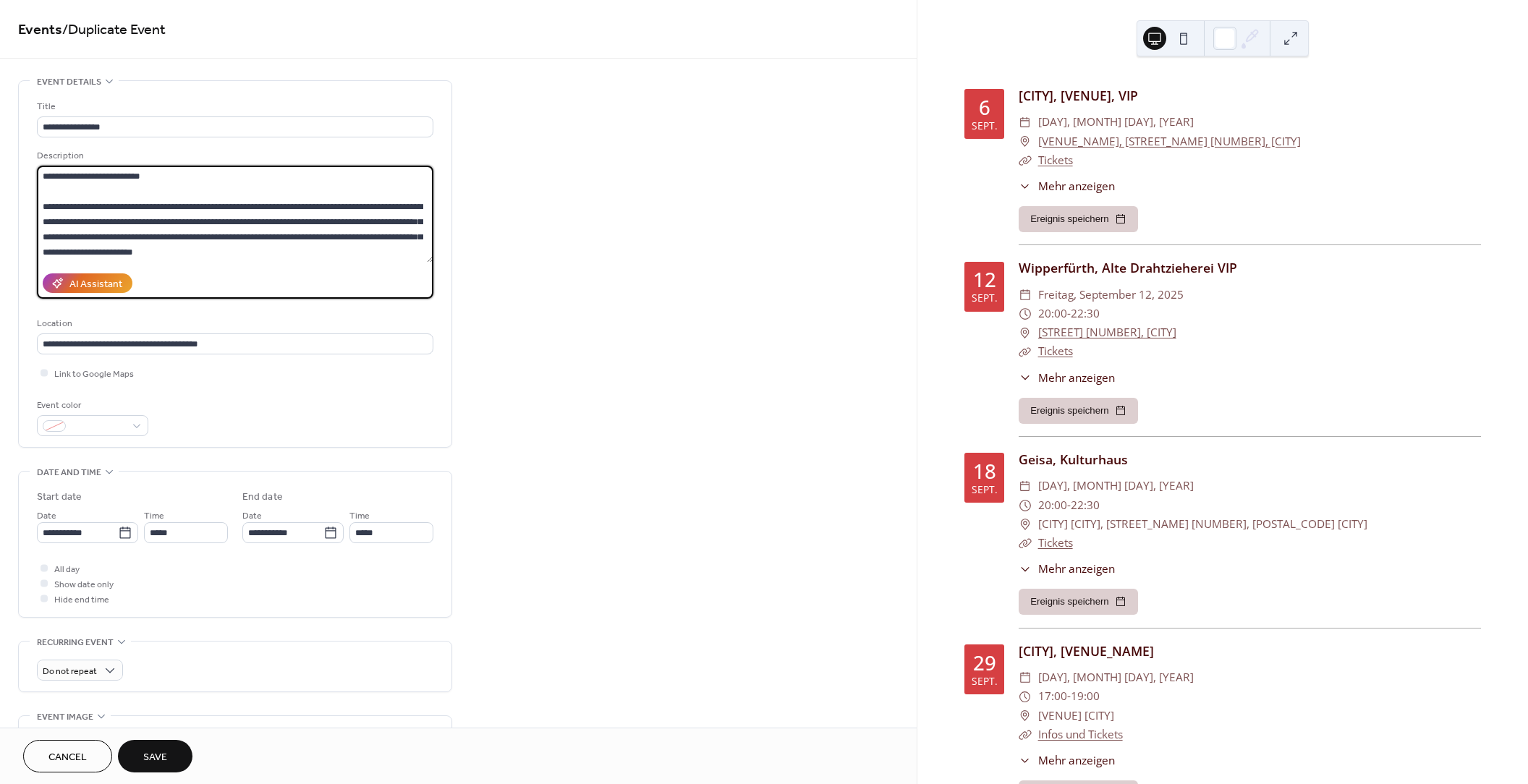 click on "**********" at bounding box center (764, 392) 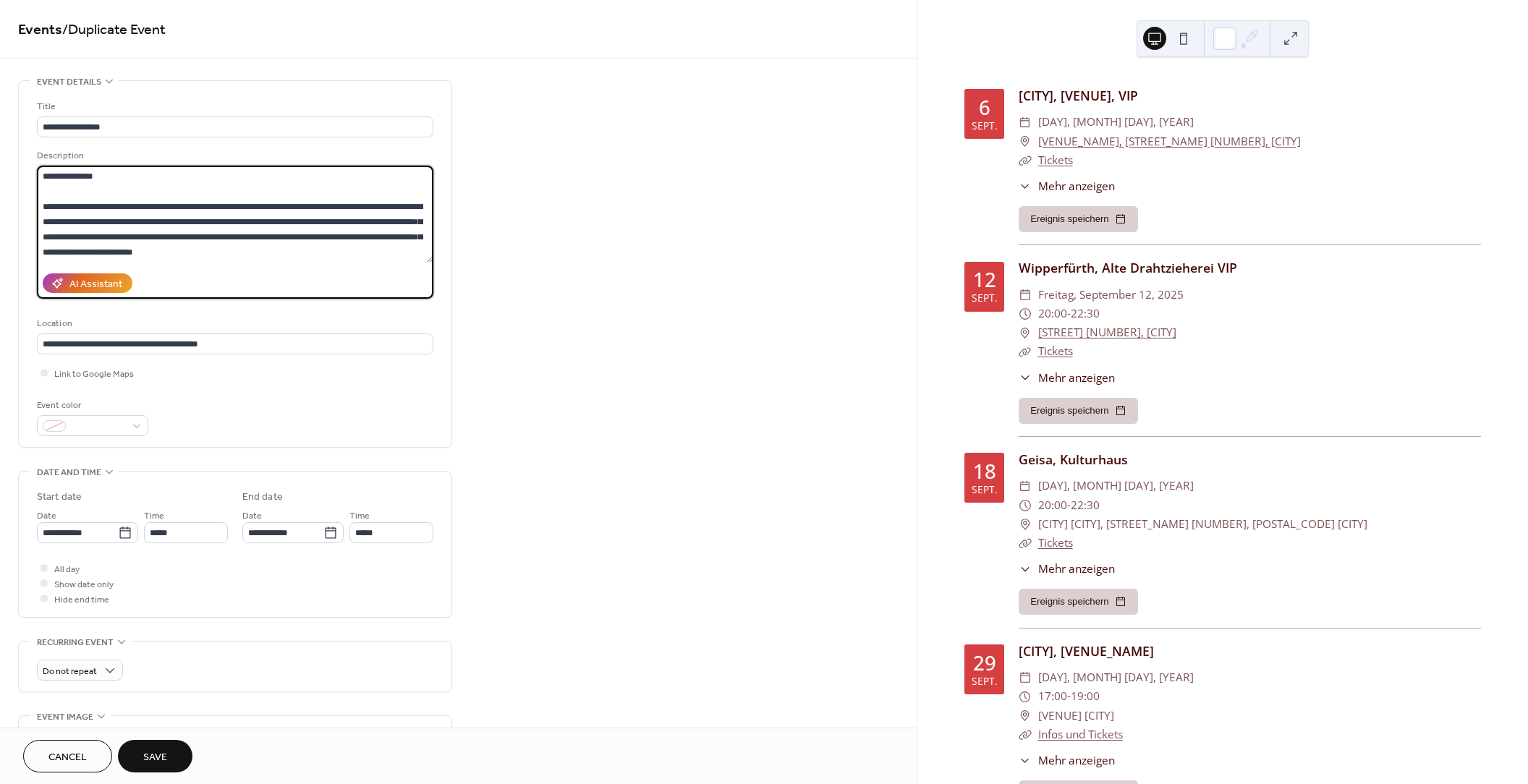 click at bounding box center (235, 214) 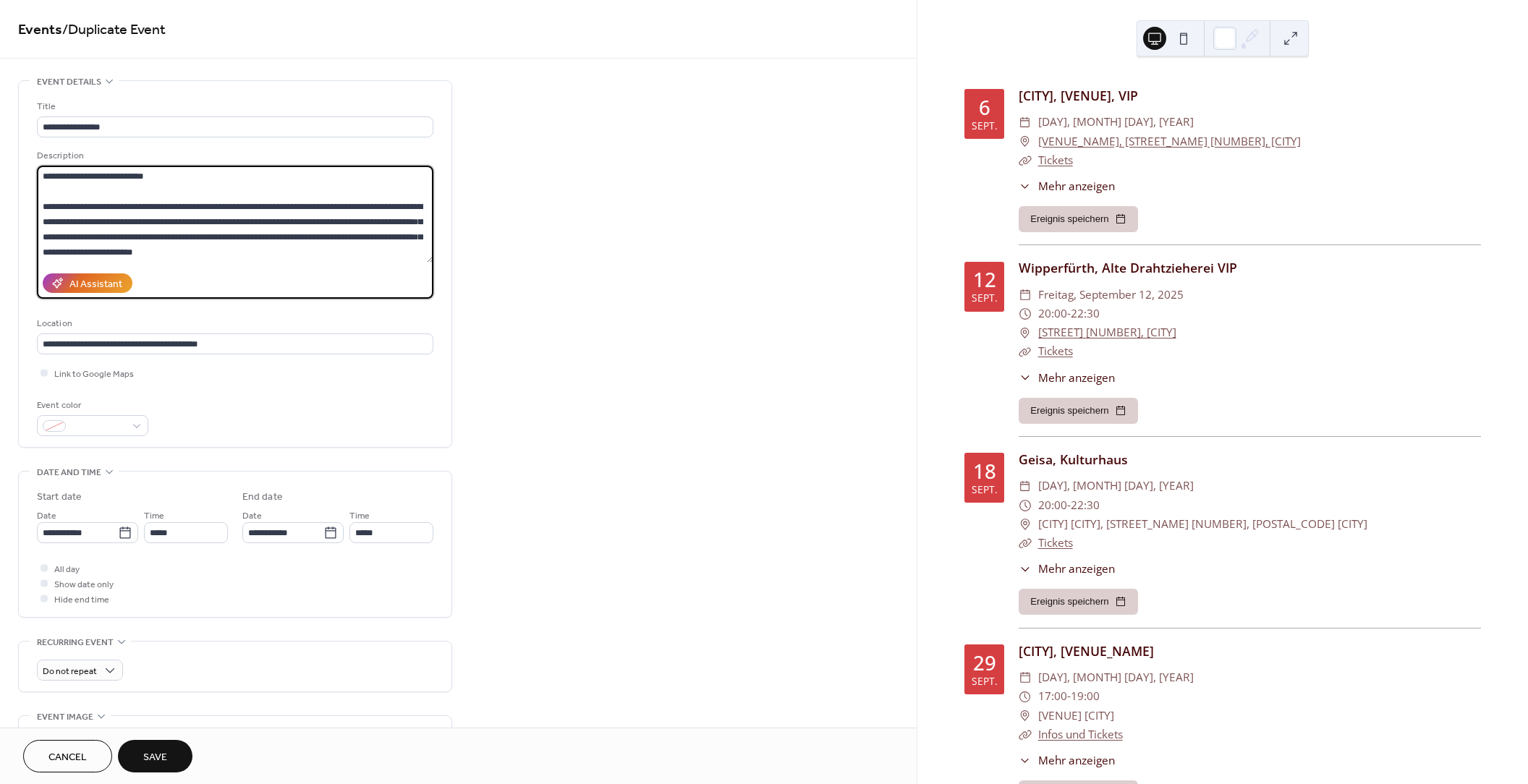 drag, startPoint x: 156, startPoint y: 176, endPoint x: 121, endPoint y: 176, distance: 35 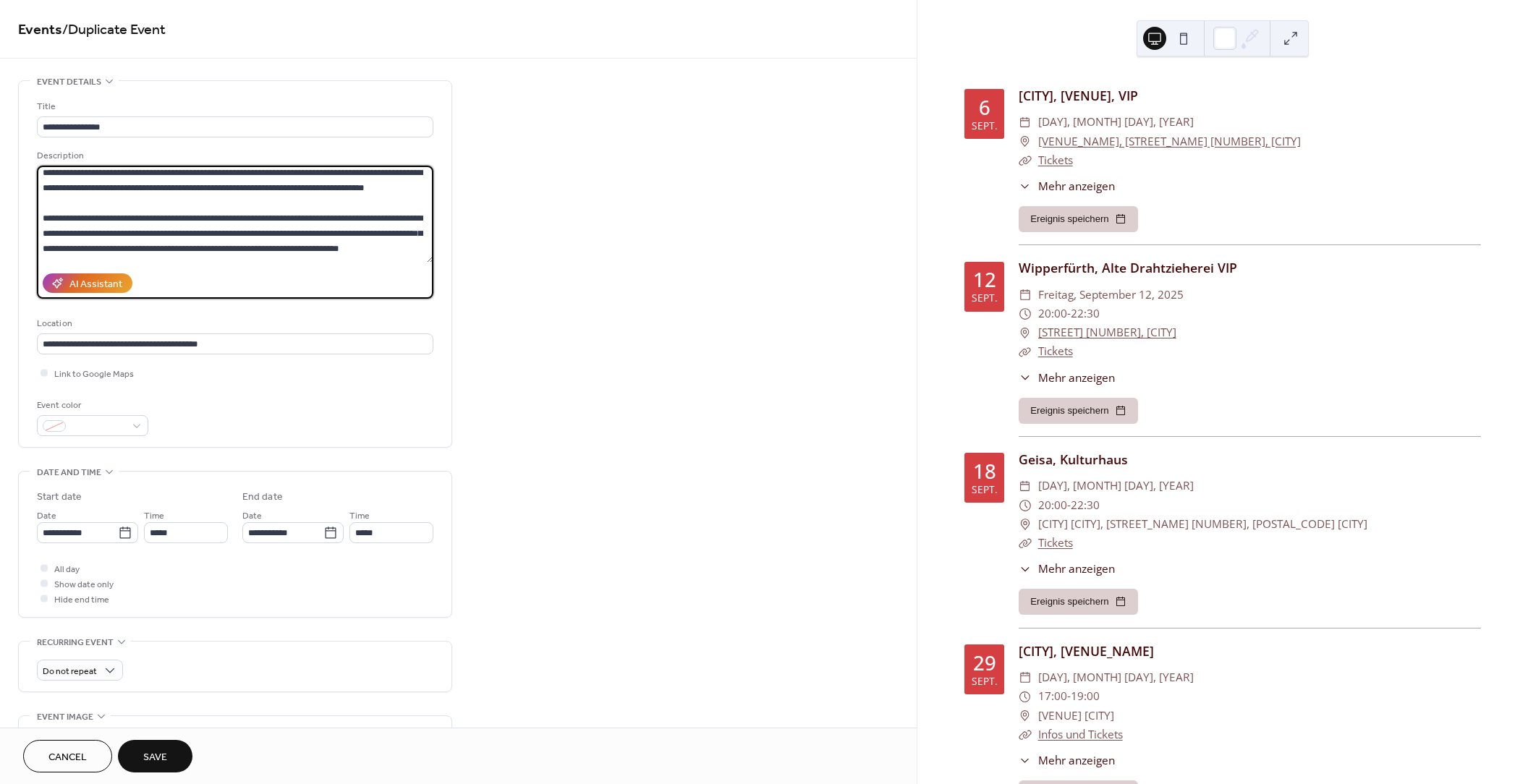 scroll, scrollTop: 167, scrollLeft: 0, axis: vertical 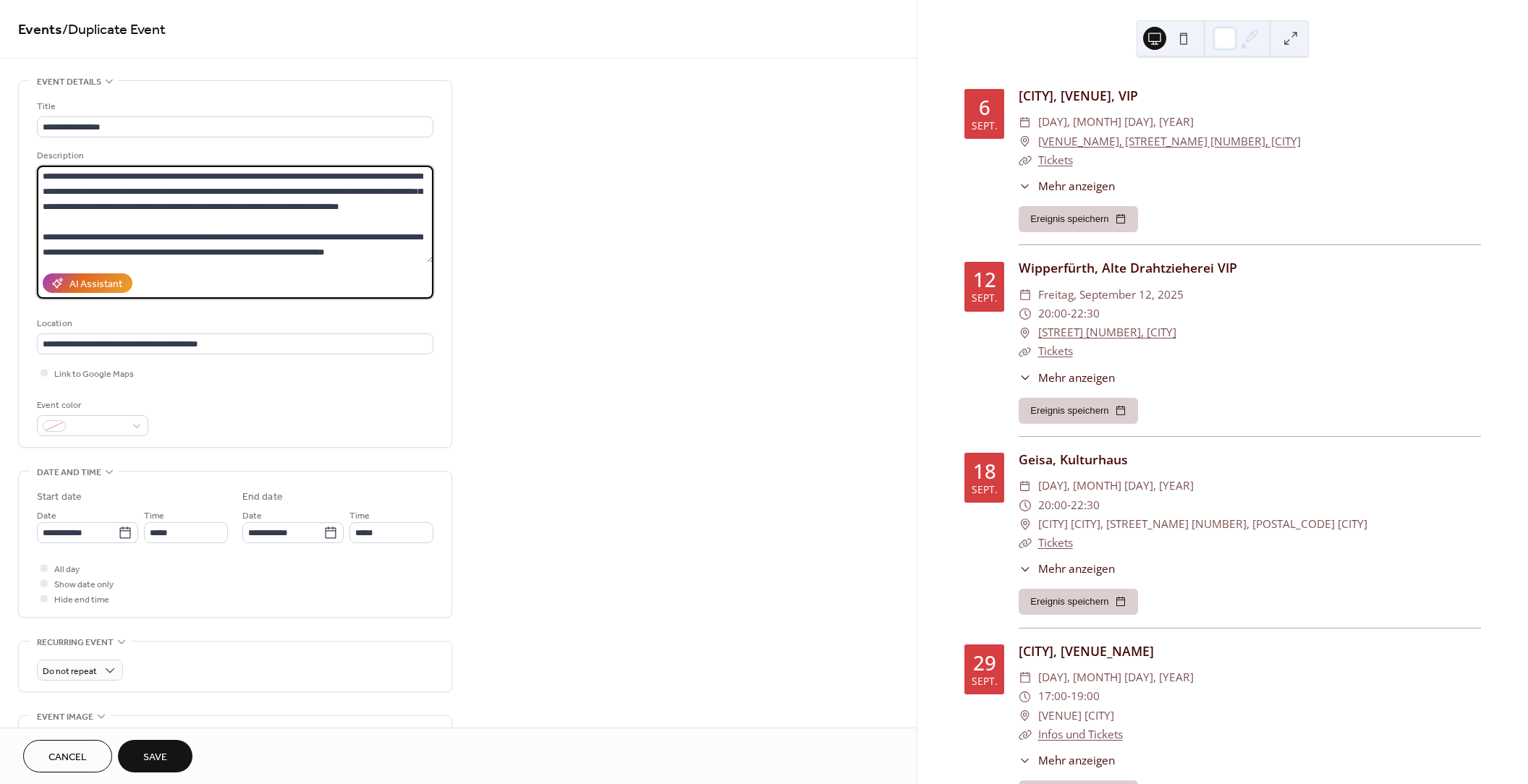 drag, startPoint x: 43, startPoint y: 209, endPoint x: 22, endPoint y: 266, distance: 60.74537 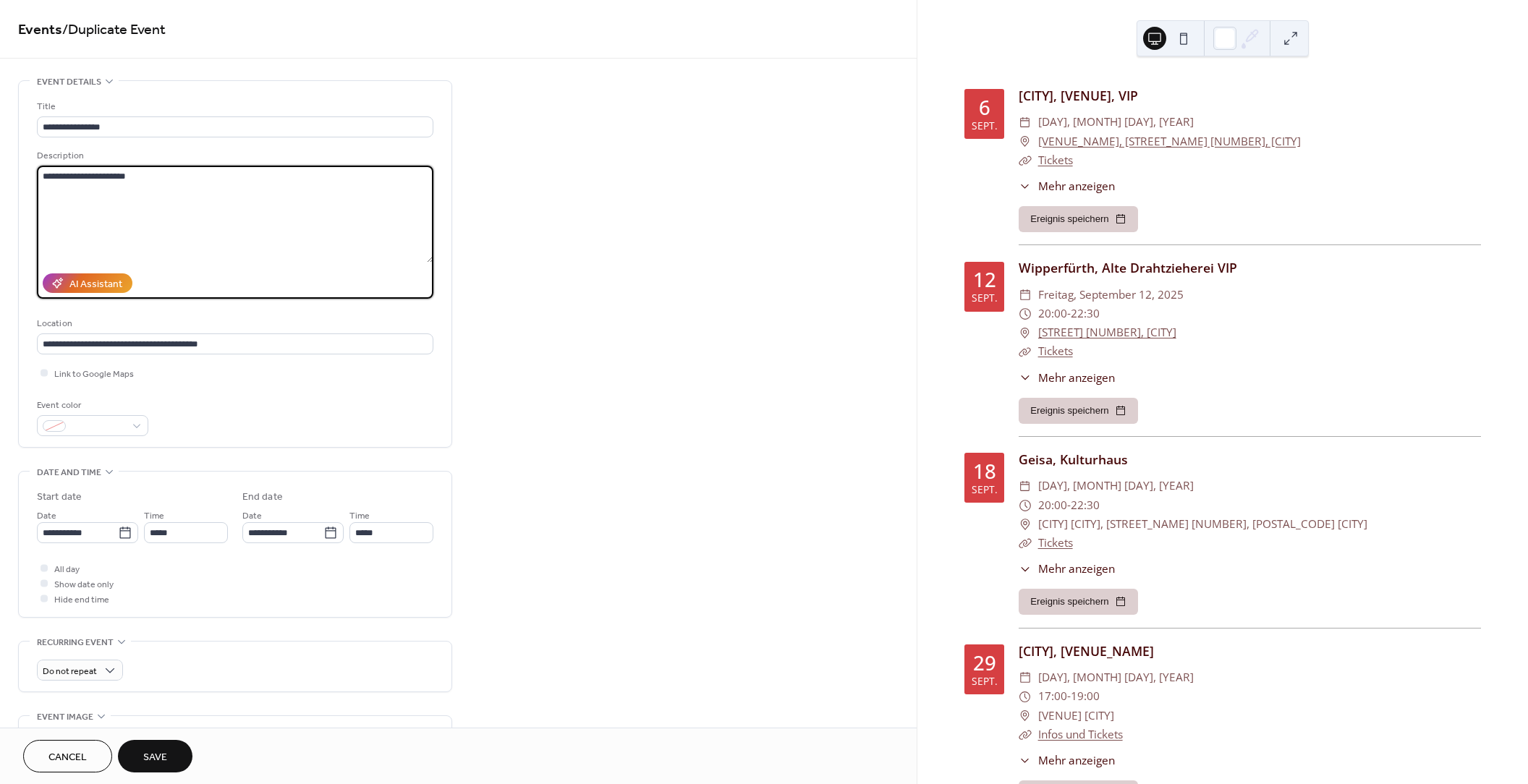 scroll, scrollTop: 0, scrollLeft: 0, axis: both 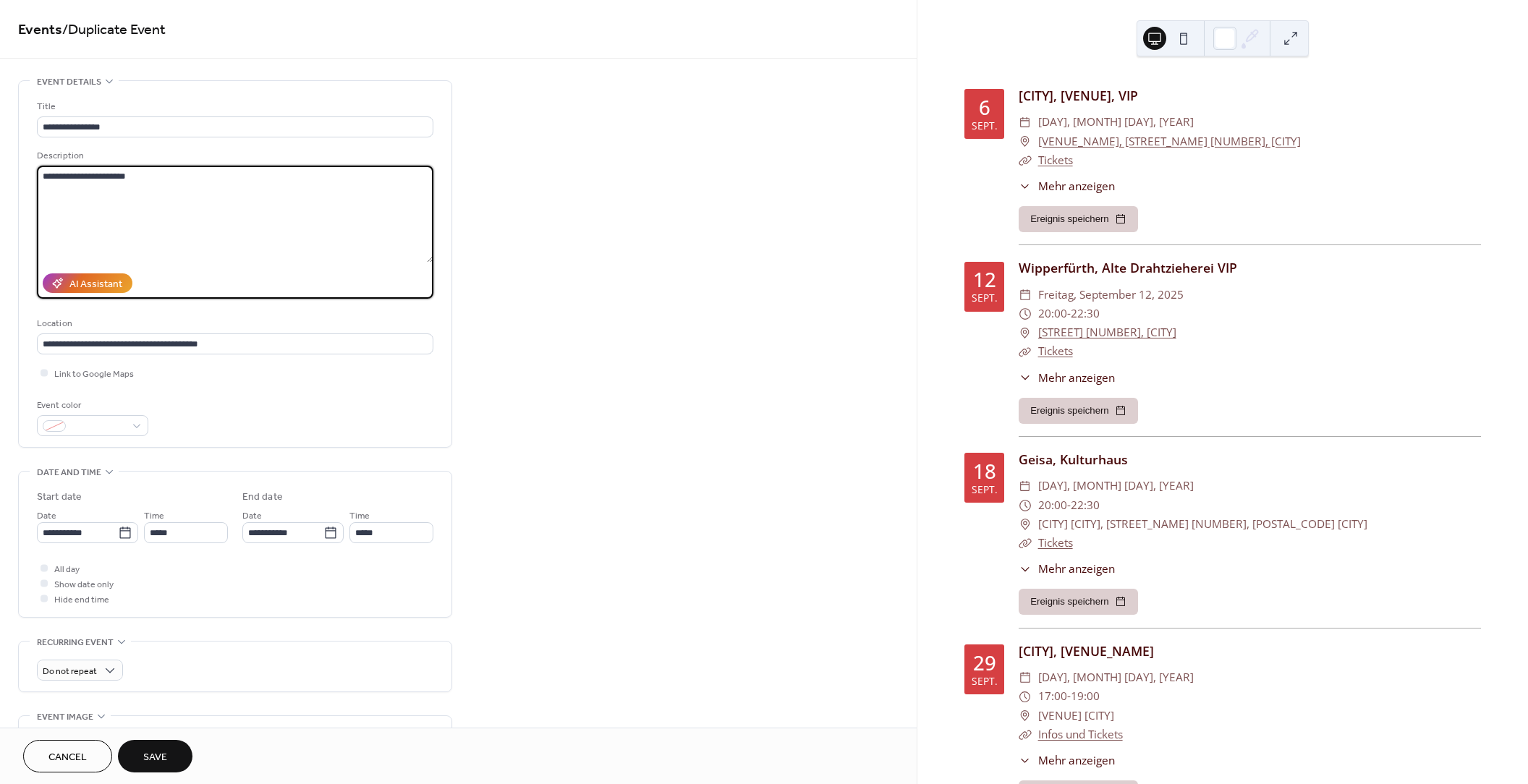 type on "**********" 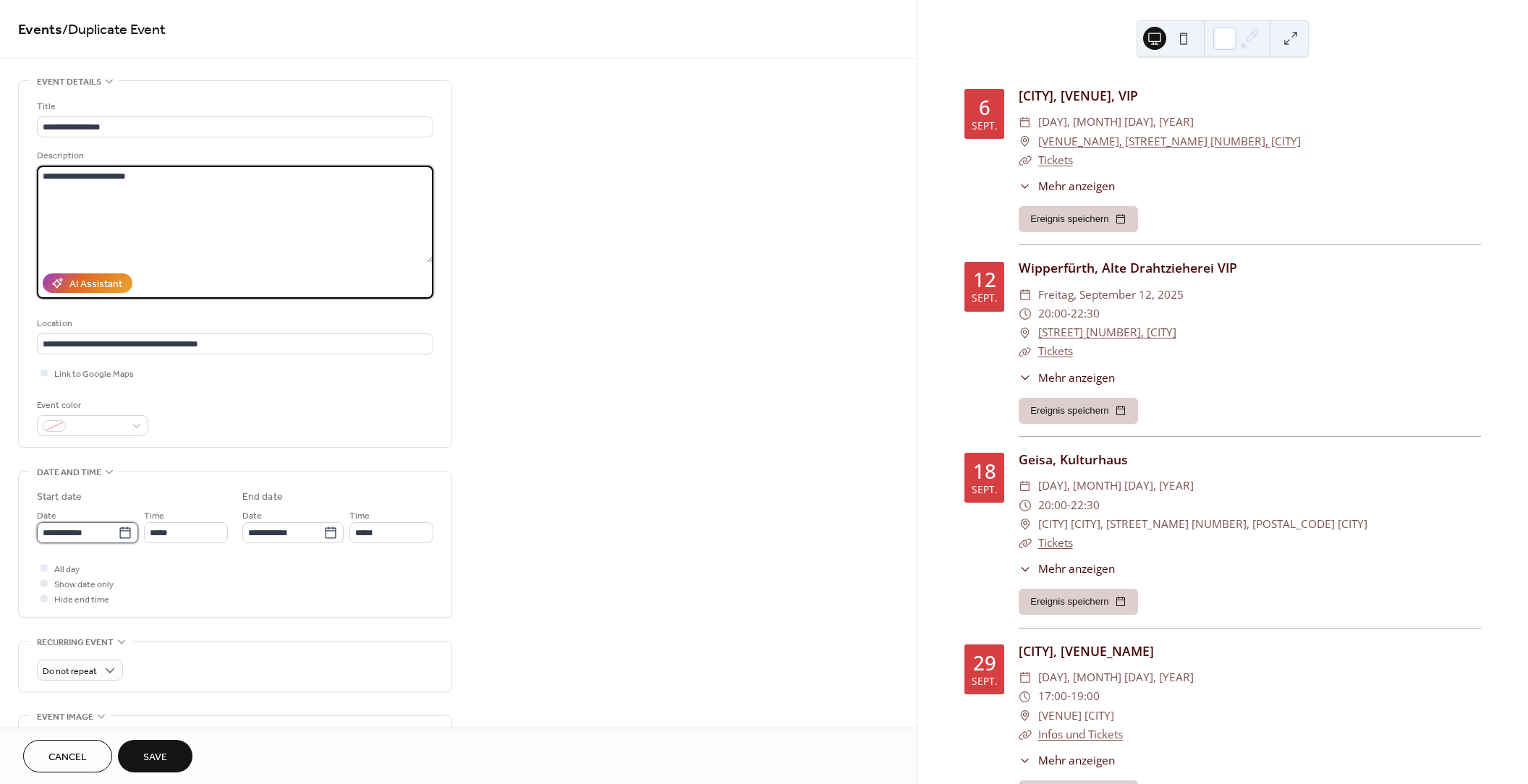 click on "**********" at bounding box center [77, 532] 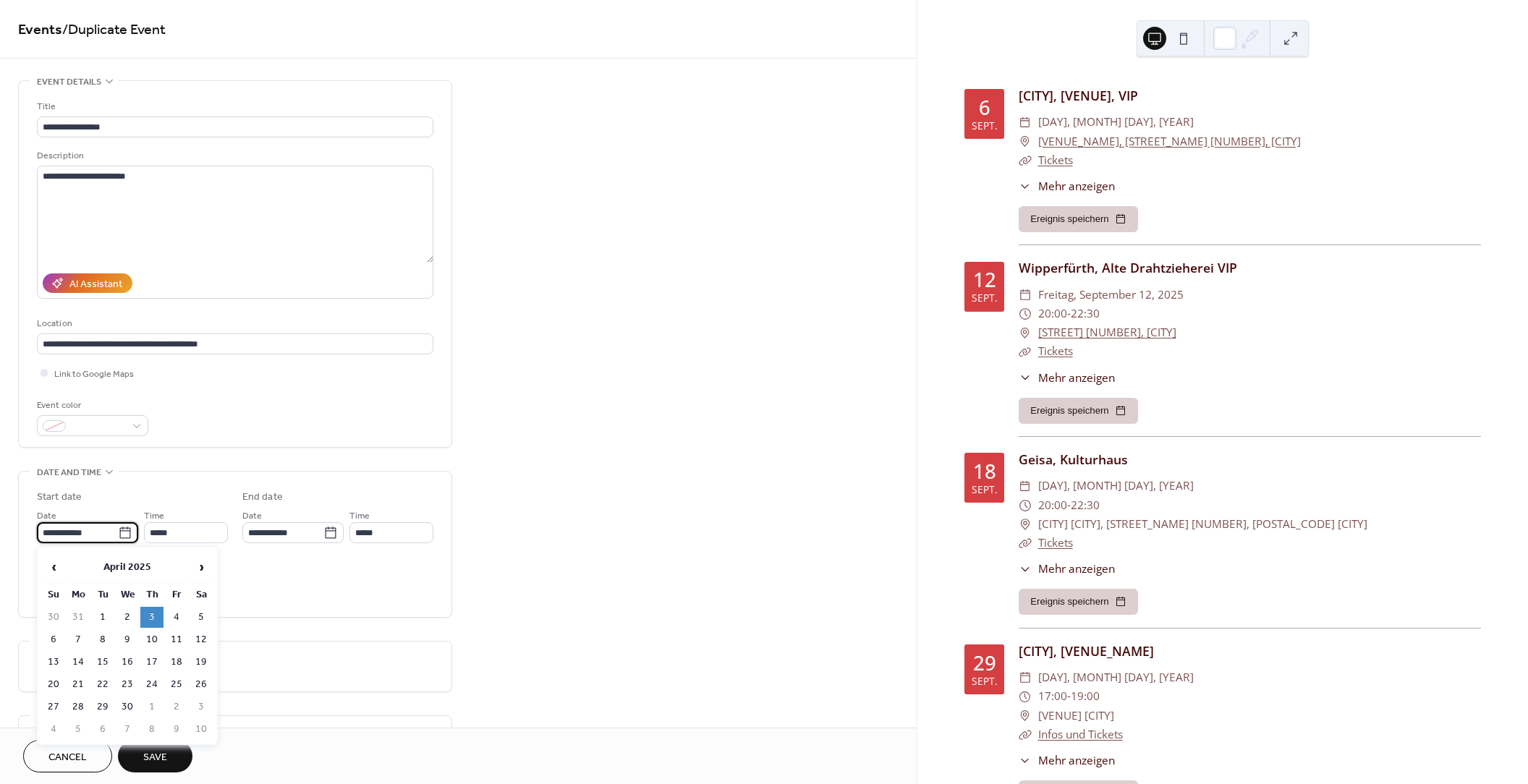 click on "**********" at bounding box center [77, 532] 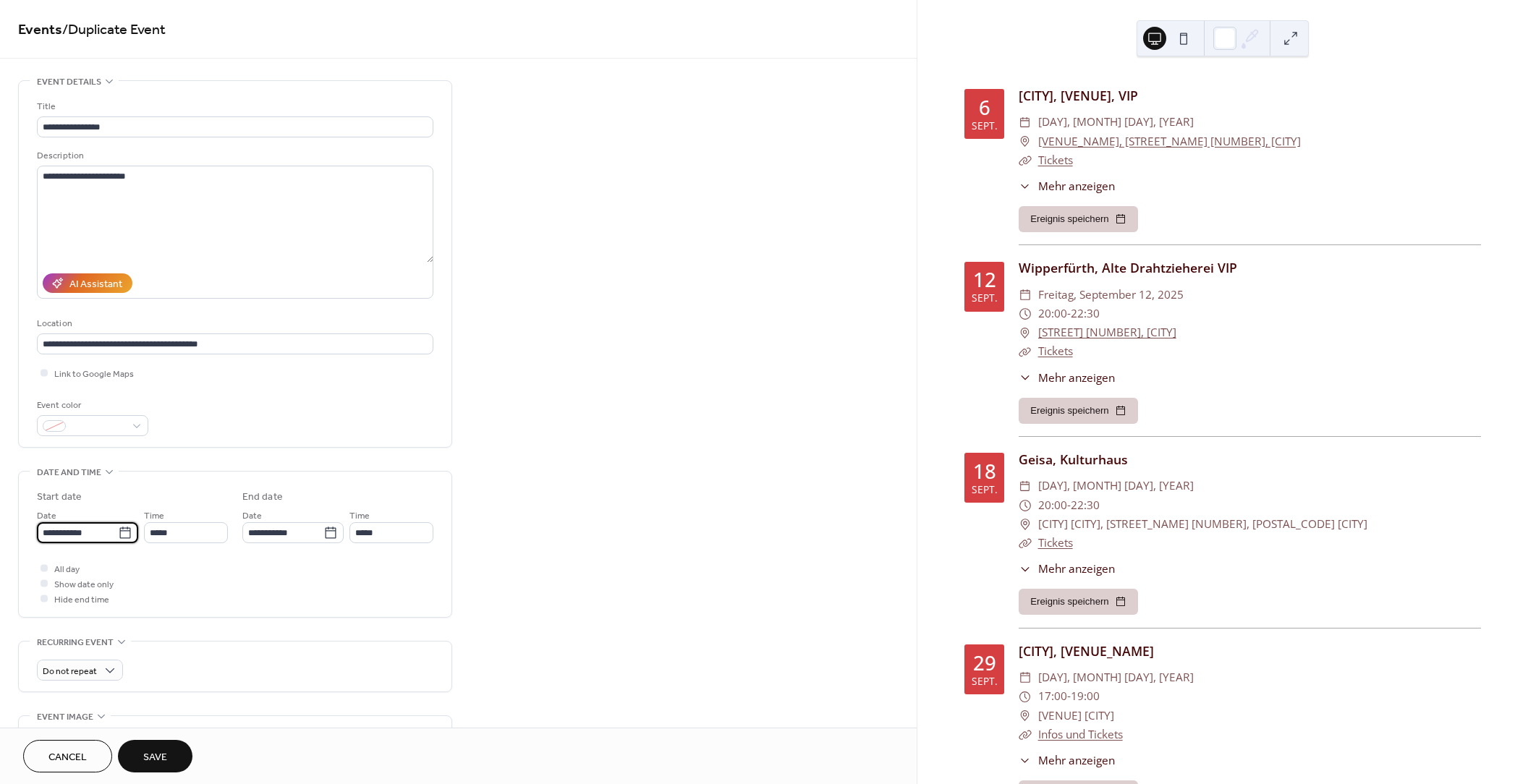 type on "**********" 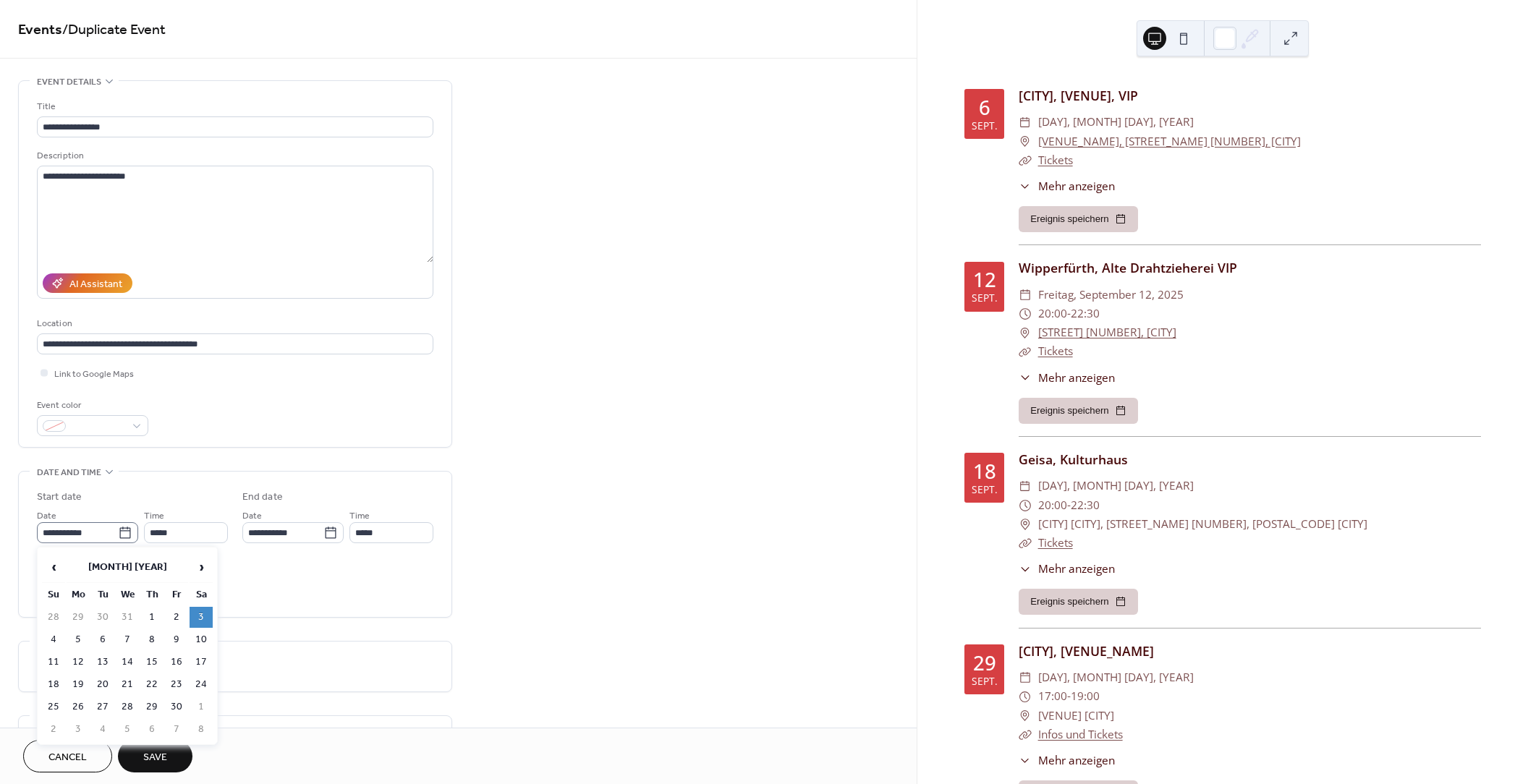 click 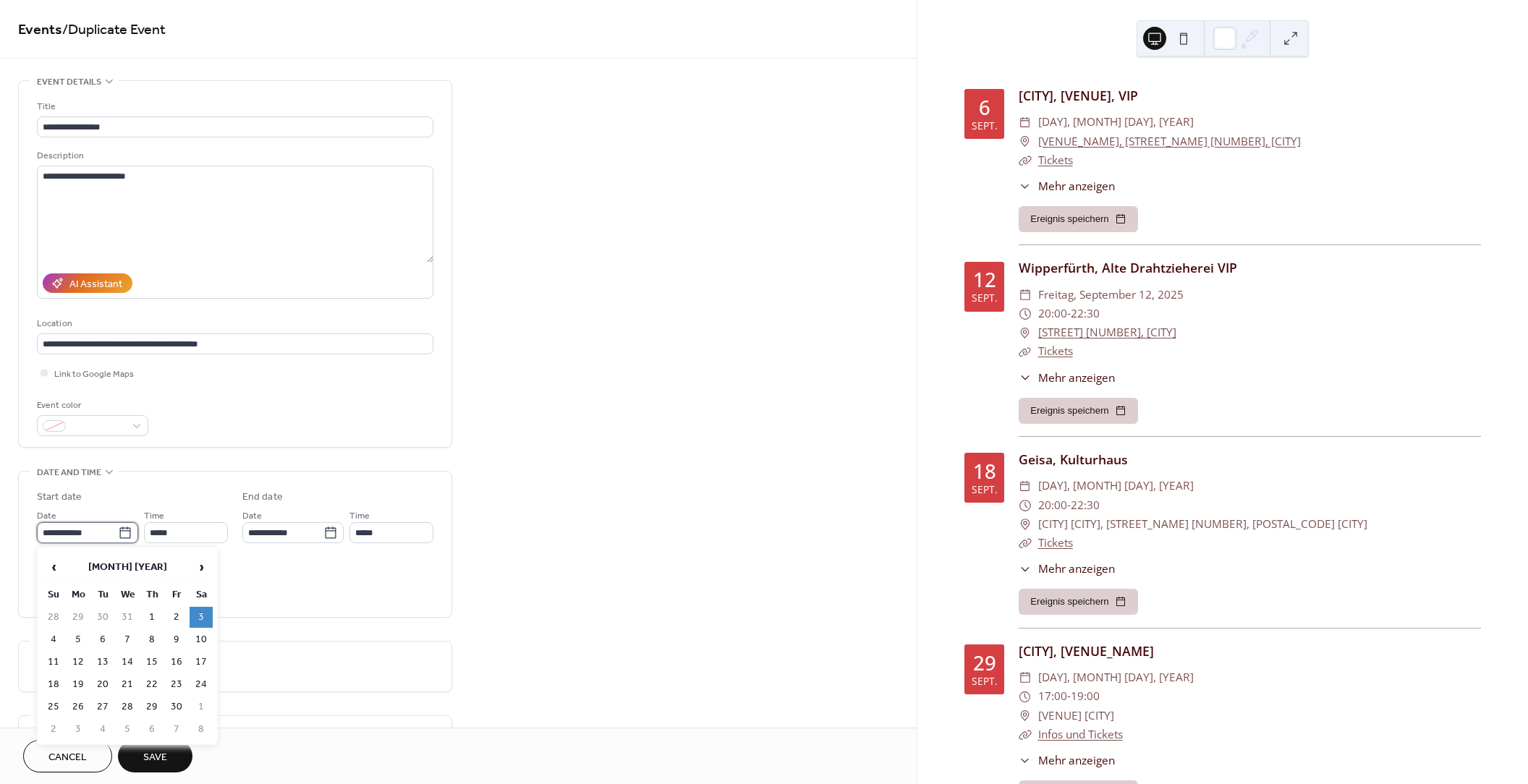 click on "**********" at bounding box center (77, 532) 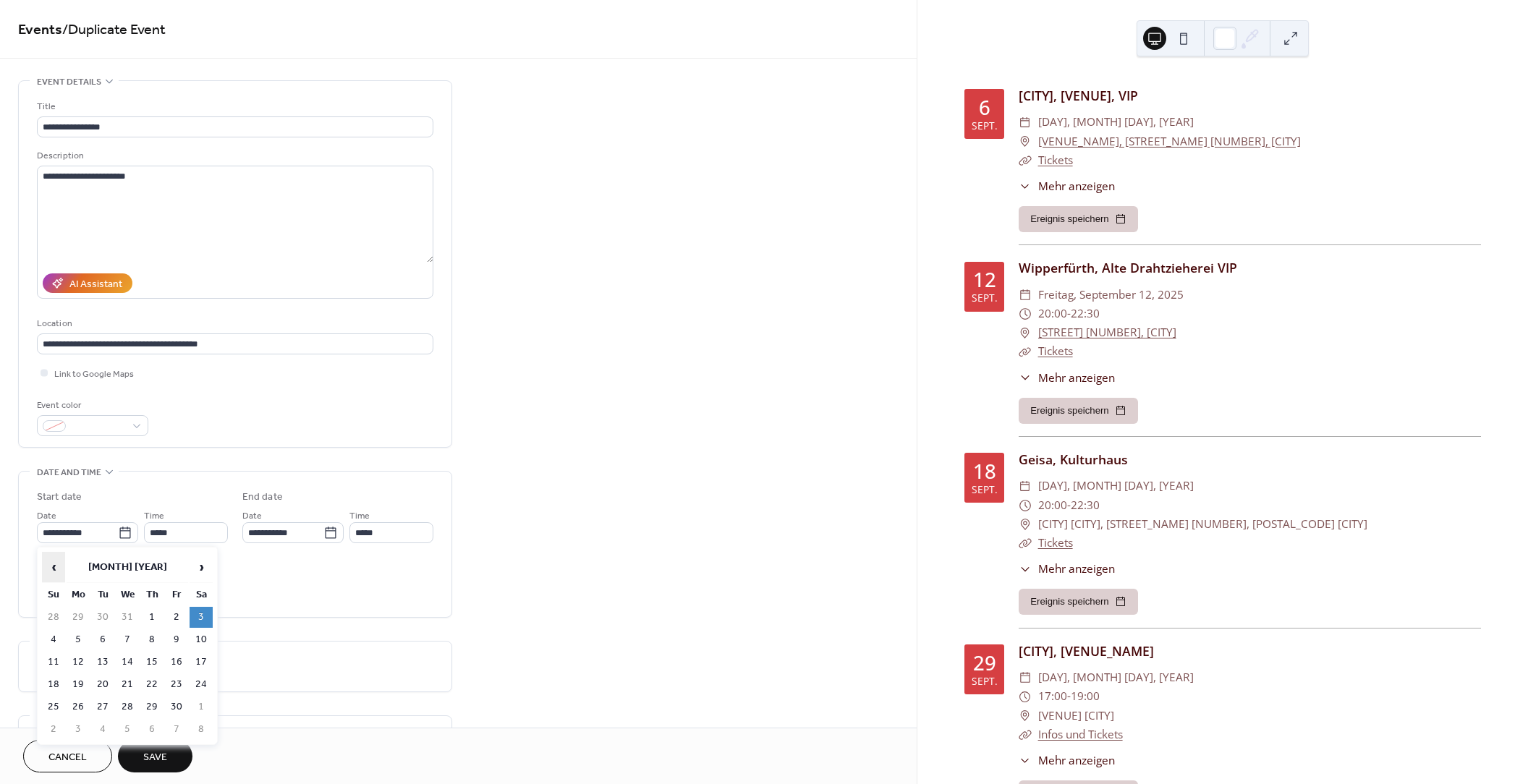 click on "‹" at bounding box center [54, 567] 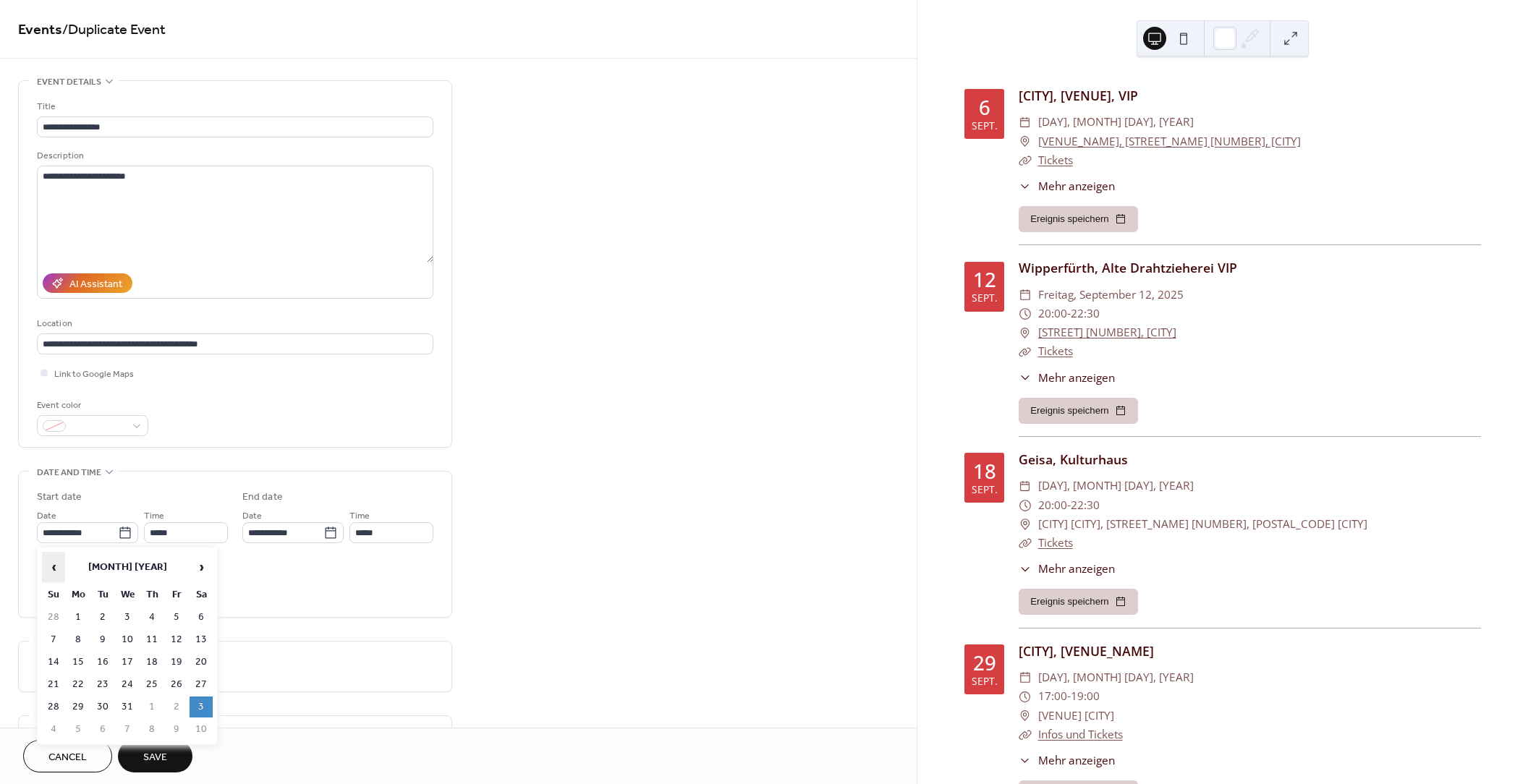 click on "‹" at bounding box center [54, 567] 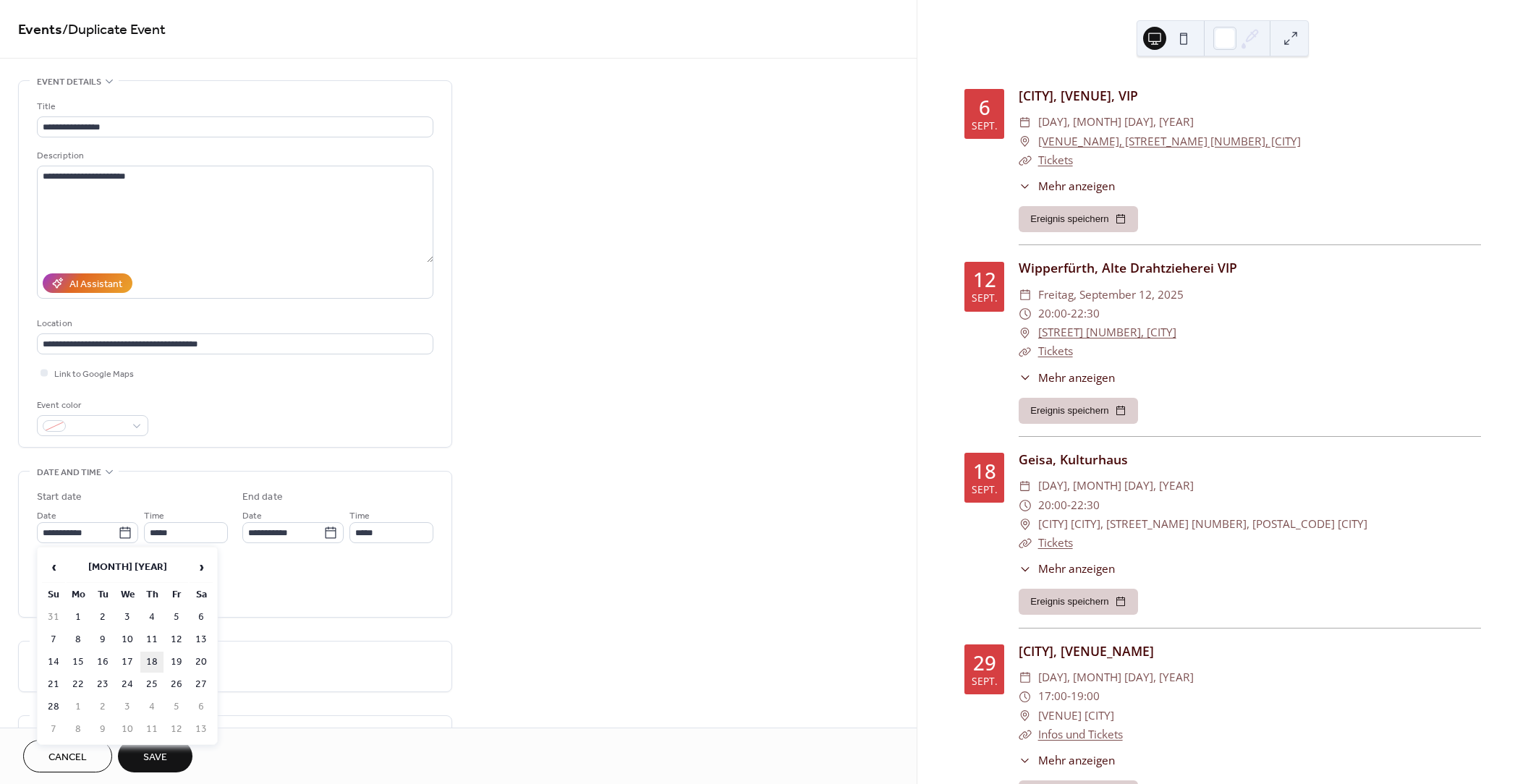 click on "18" at bounding box center (152, 662) 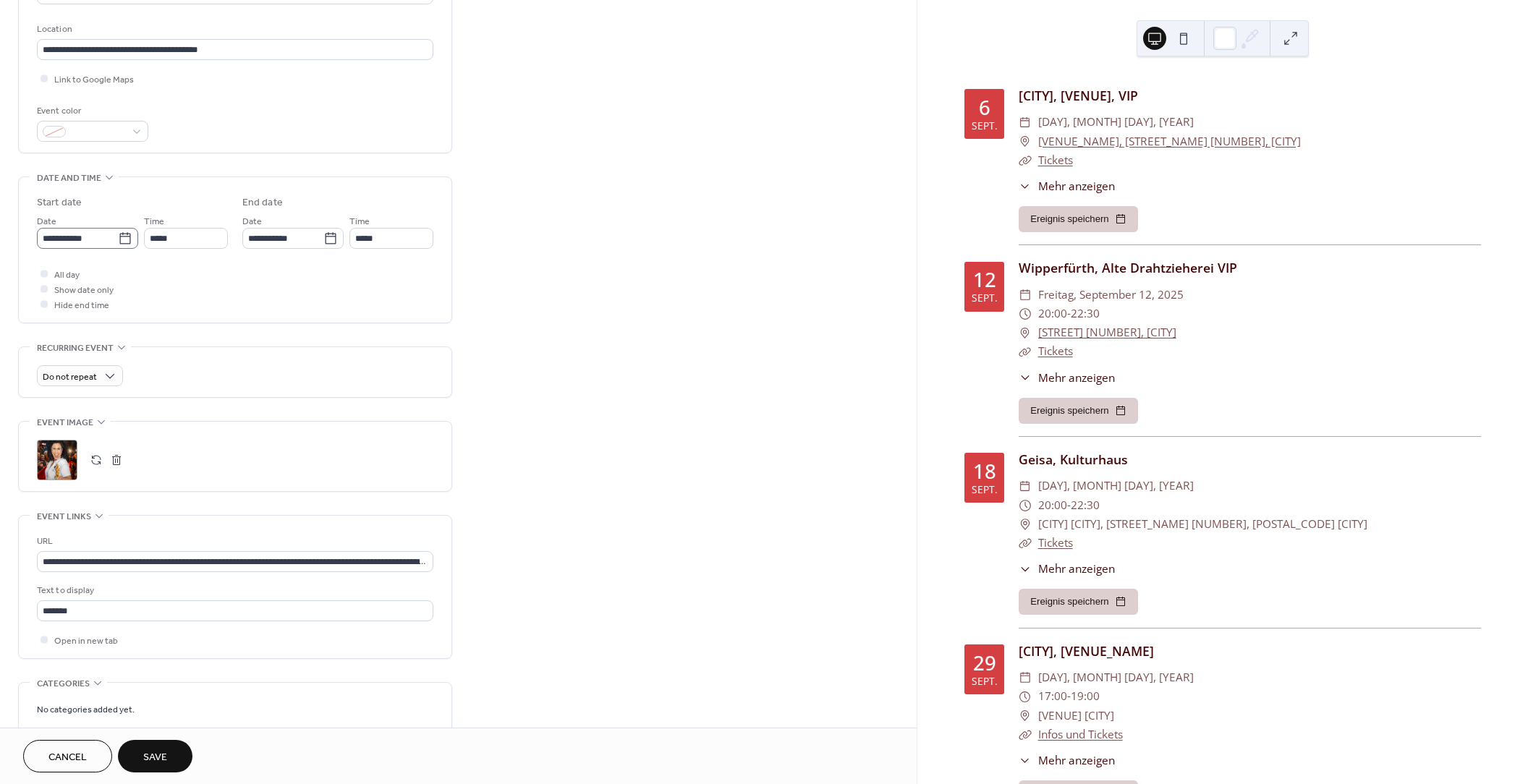 scroll, scrollTop: 294, scrollLeft: 0, axis: vertical 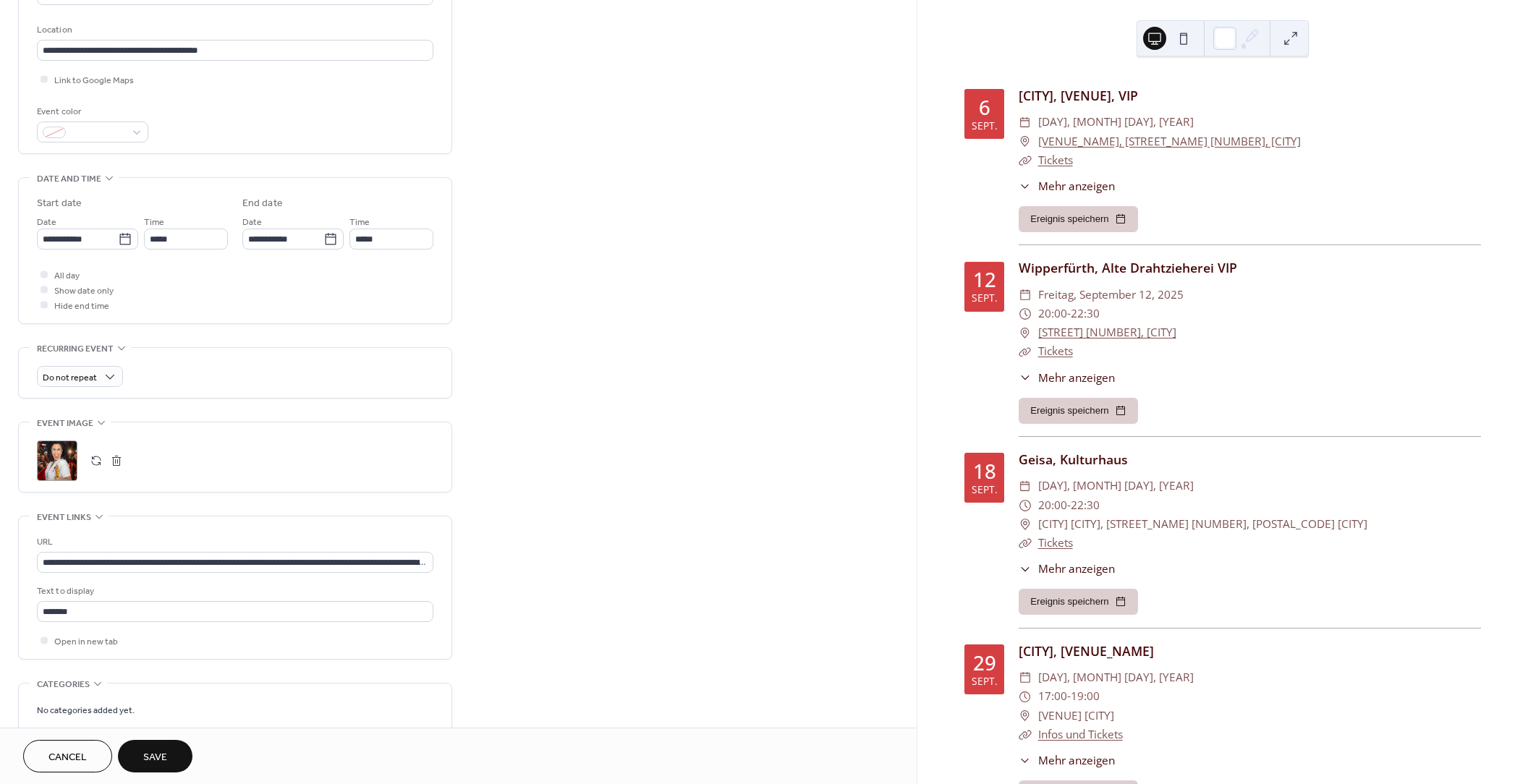 click at bounding box center (96, 461) 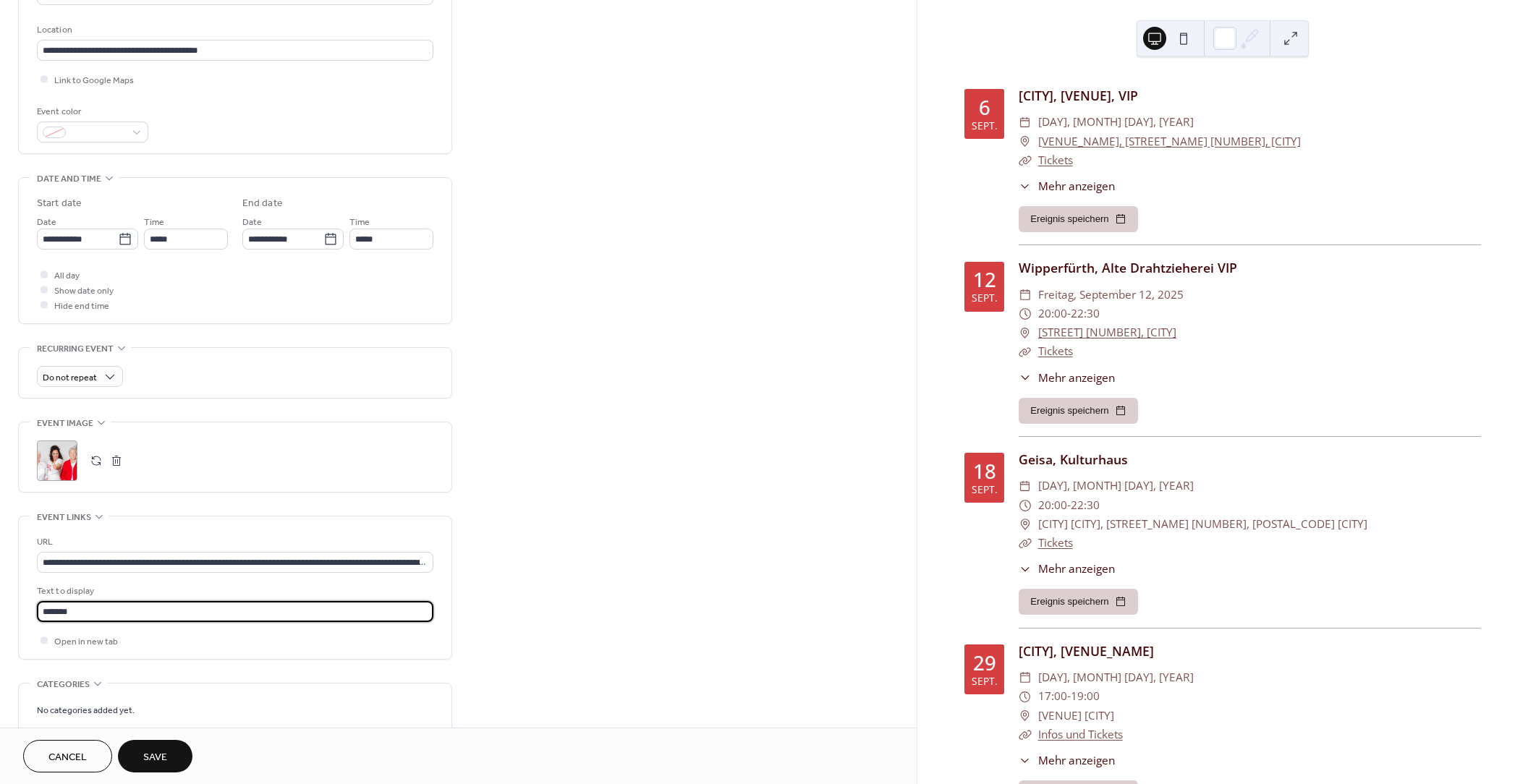 drag, startPoint x: 110, startPoint y: 608, endPoint x: 27, endPoint y: 609, distance: 83.00602 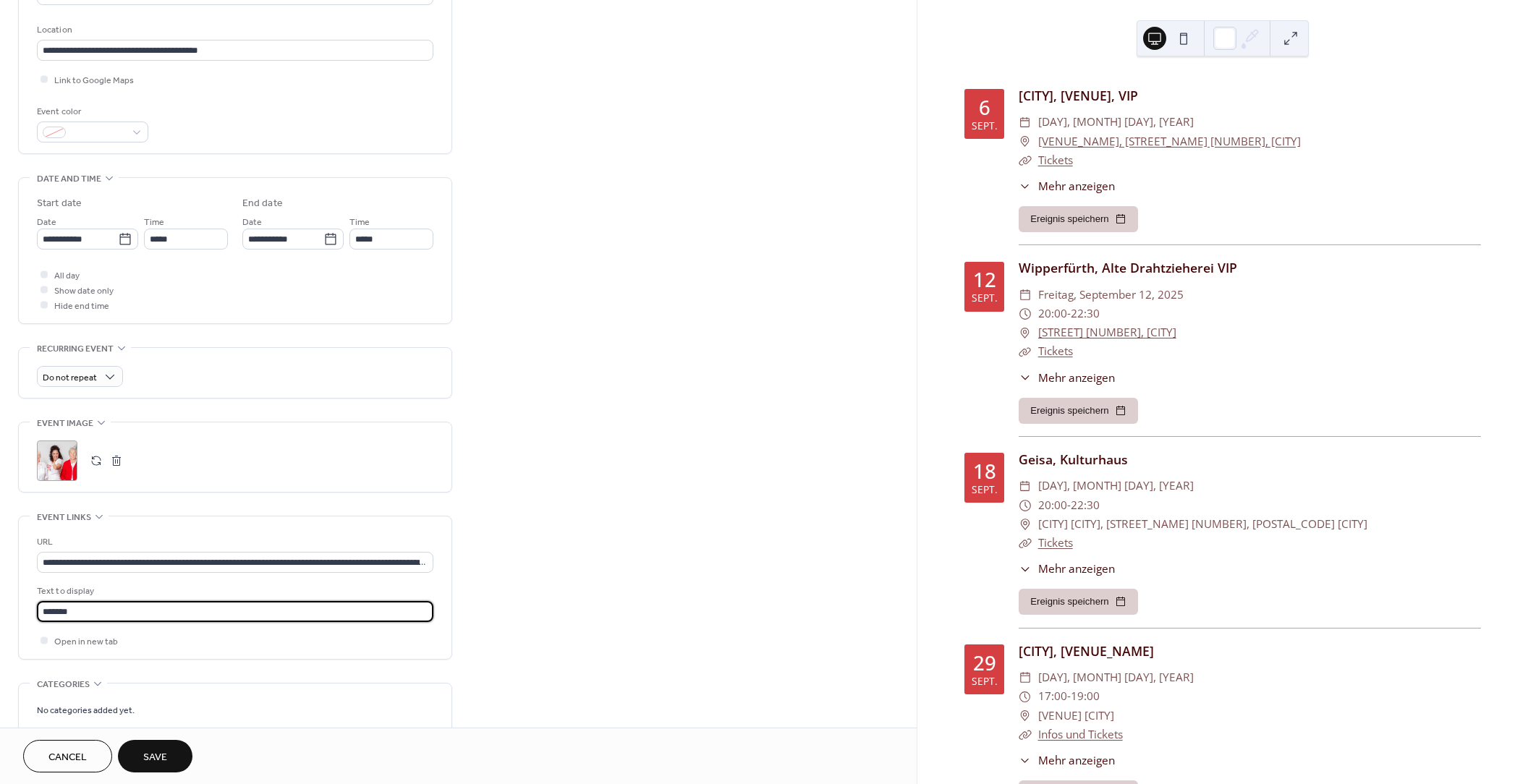 type on "**********" 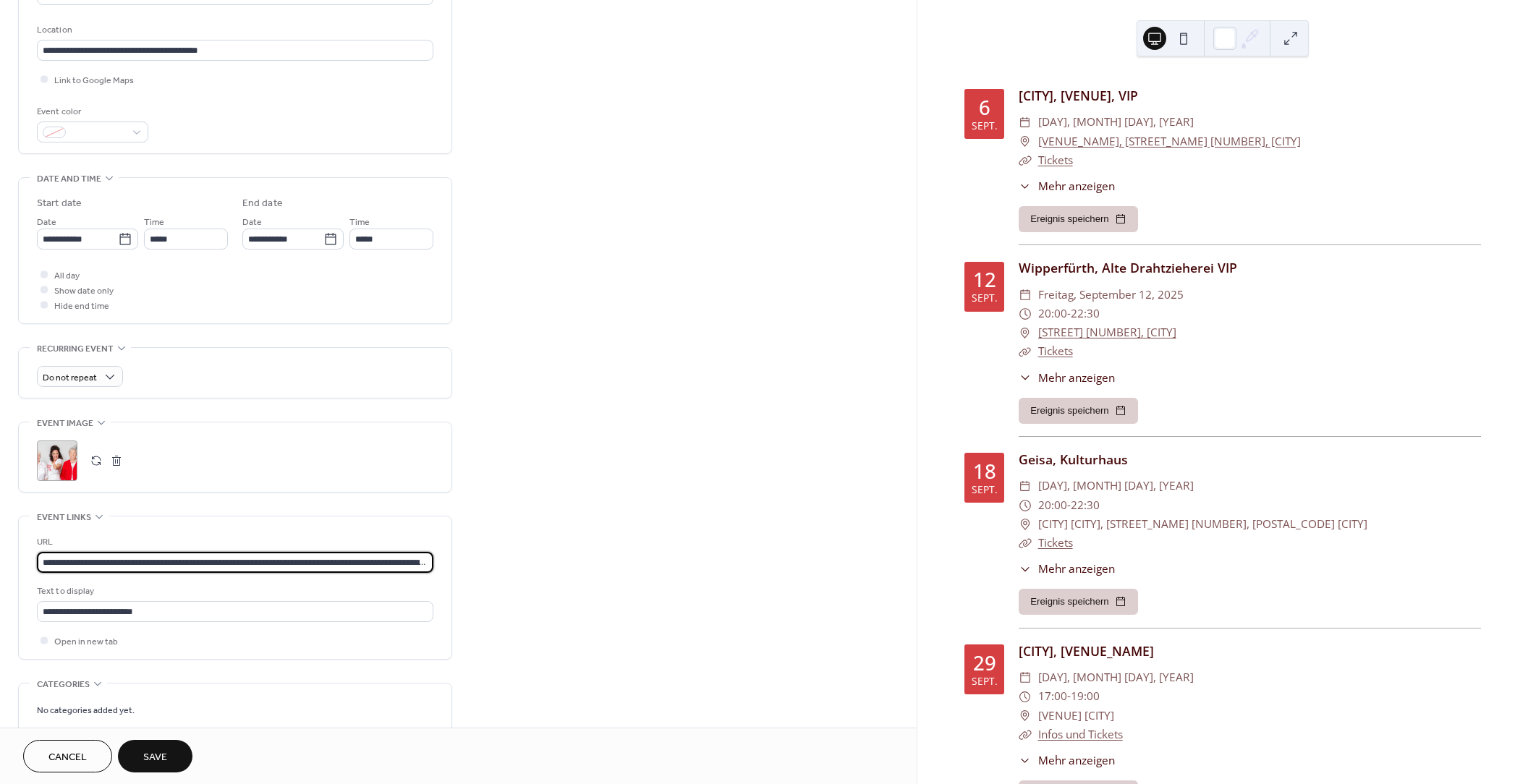 drag, startPoint x: 38, startPoint y: 564, endPoint x: 35, endPoint y: 575, distance: 11.401754 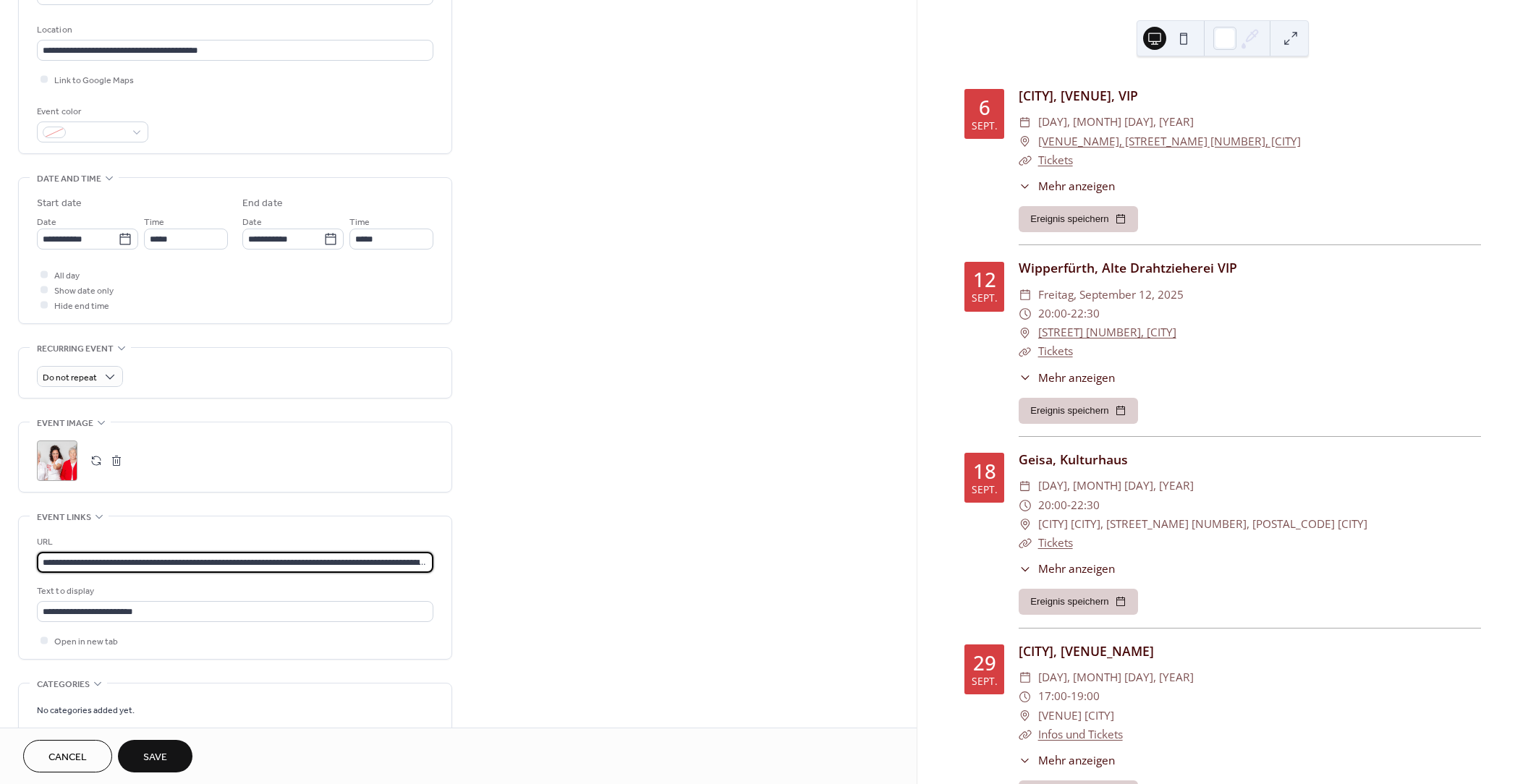 click on "**********" at bounding box center (235, 587) 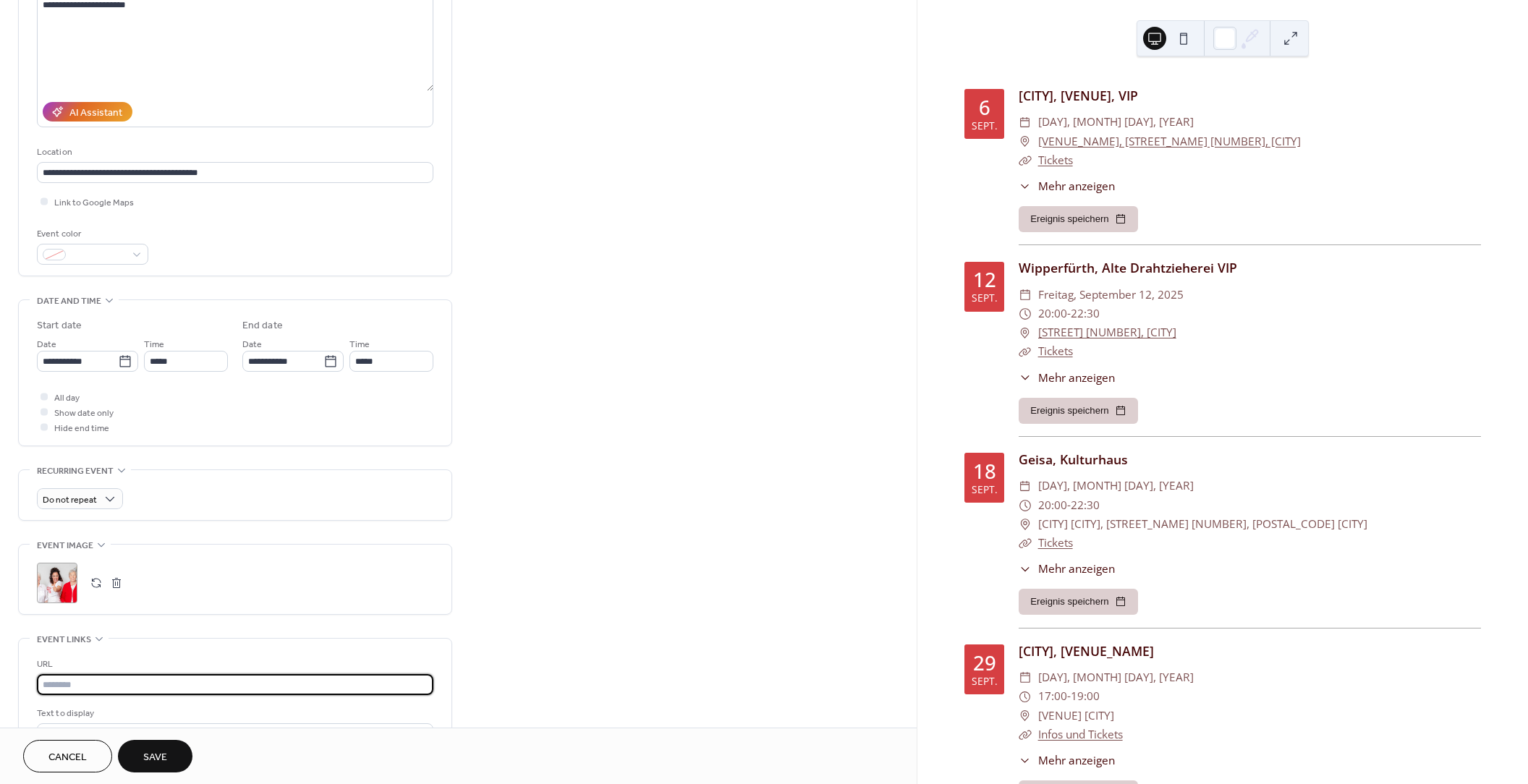 scroll, scrollTop: 174, scrollLeft: 0, axis: vertical 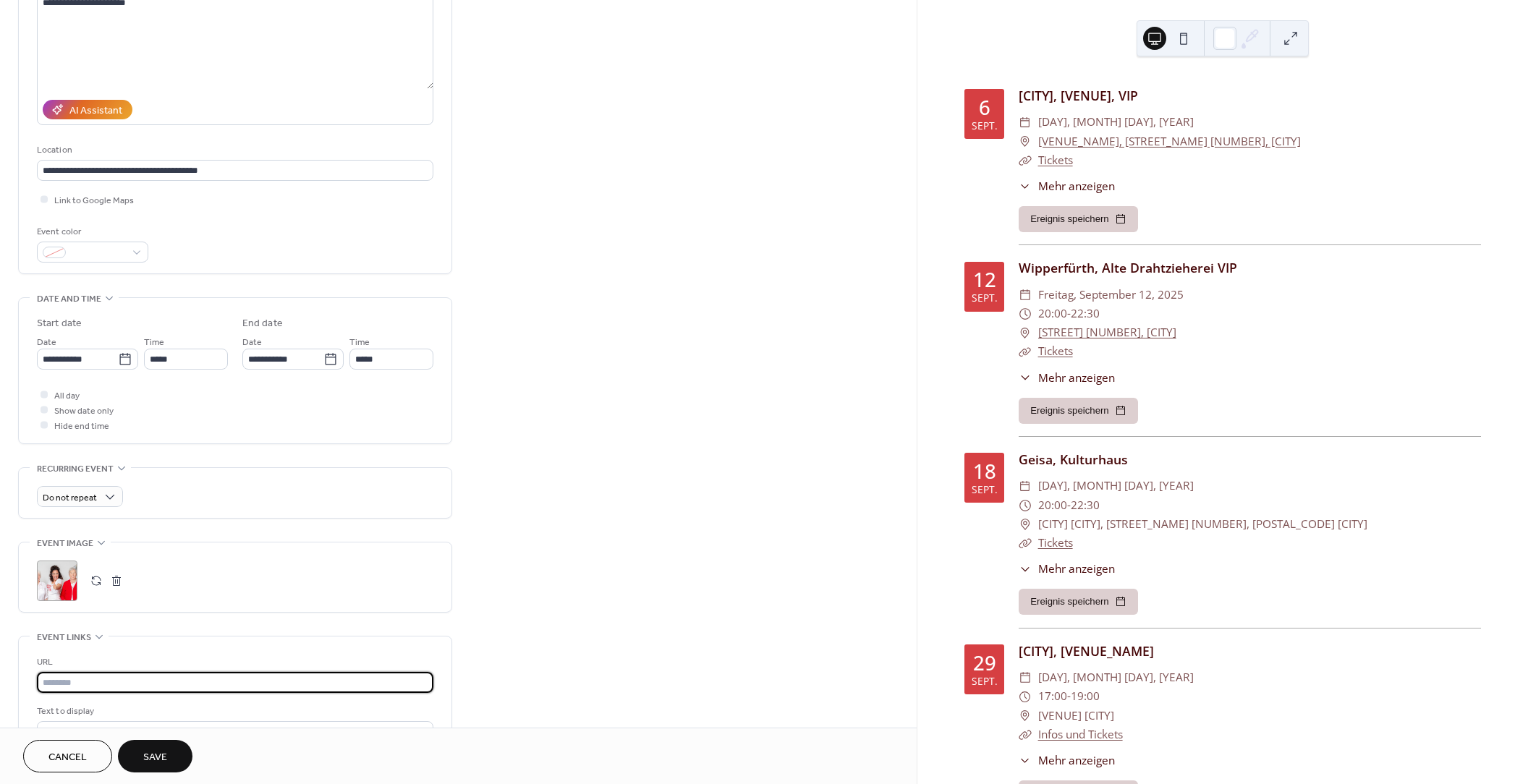 type 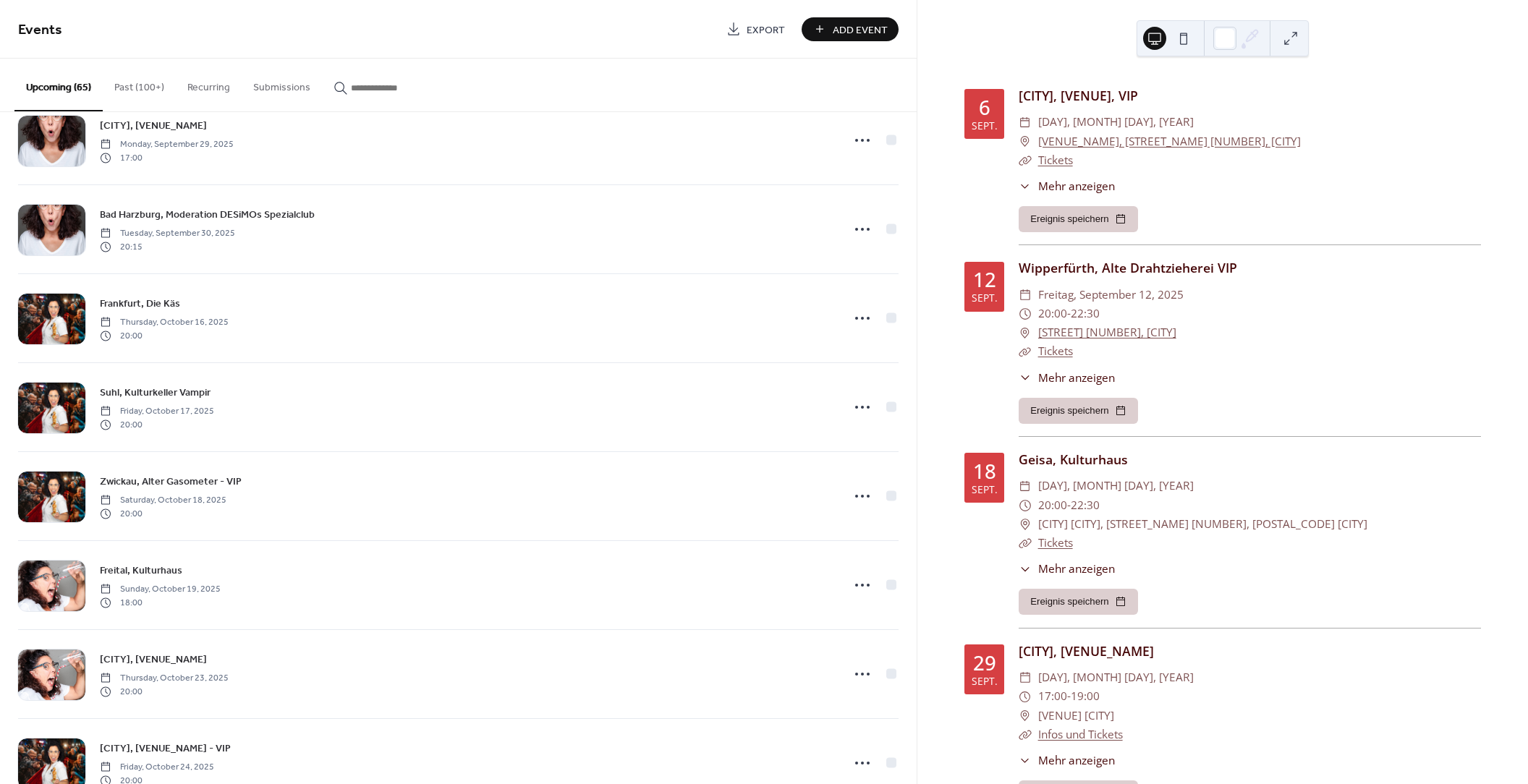 scroll, scrollTop: 304, scrollLeft: 0, axis: vertical 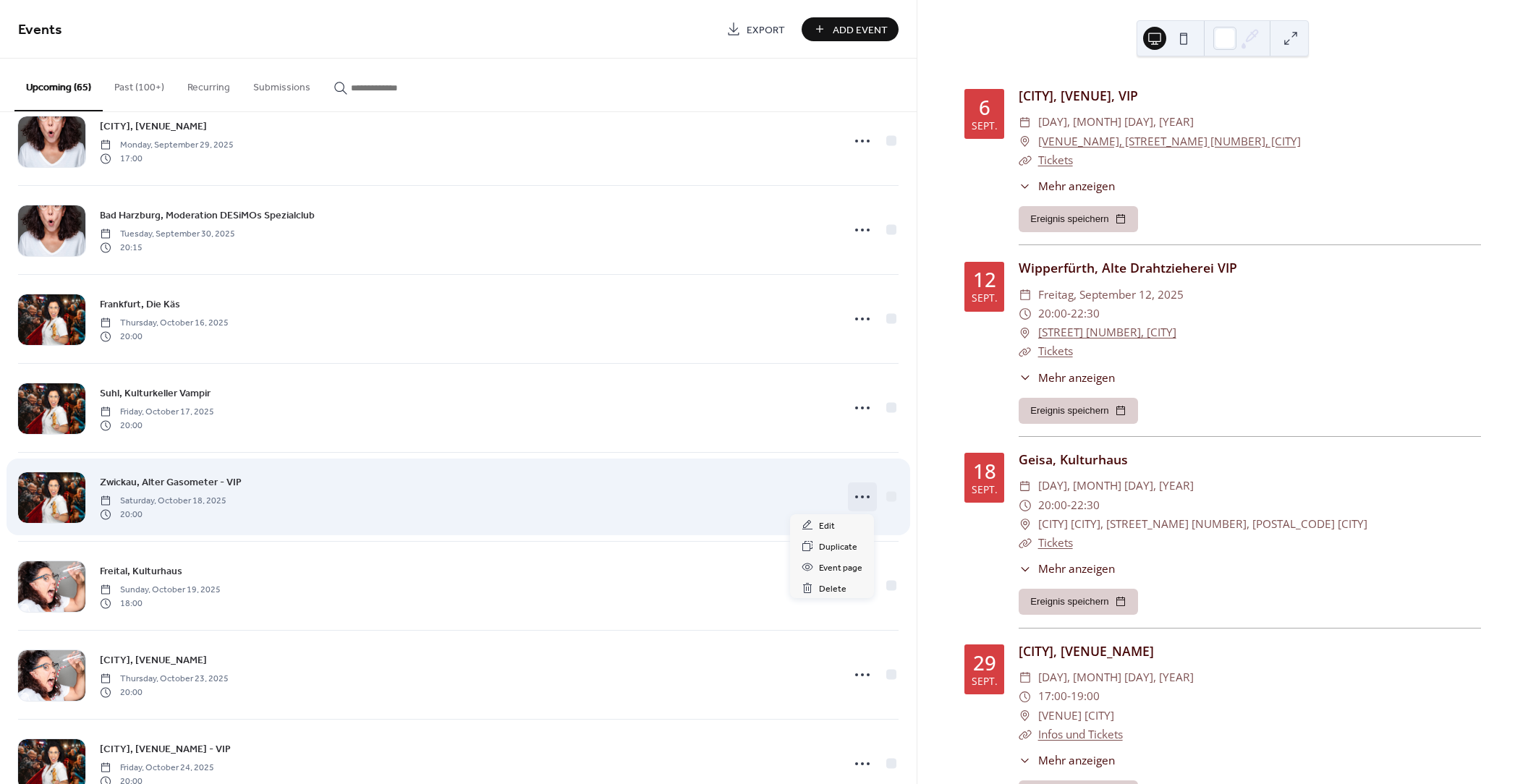 click 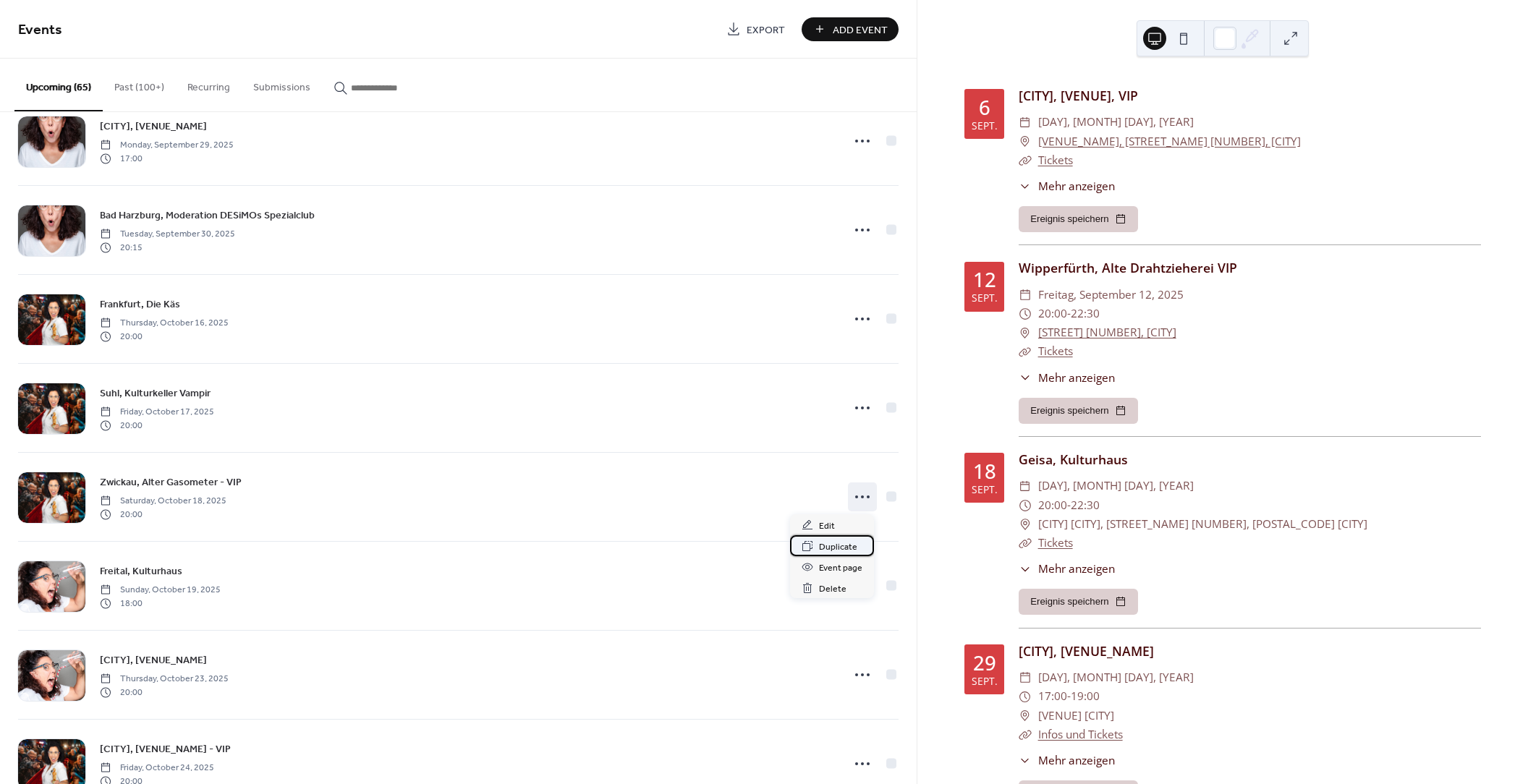 click on "Duplicate" at bounding box center (838, 547) 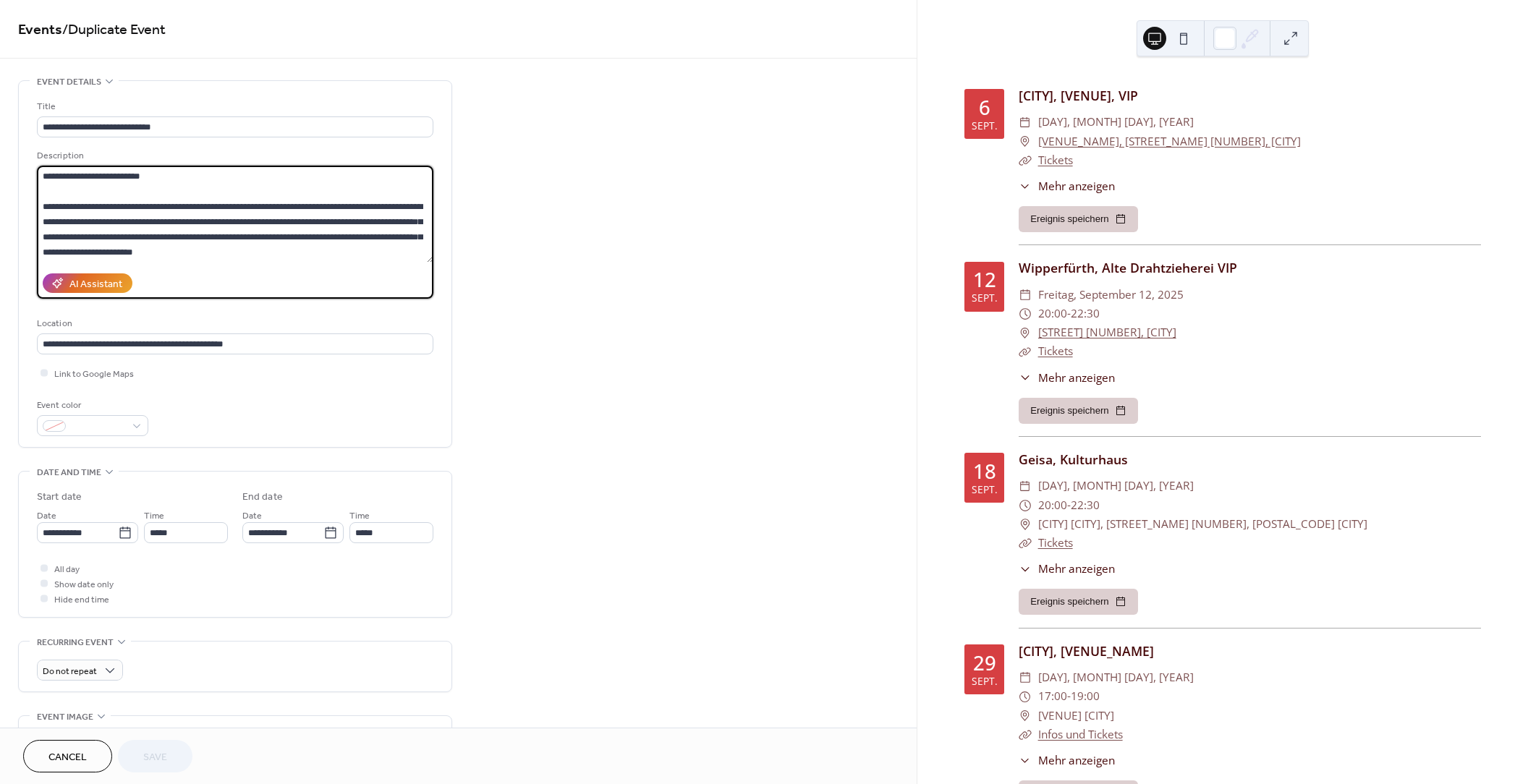 drag, startPoint x: 37, startPoint y: 177, endPoint x: 28, endPoint y: 301, distance: 124.32618 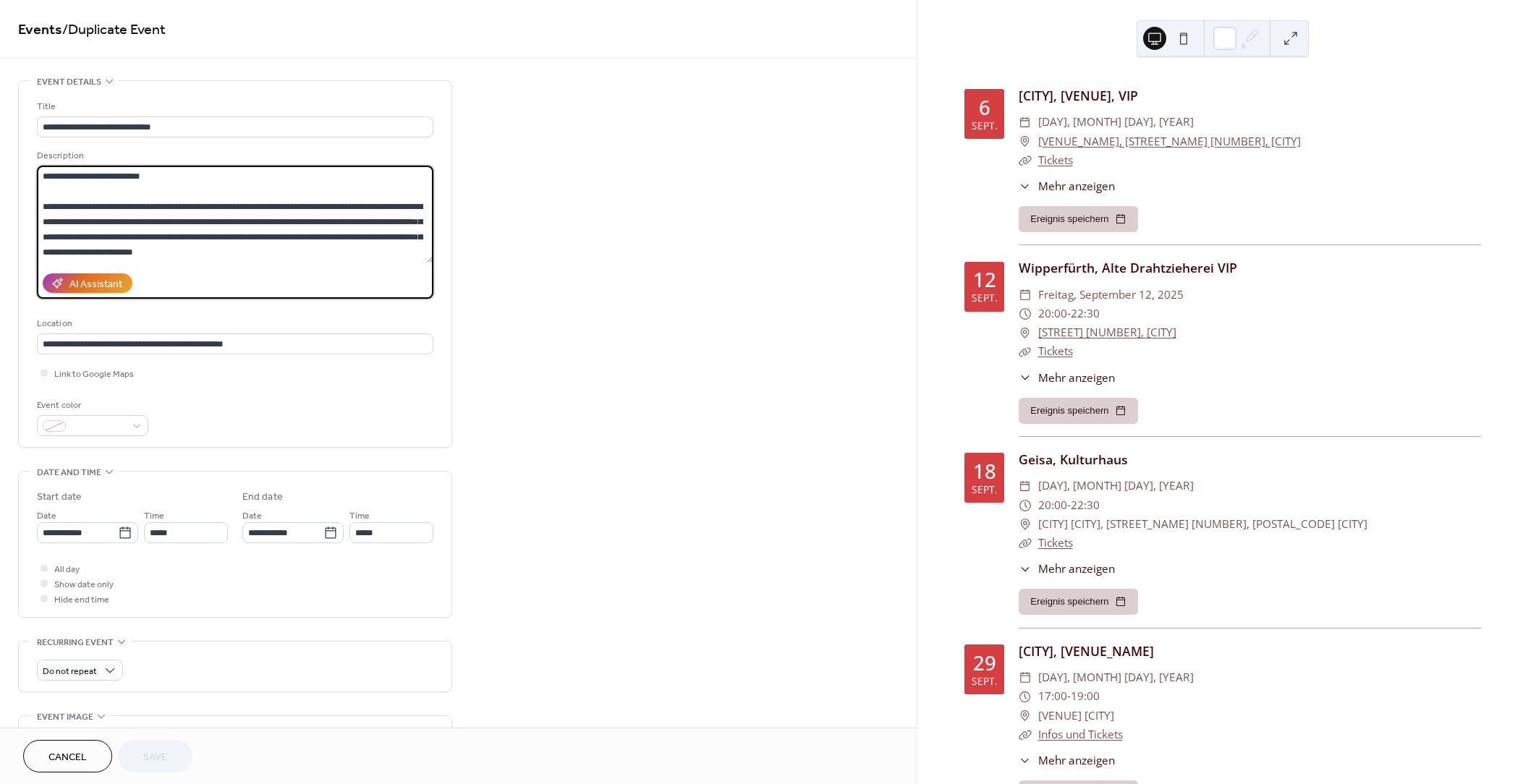 click on "**********" at bounding box center (235, 264) 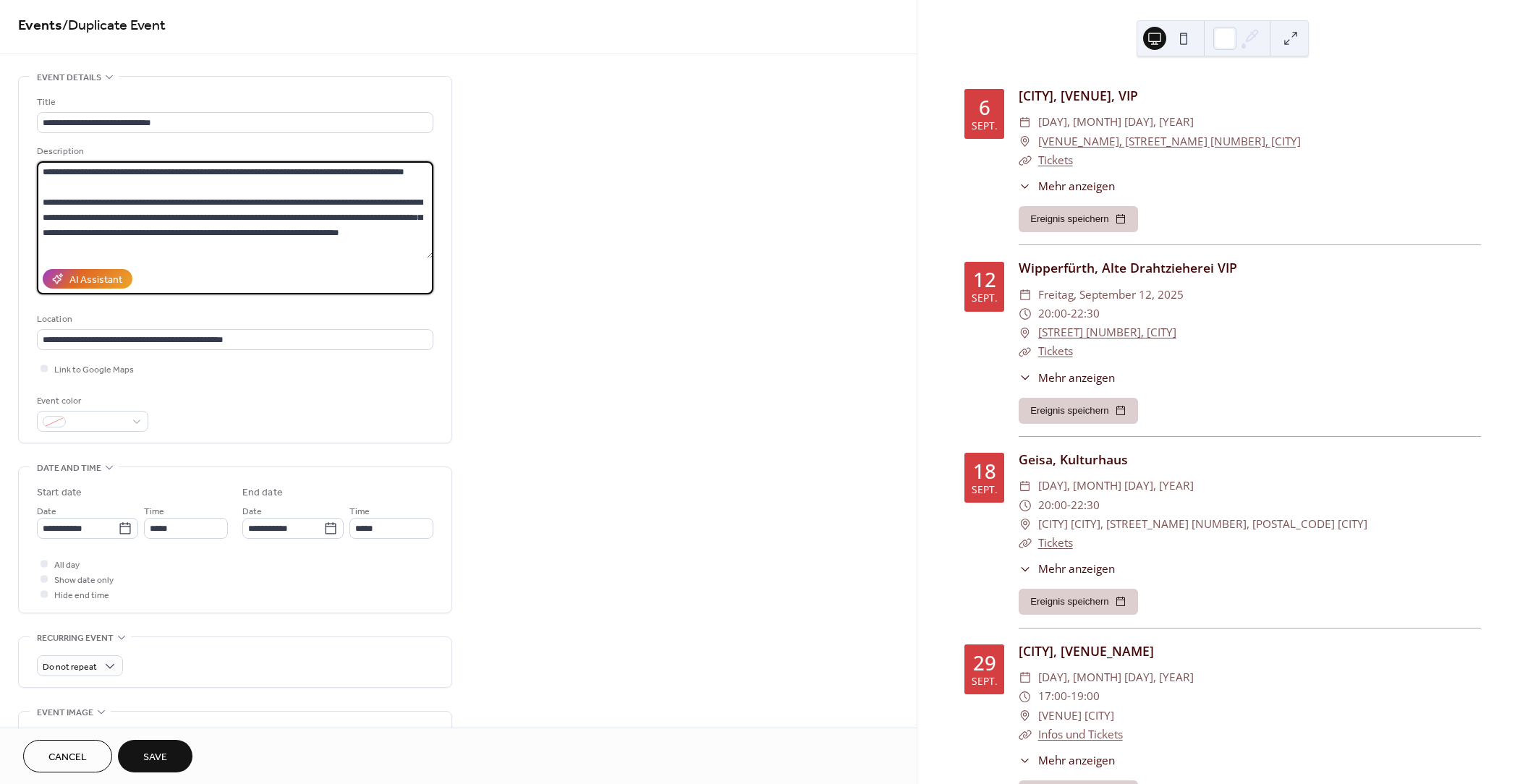 scroll, scrollTop: 3, scrollLeft: 0, axis: vertical 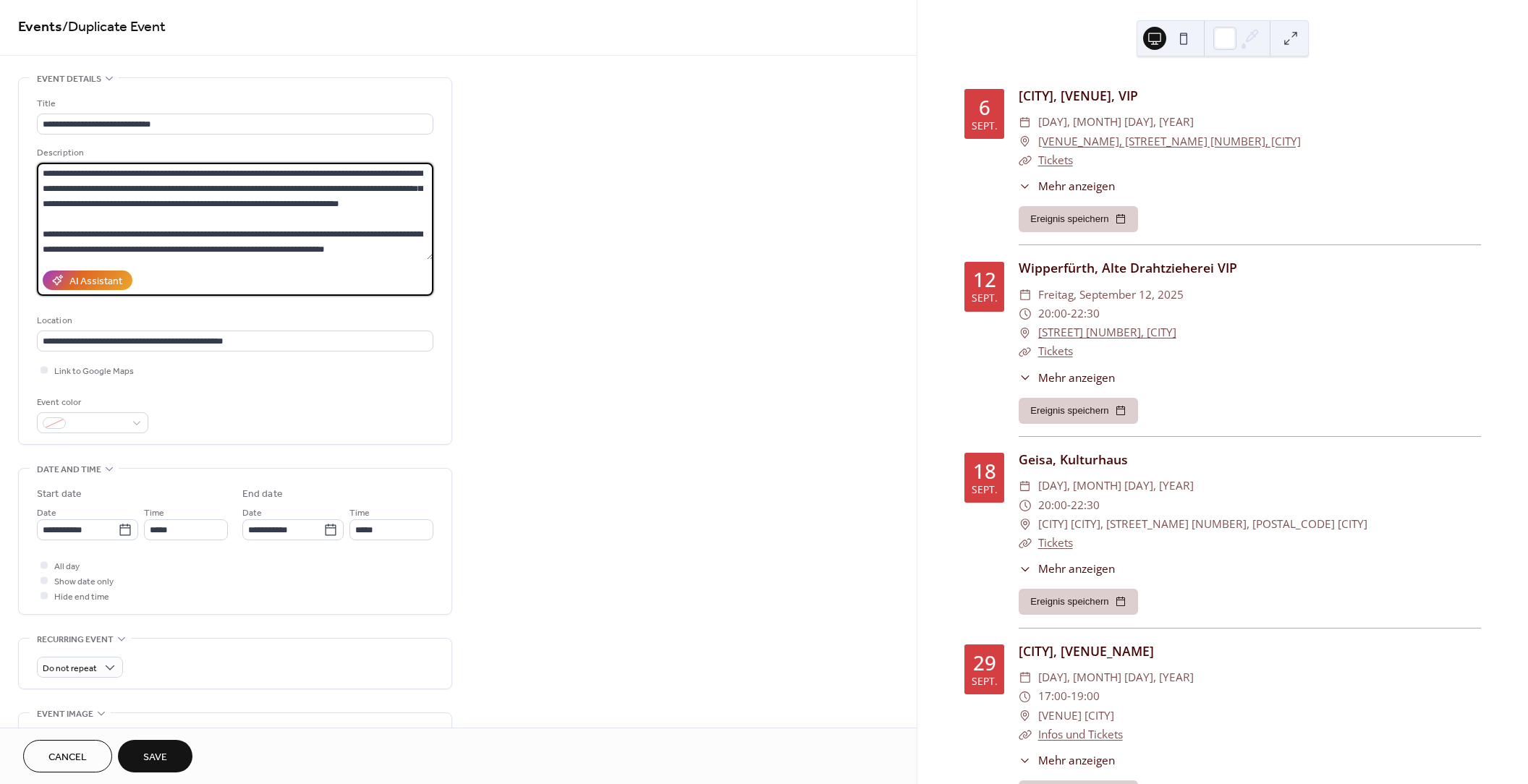 drag, startPoint x: 45, startPoint y: 171, endPoint x: 25, endPoint y: 324, distance: 154.30165 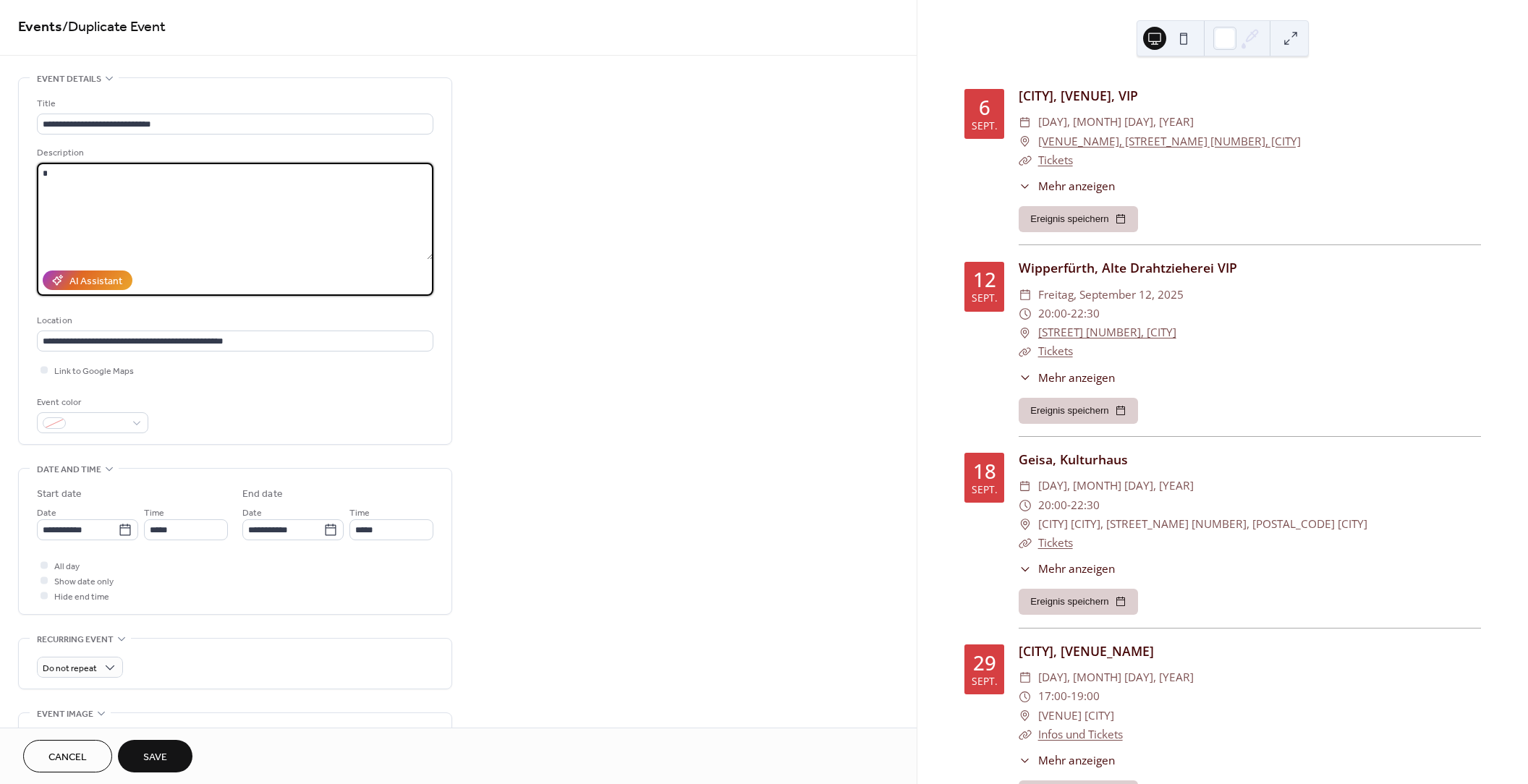 scroll, scrollTop: 0, scrollLeft: 0, axis: both 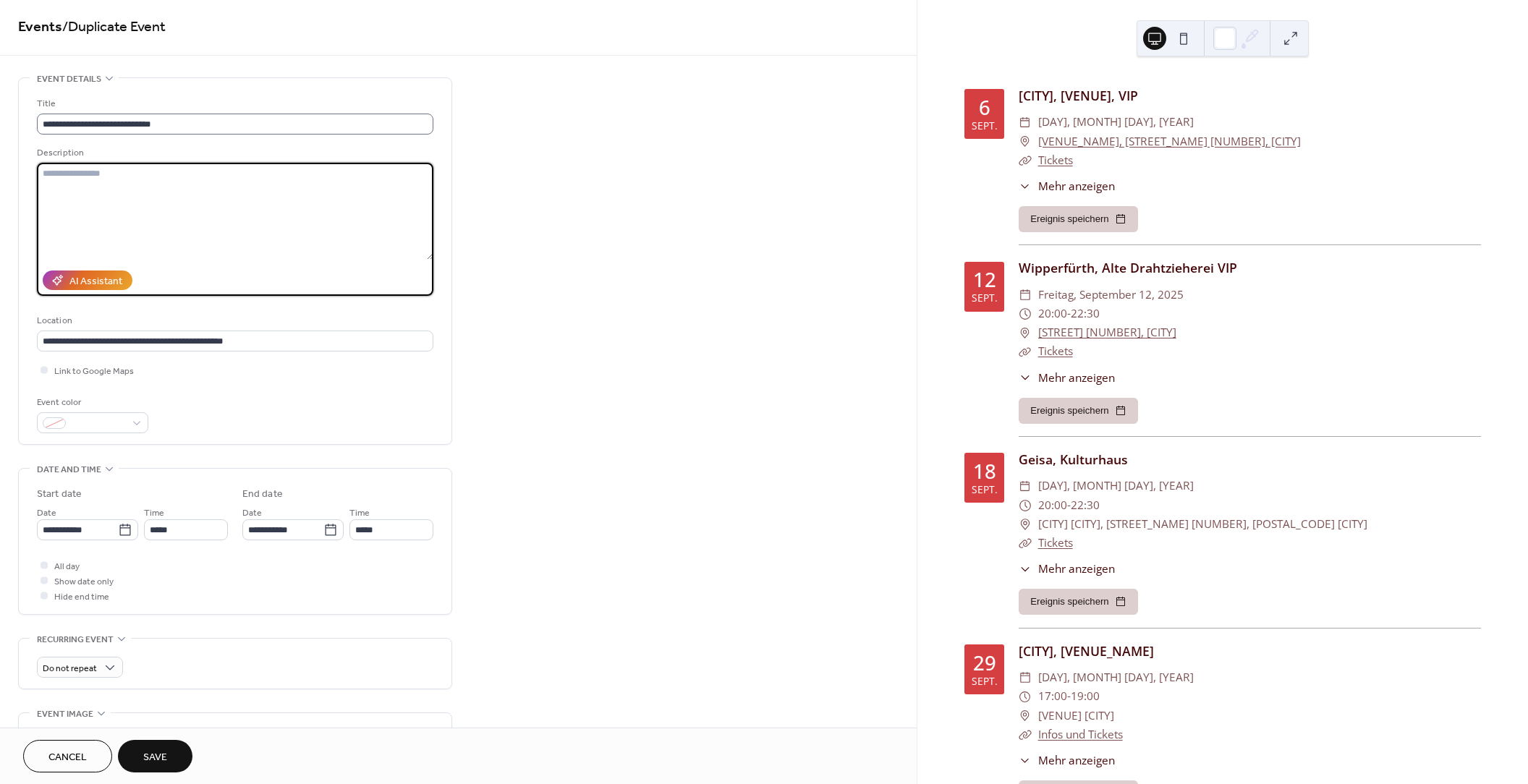 type 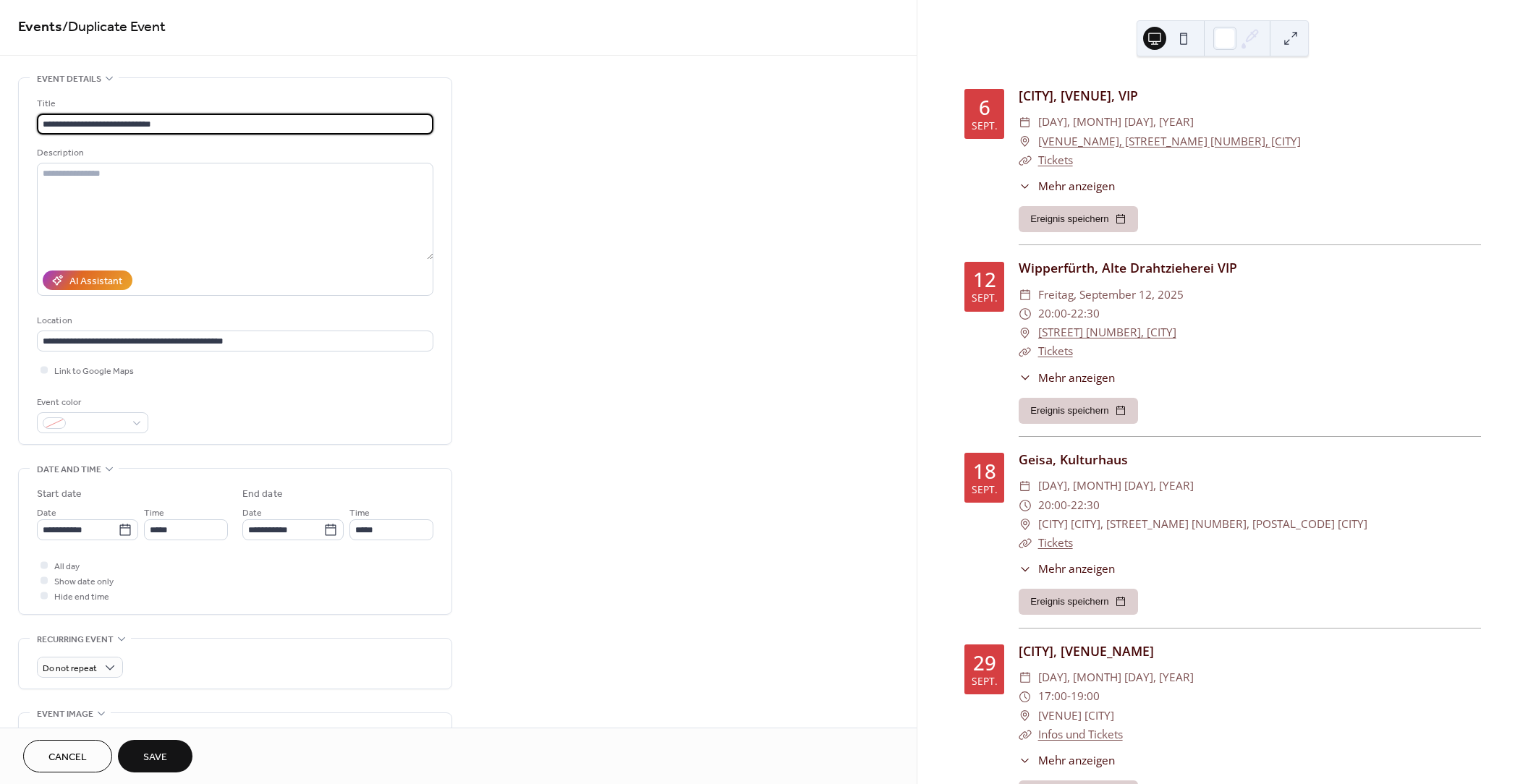 scroll, scrollTop: 1, scrollLeft: 0, axis: vertical 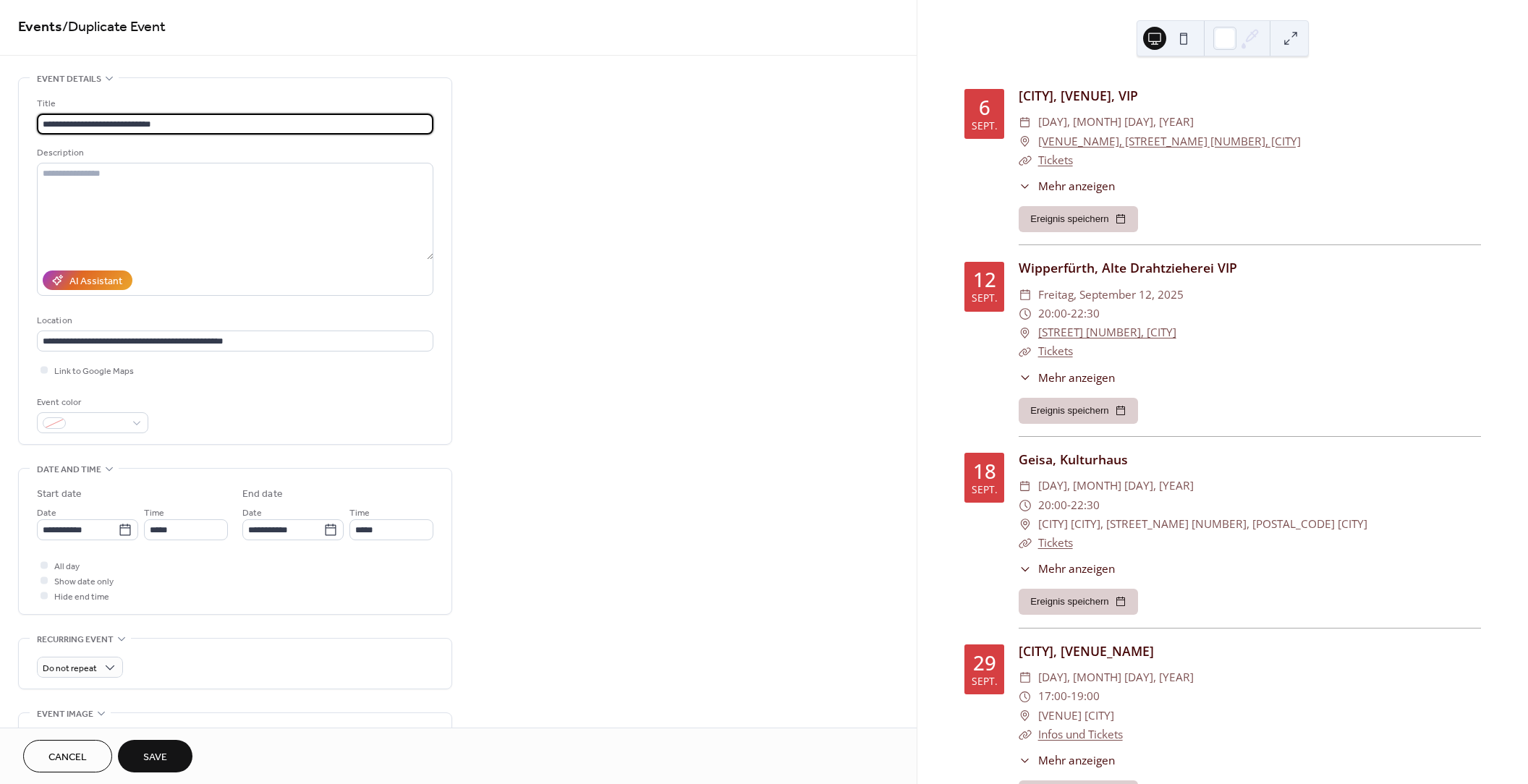 drag, startPoint x: 169, startPoint y: 126, endPoint x: 147, endPoint y: 125, distance: 22.022716 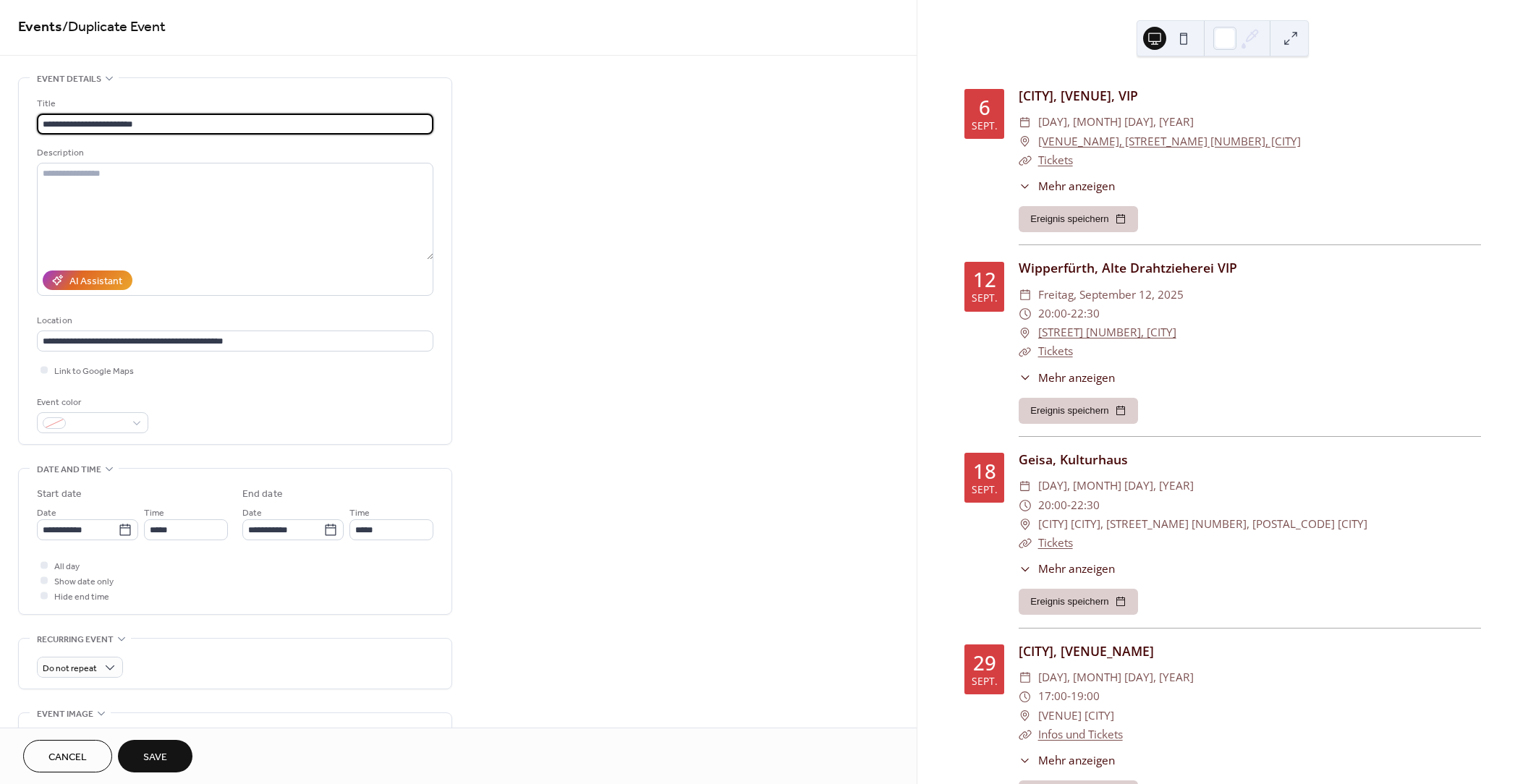 type on "**********" 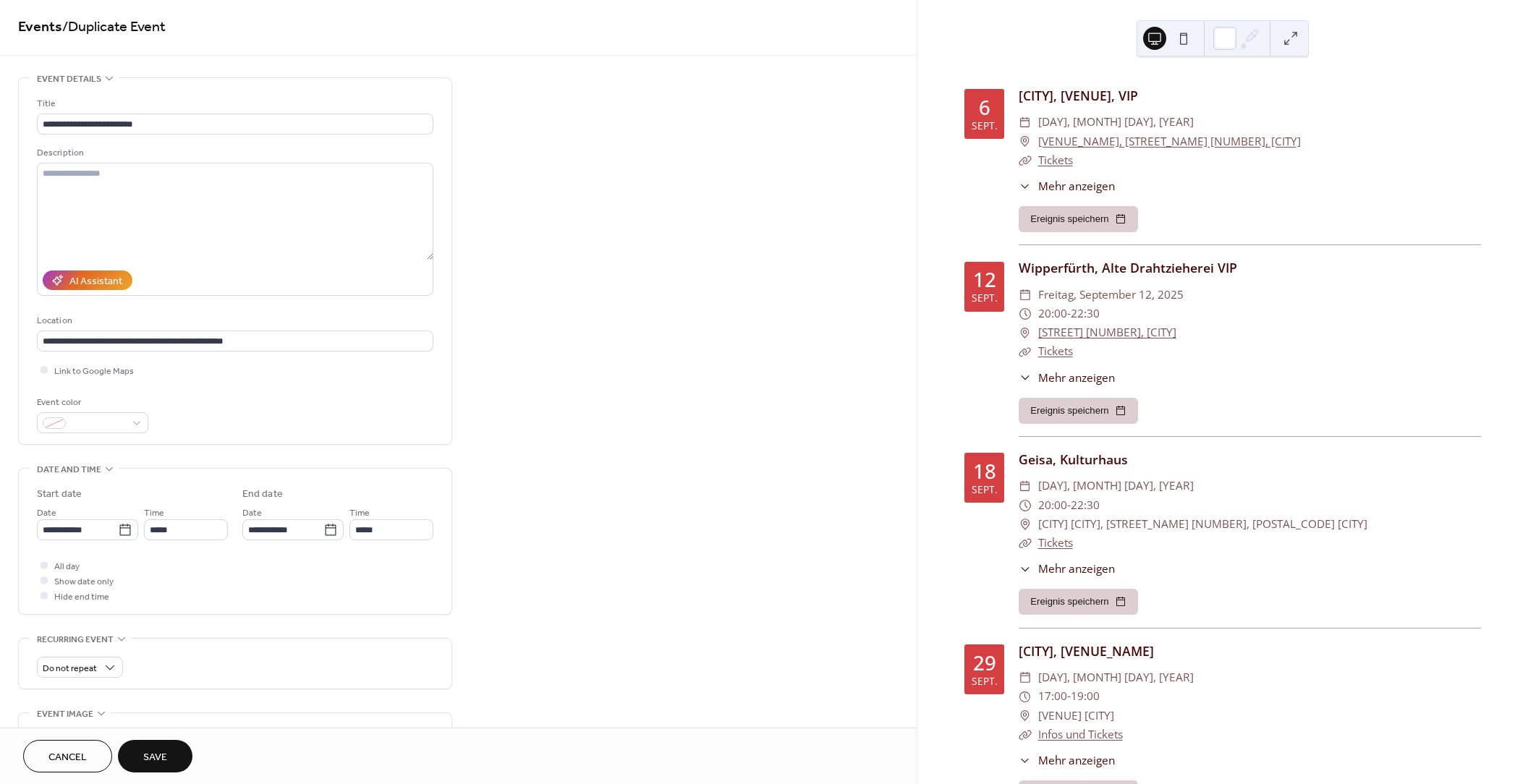 scroll, scrollTop: 0, scrollLeft: 0, axis: both 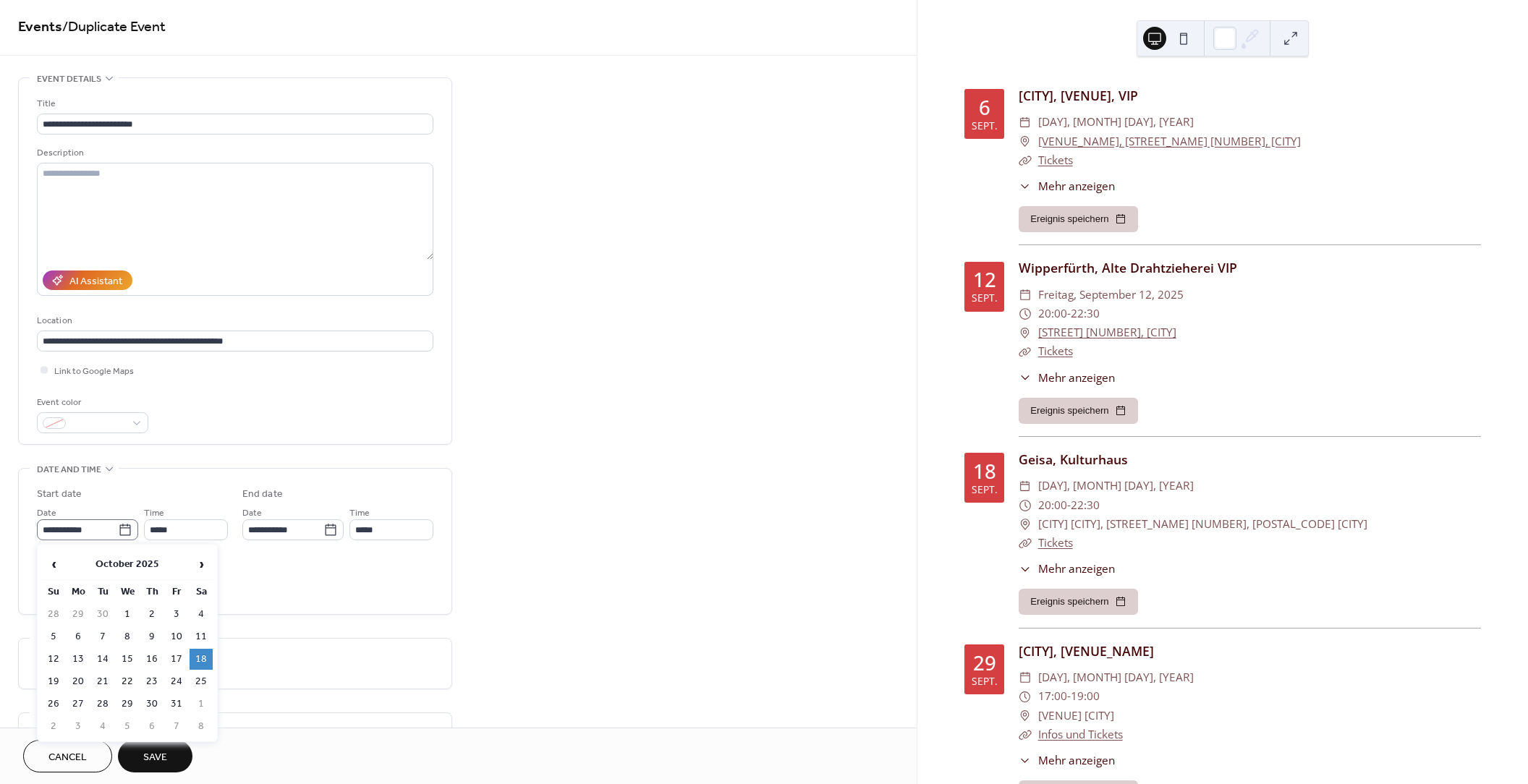 click 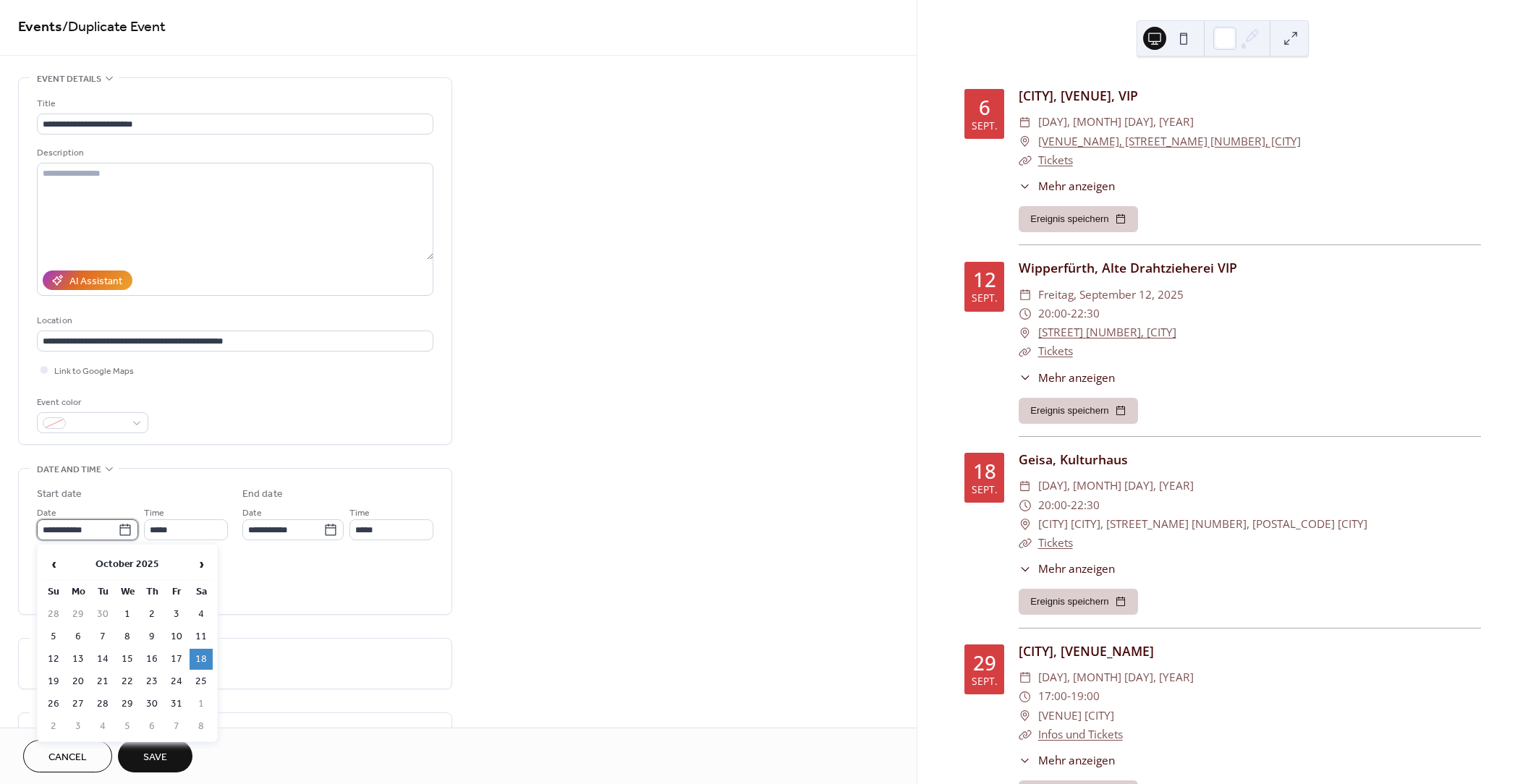 click on "**********" at bounding box center [77, 529] 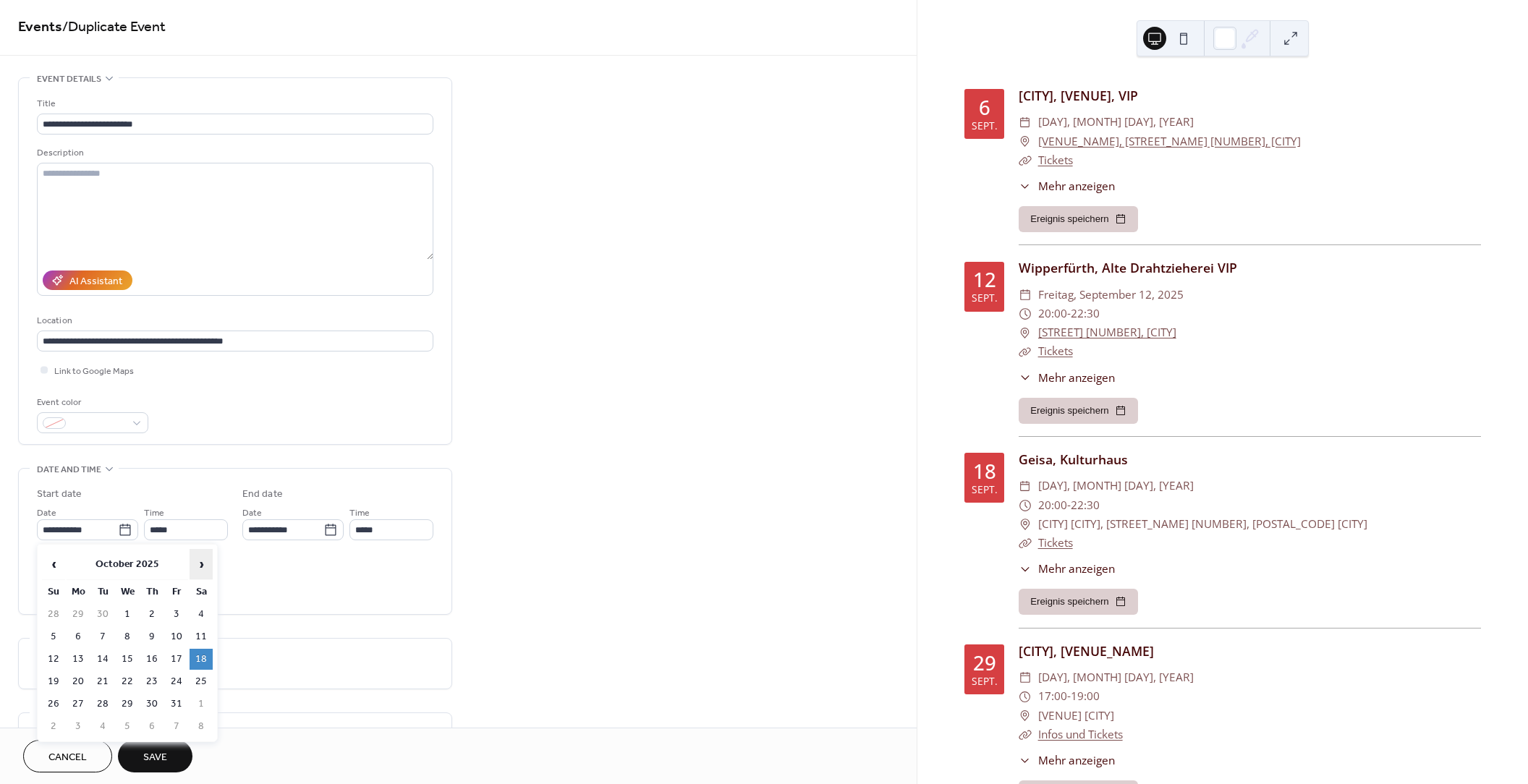 click on "›" at bounding box center (201, 564) 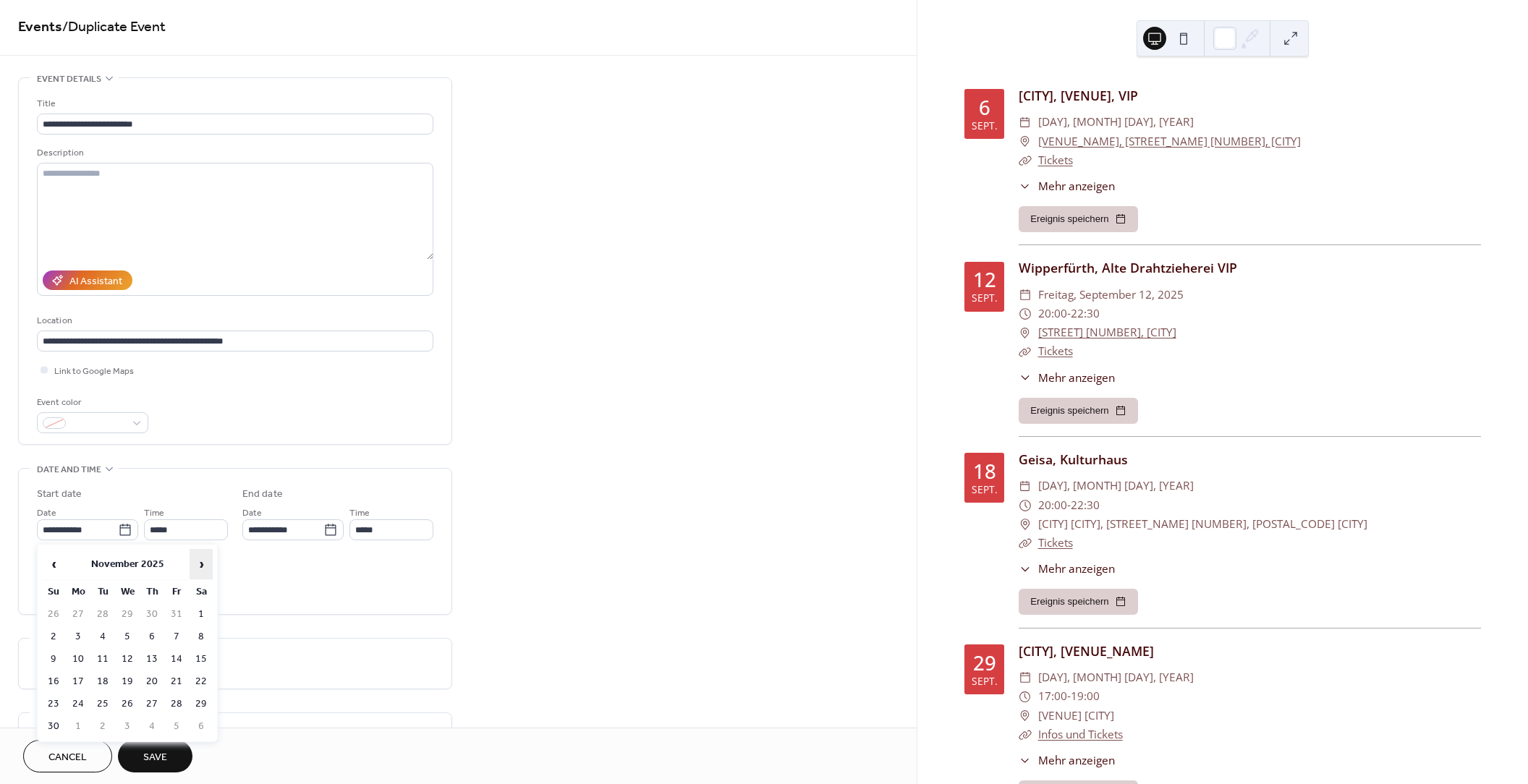 click on "›" at bounding box center (201, 564) 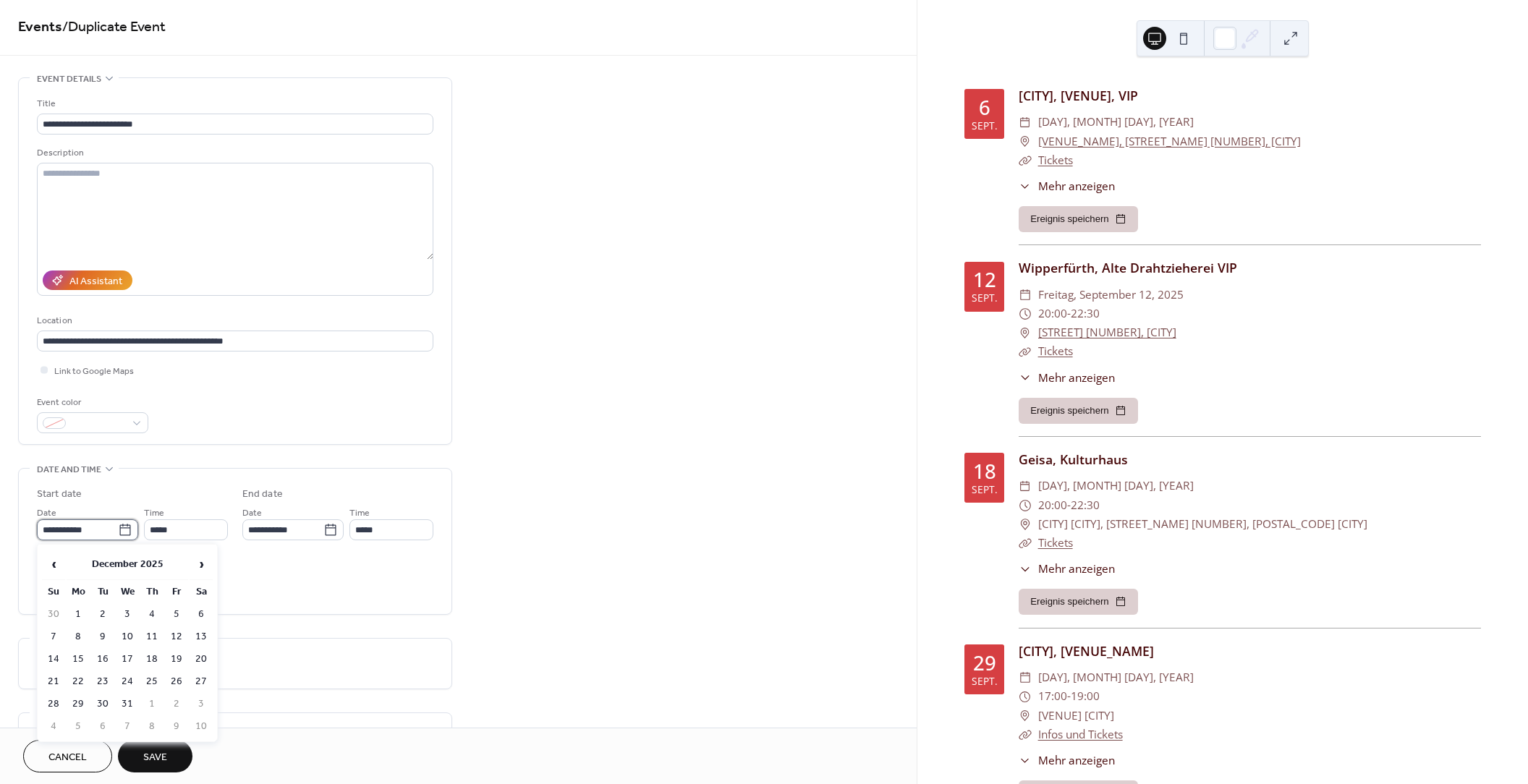 click on "**********" at bounding box center (77, 529) 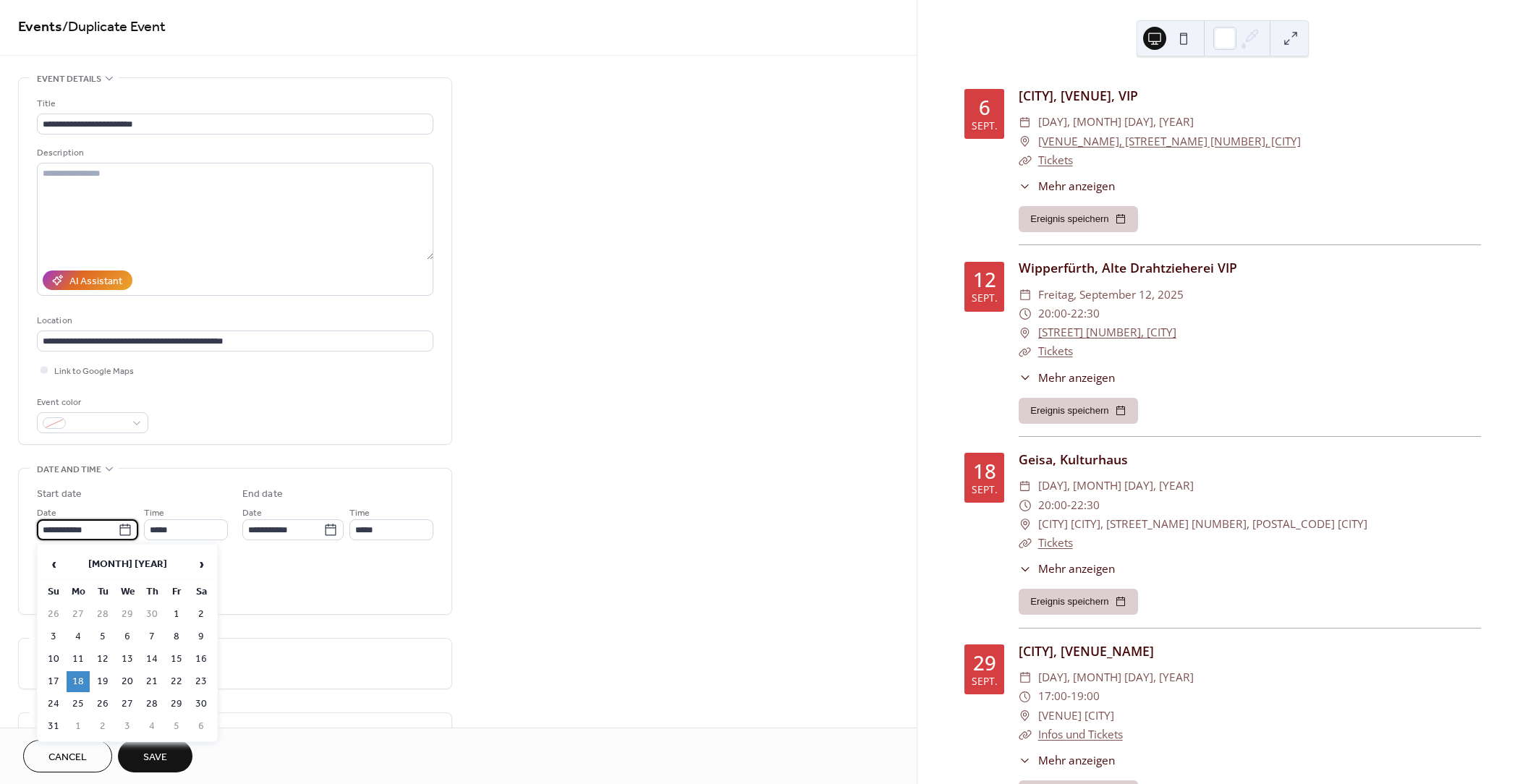 scroll, scrollTop: 1, scrollLeft: 0, axis: vertical 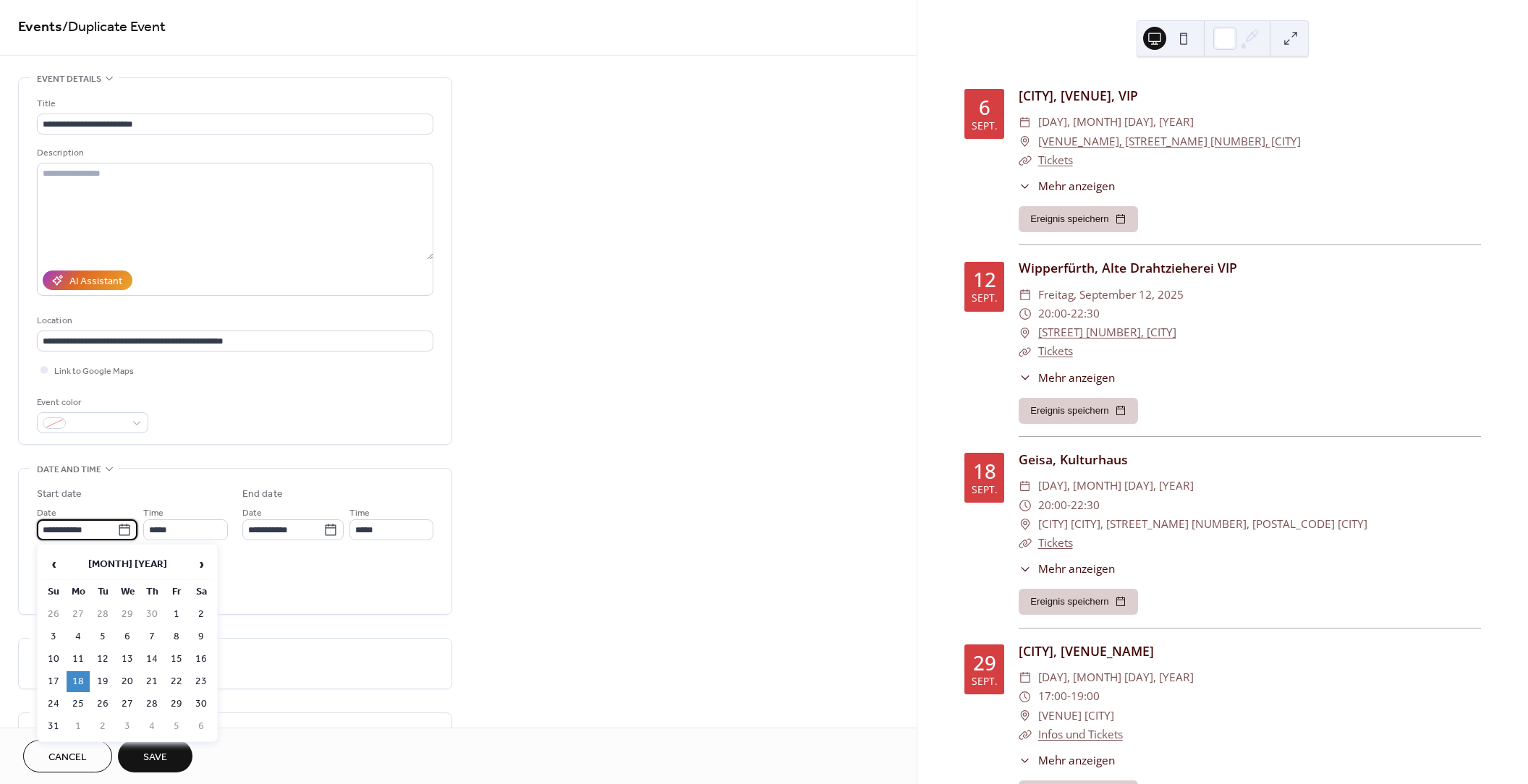 drag, startPoint x: 51, startPoint y: 530, endPoint x: 38, endPoint y: 530, distance: 13 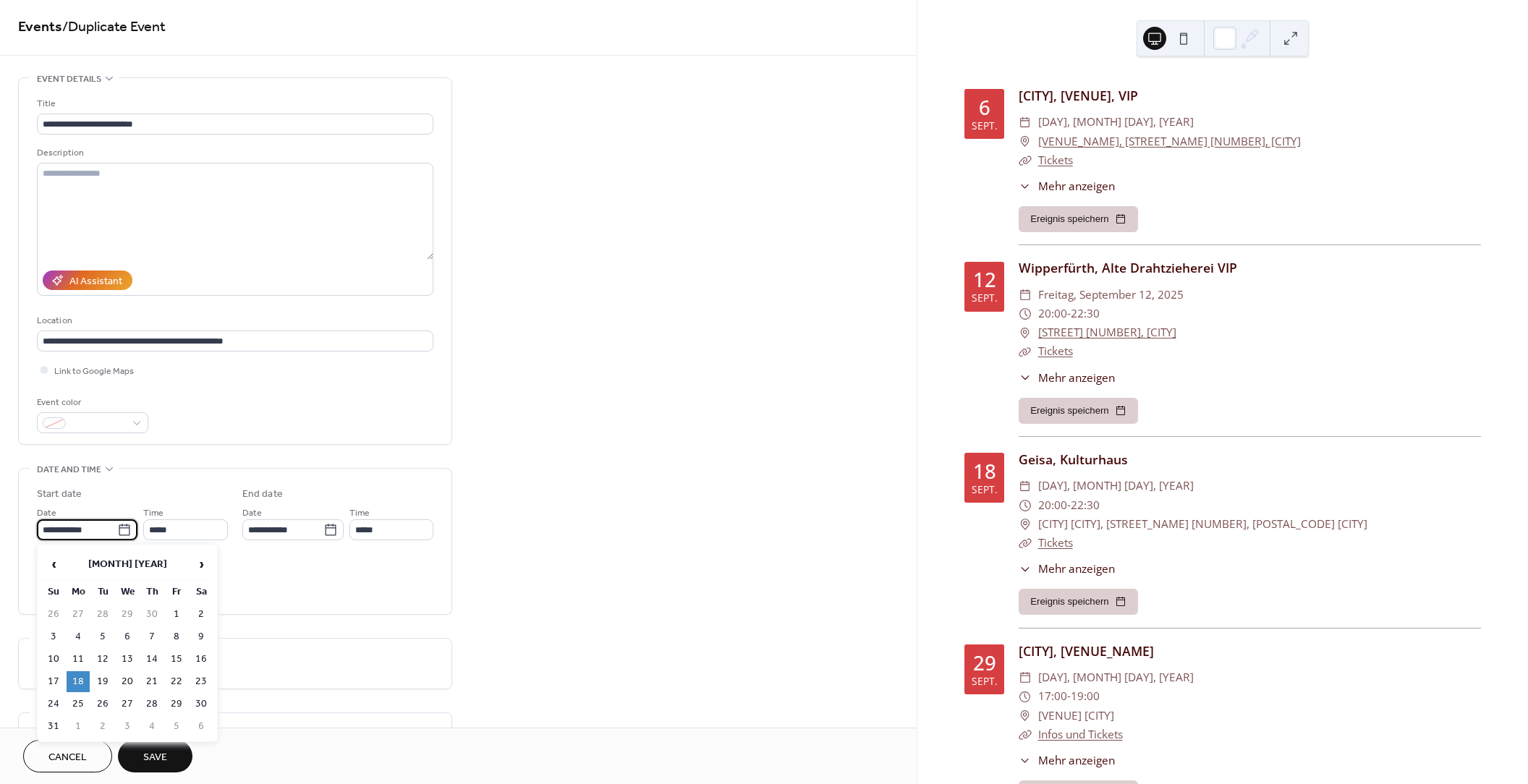 click on "**********" at bounding box center [77, 529] 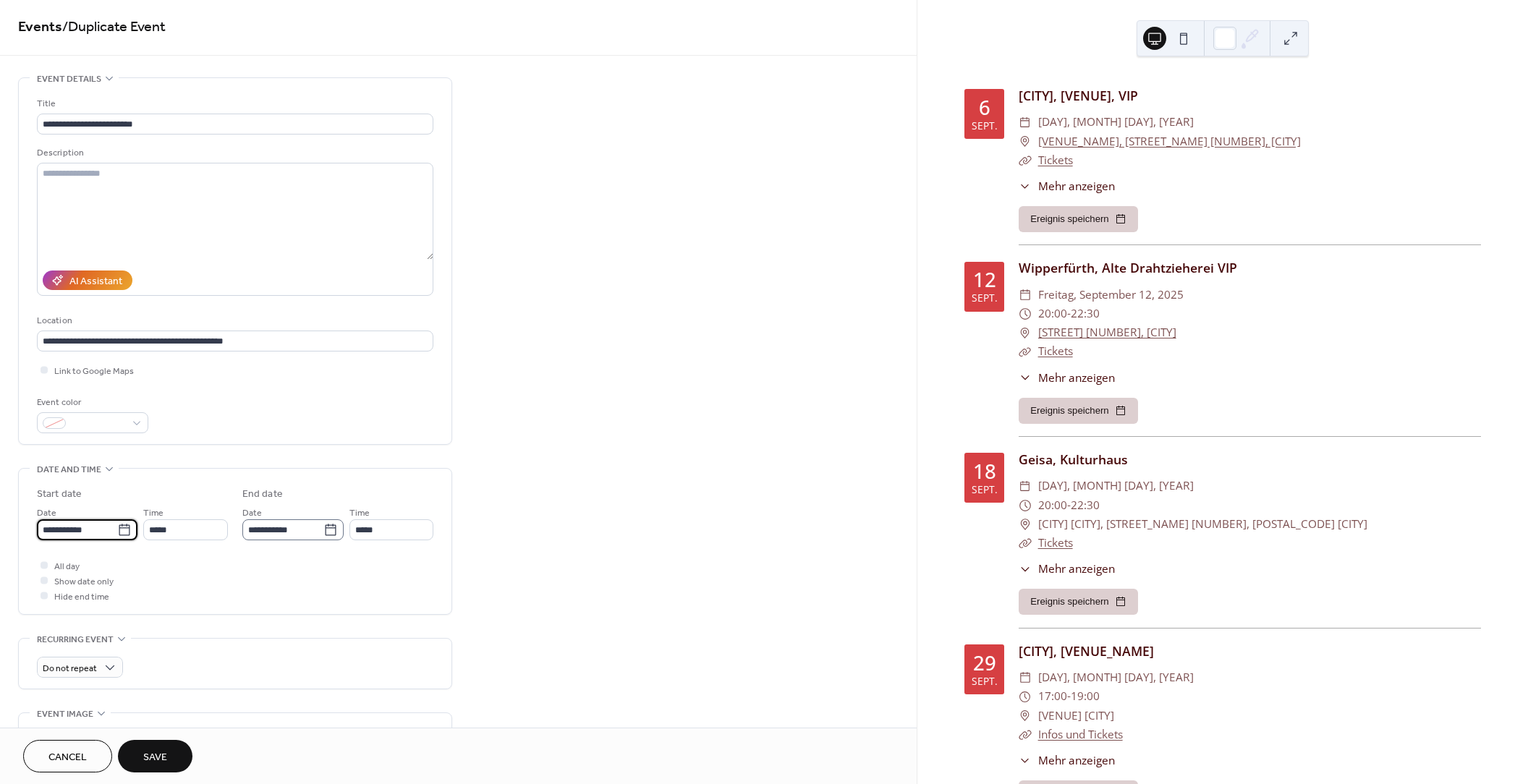 type on "**********" 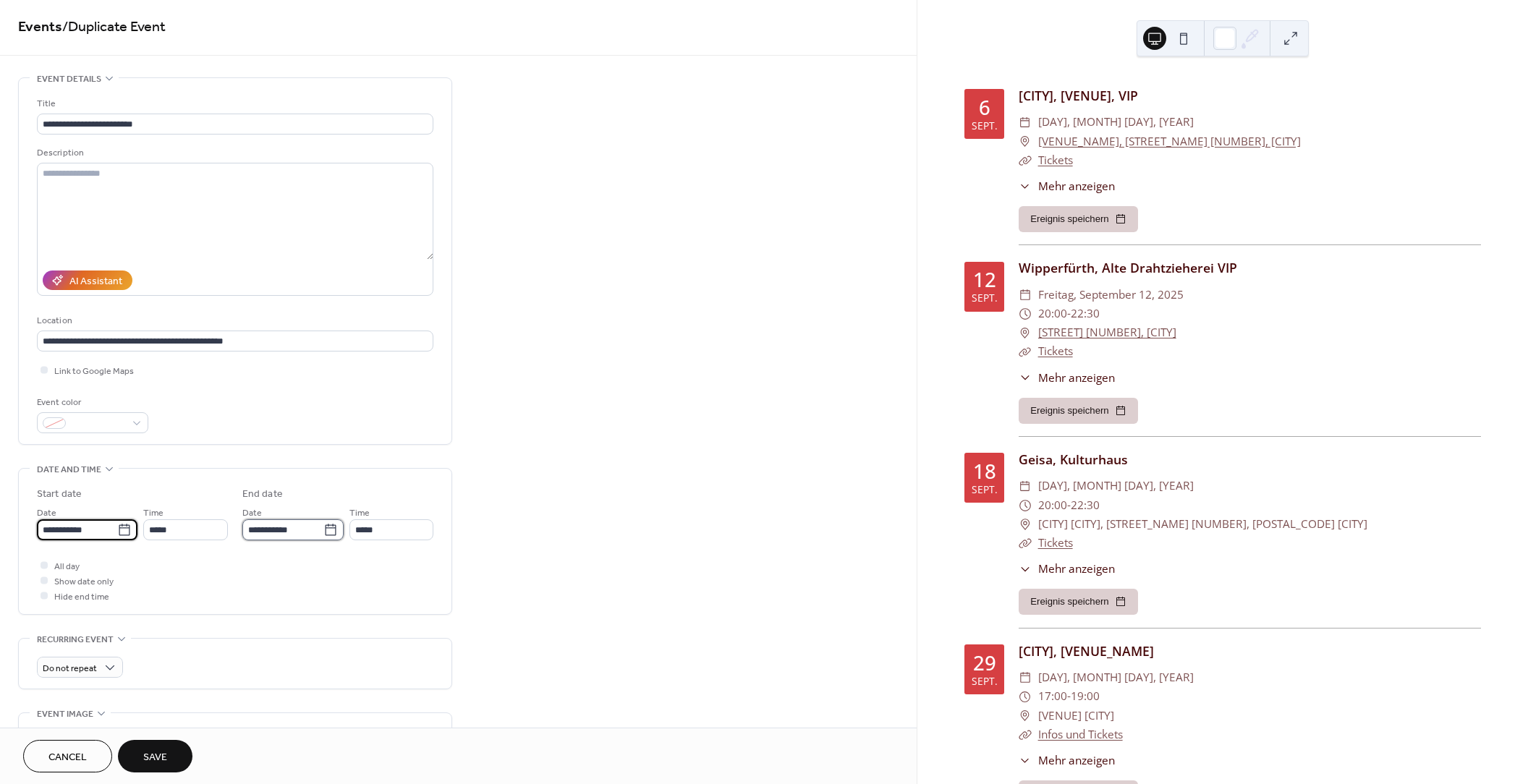 type on "**********" 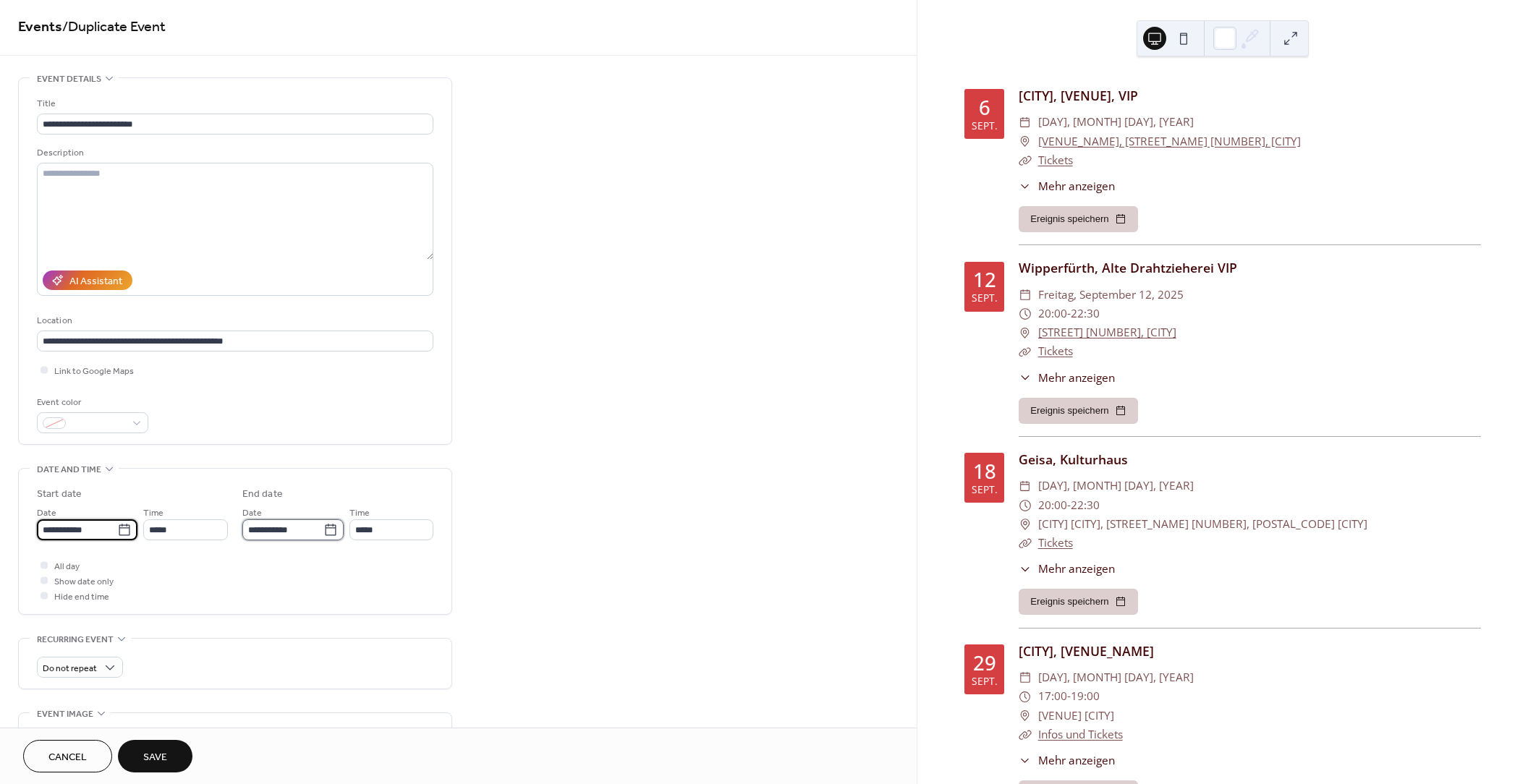 scroll, scrollTop: 0, scrollLeft: 0, axis: both 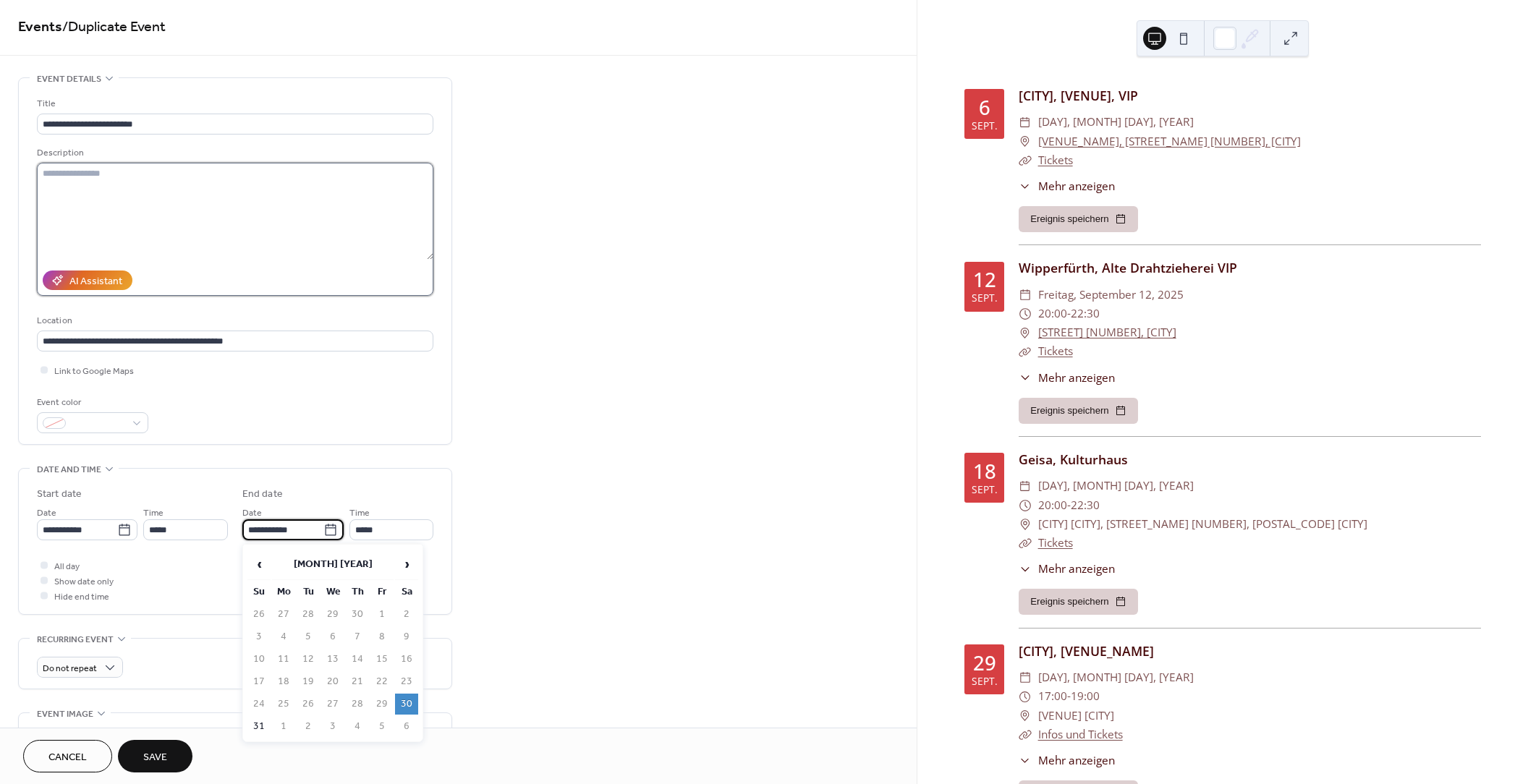click at bounding box center [235, 211] 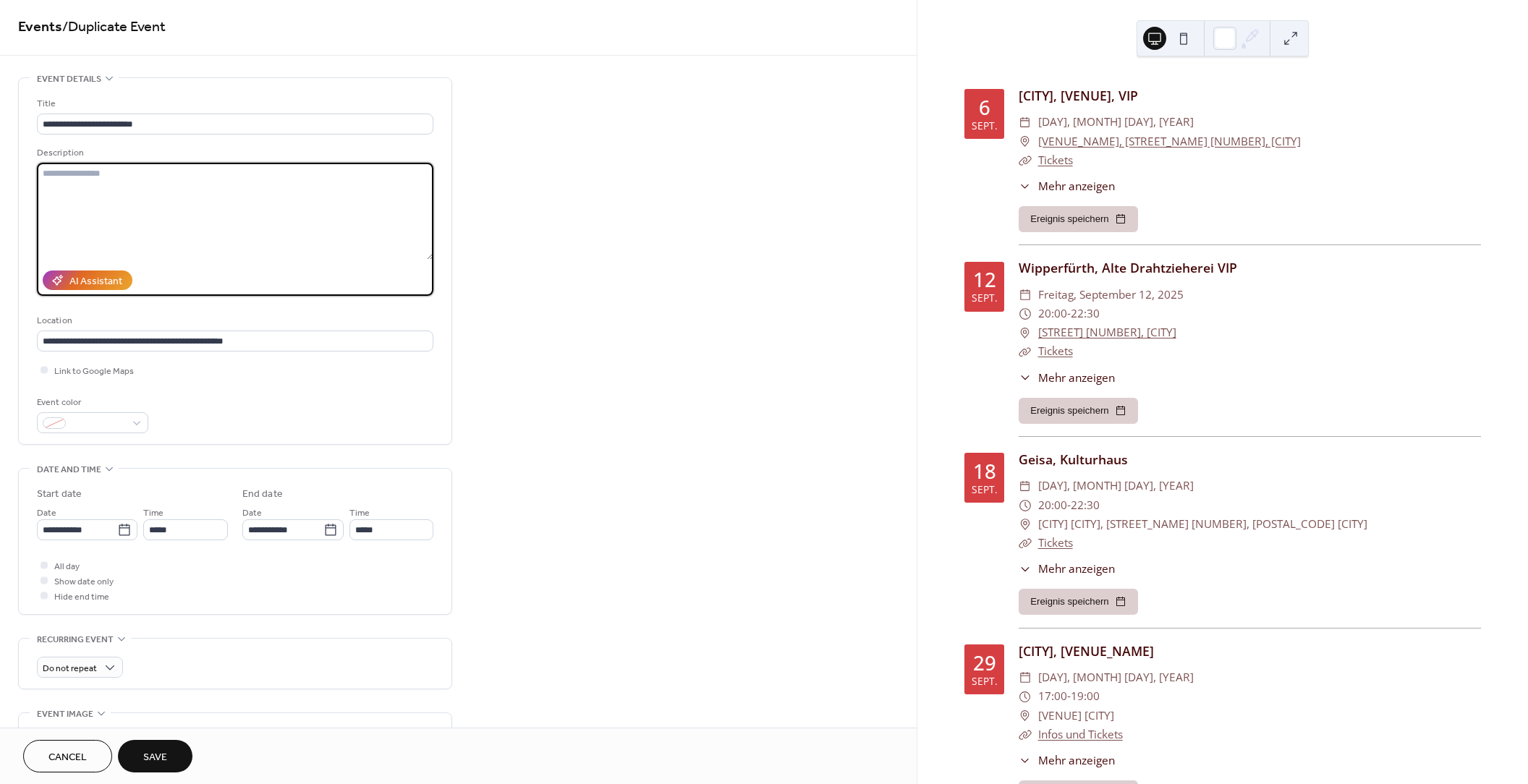 type on "*" 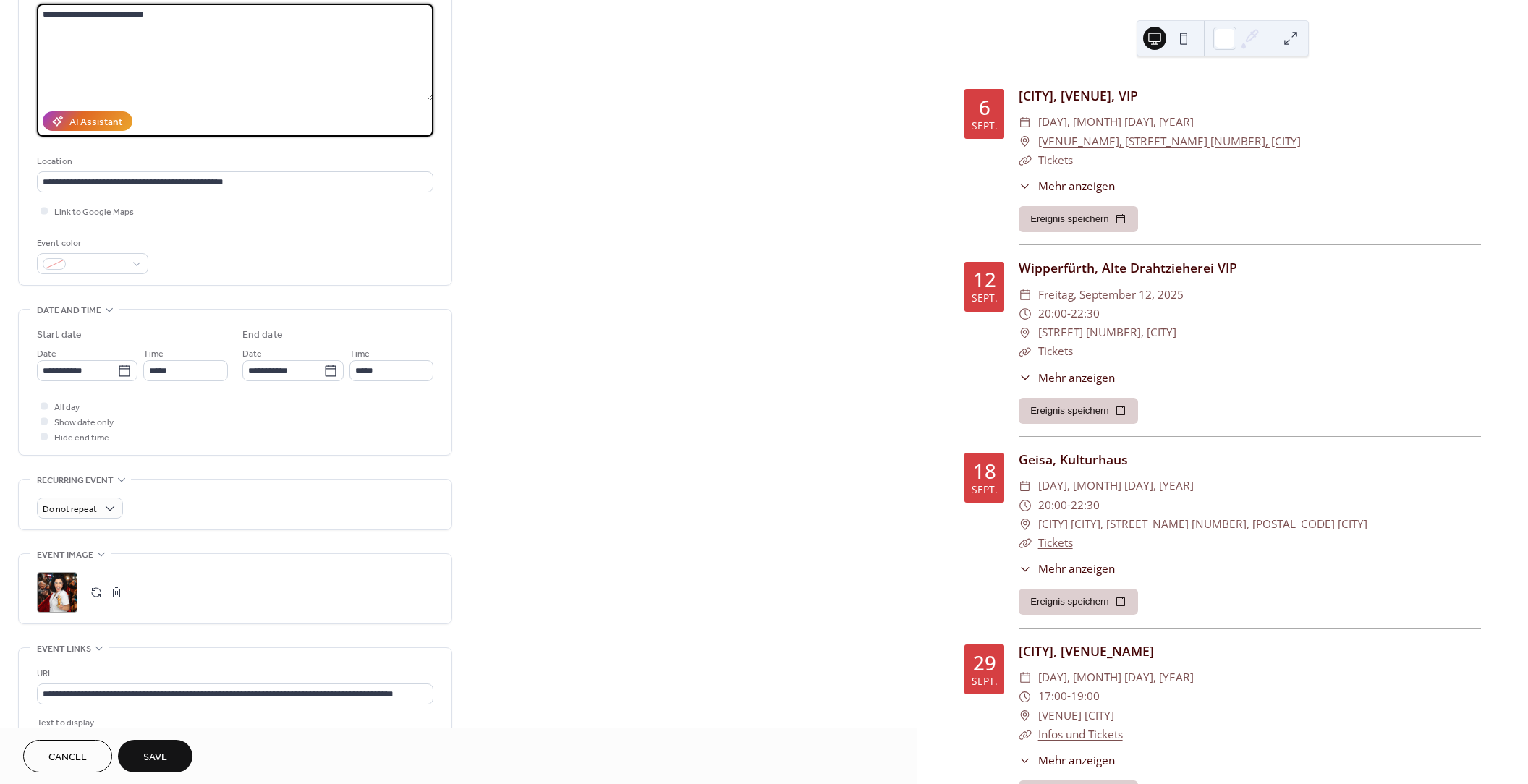 scroll, scrollTop: 163, scrollLeft: 0, axis: vertical 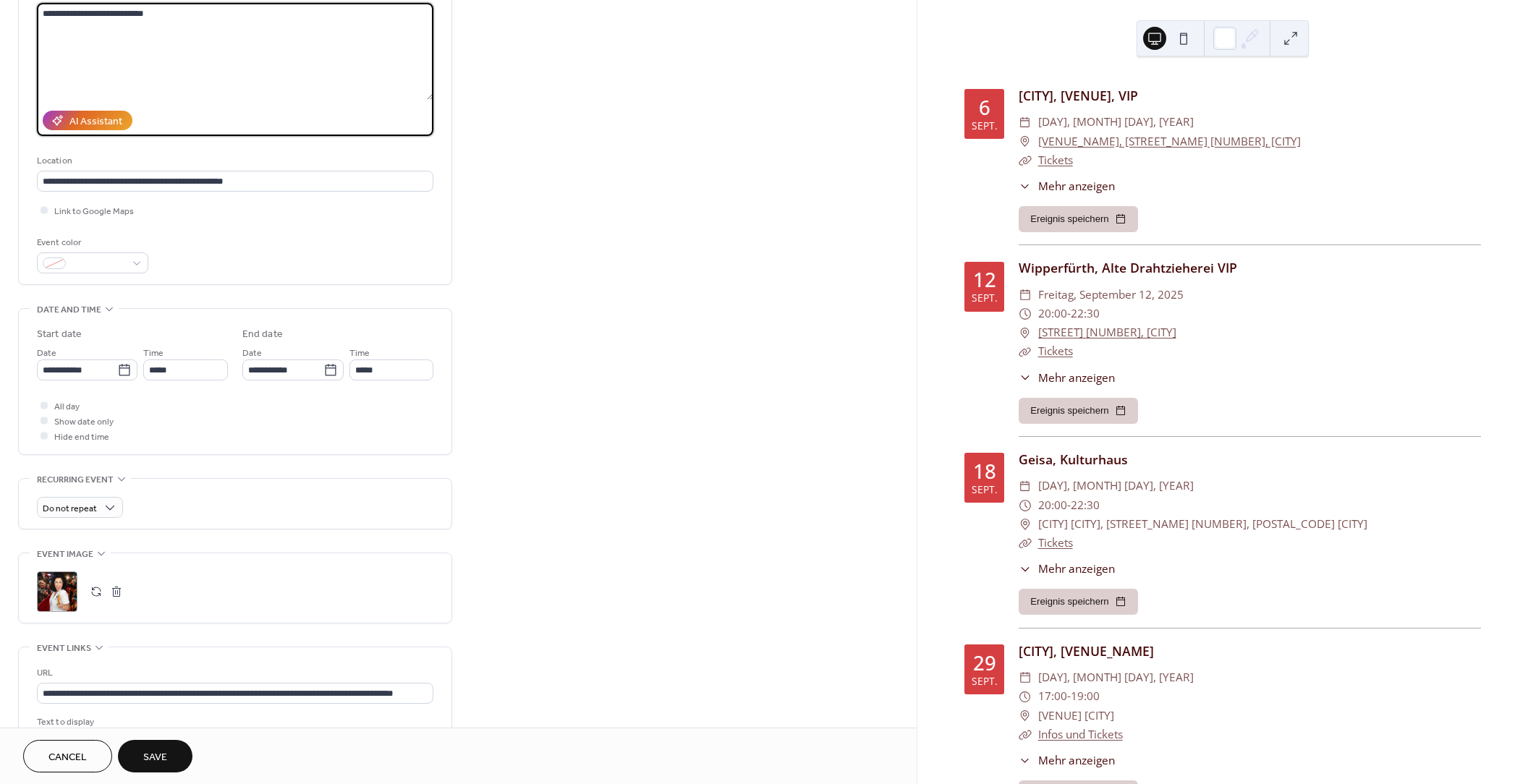 type on "**********" 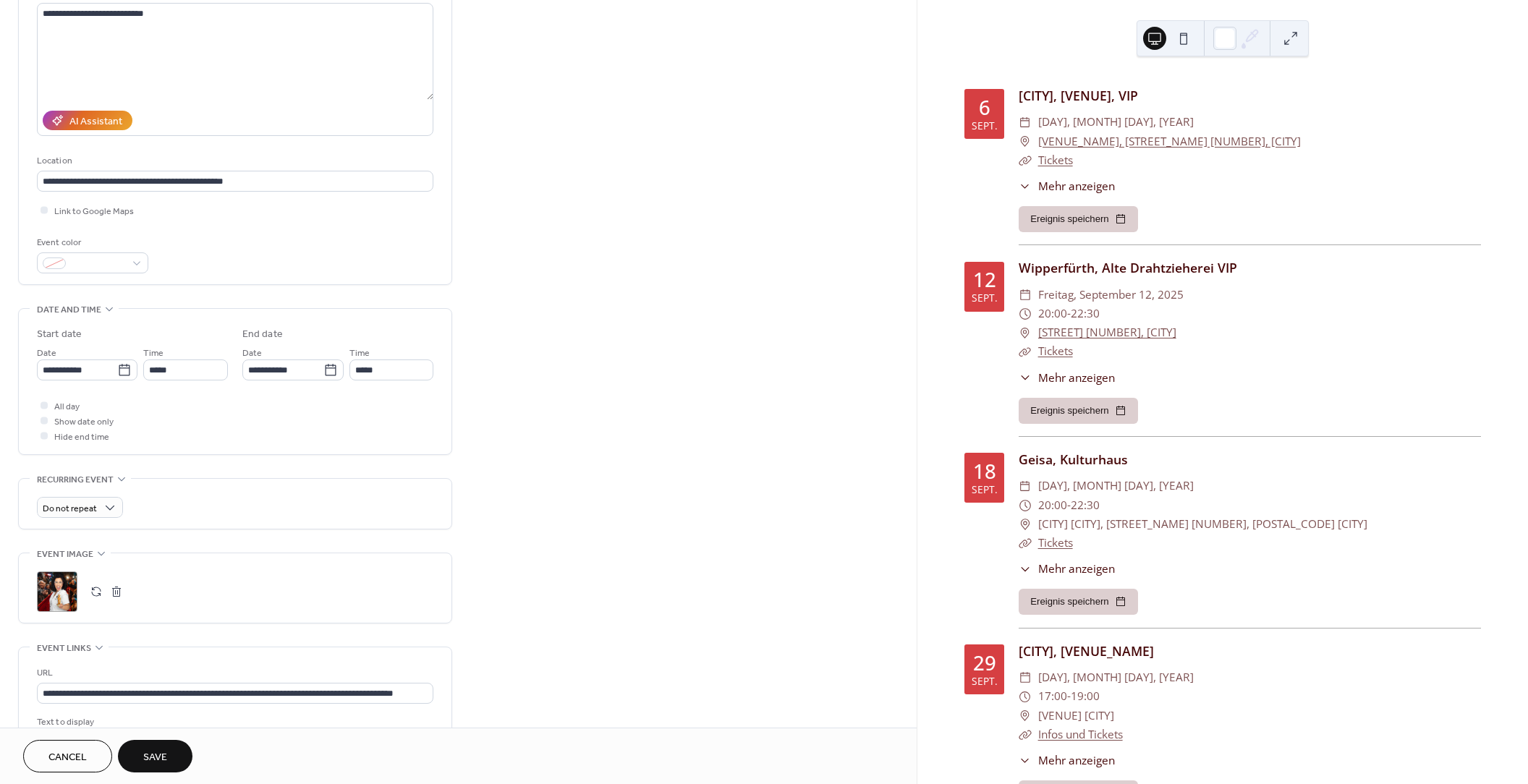click at bounding box center (96, 592) 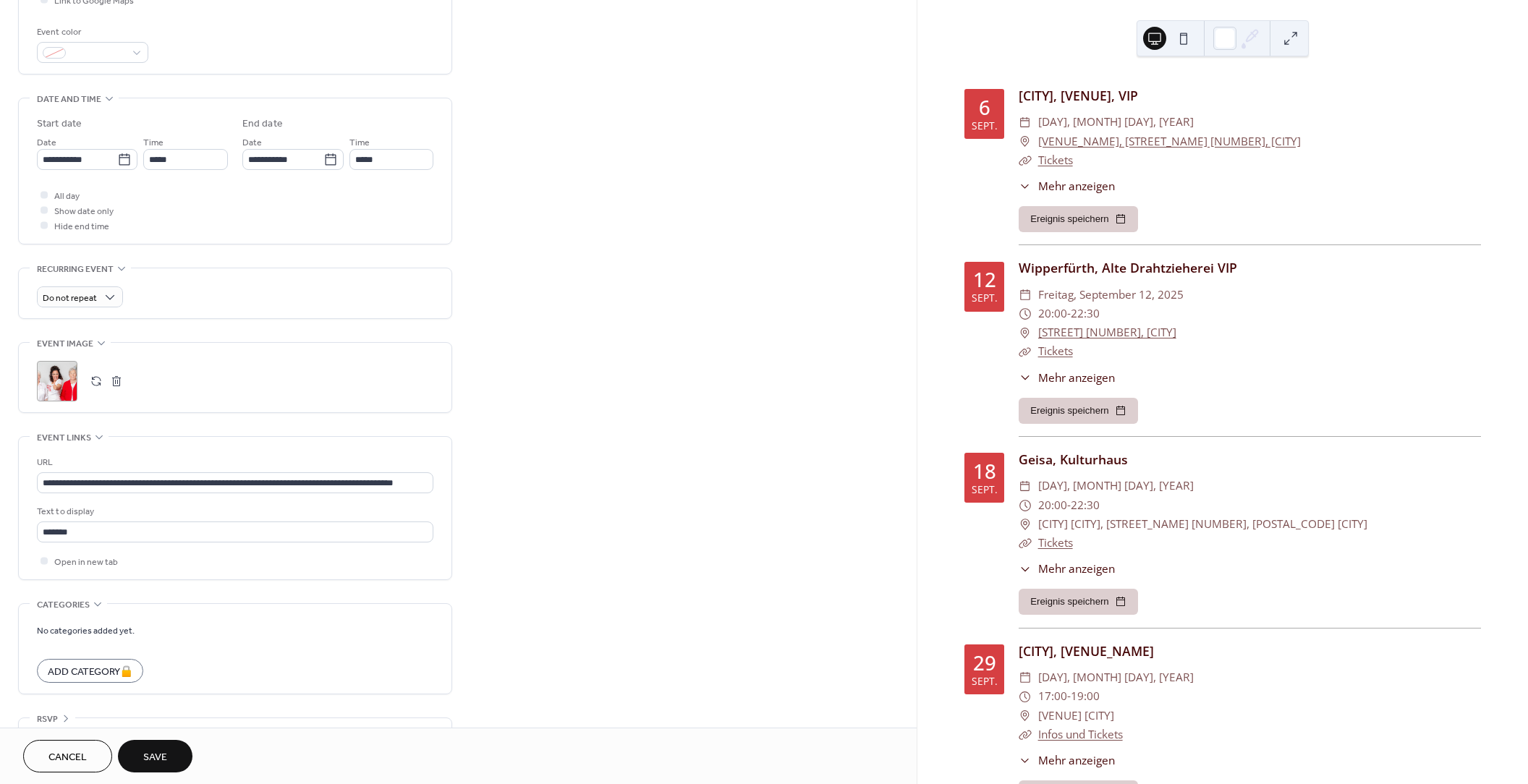 scroll, scrollTop: 408, scrollLeft: 0, axis: vertical 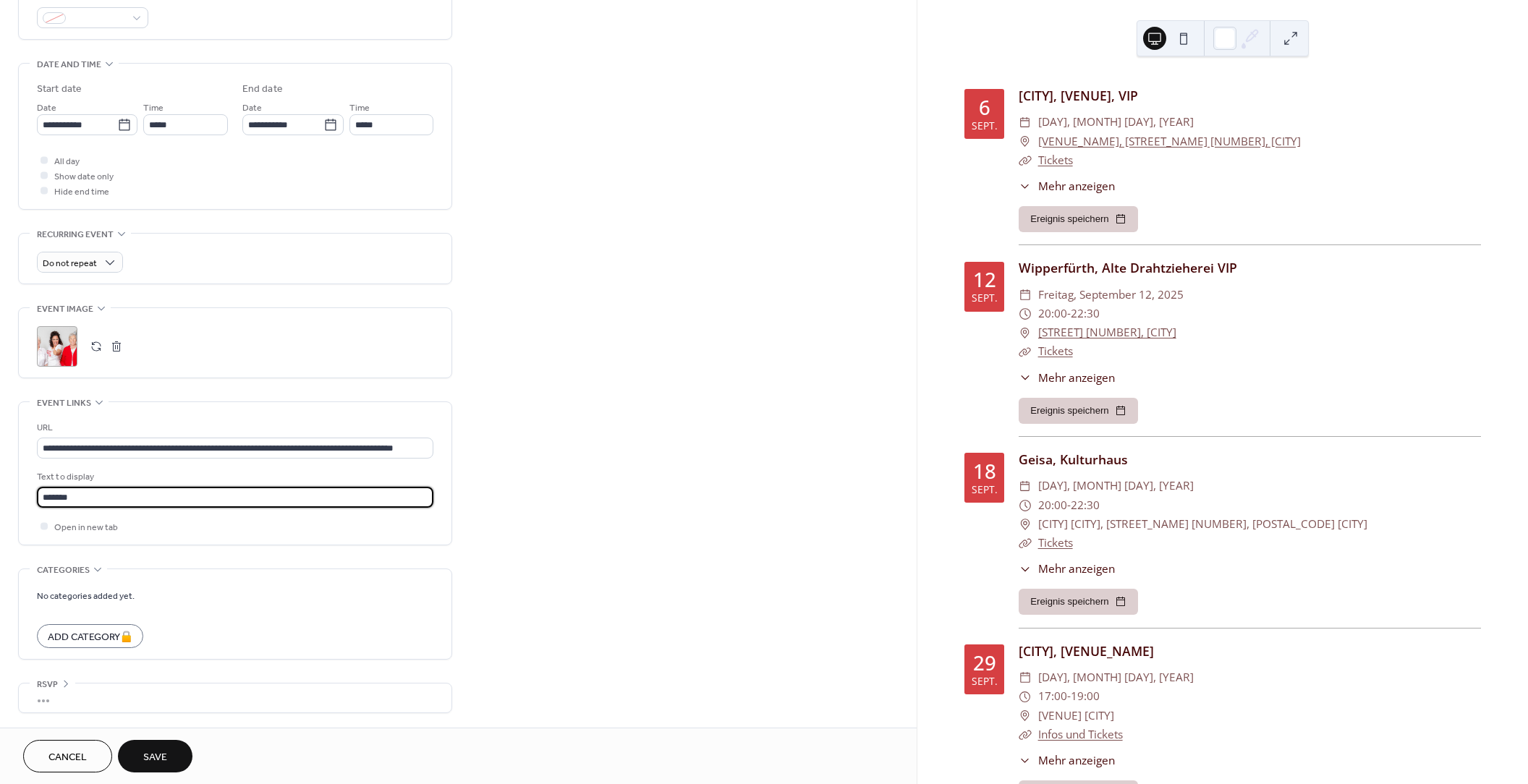 drag, startPoint x: 81, startPoint y: 490, endPoint x: 39, endPoint y: 493, distance: 42.107007 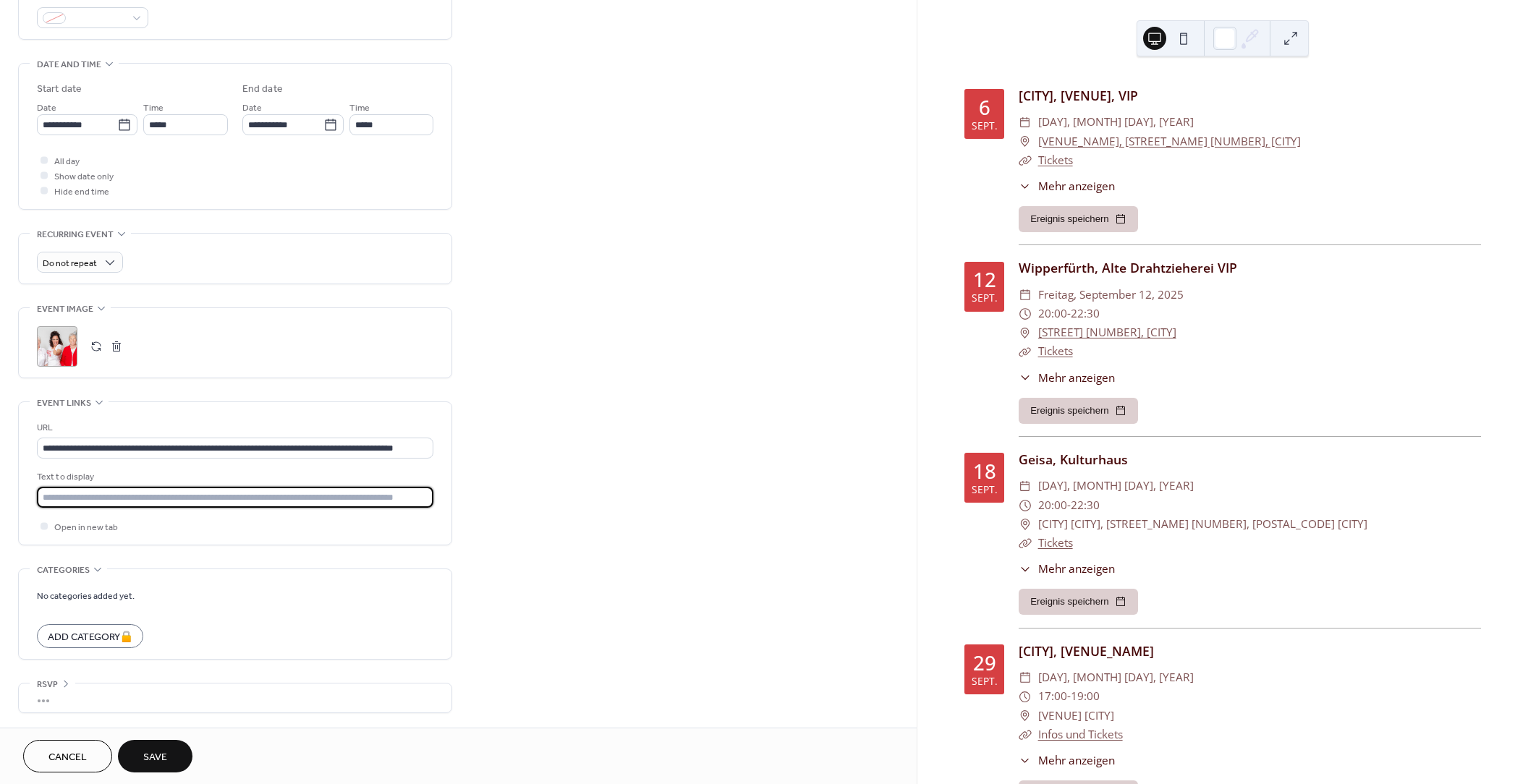 click at bounding box center [235, 497] 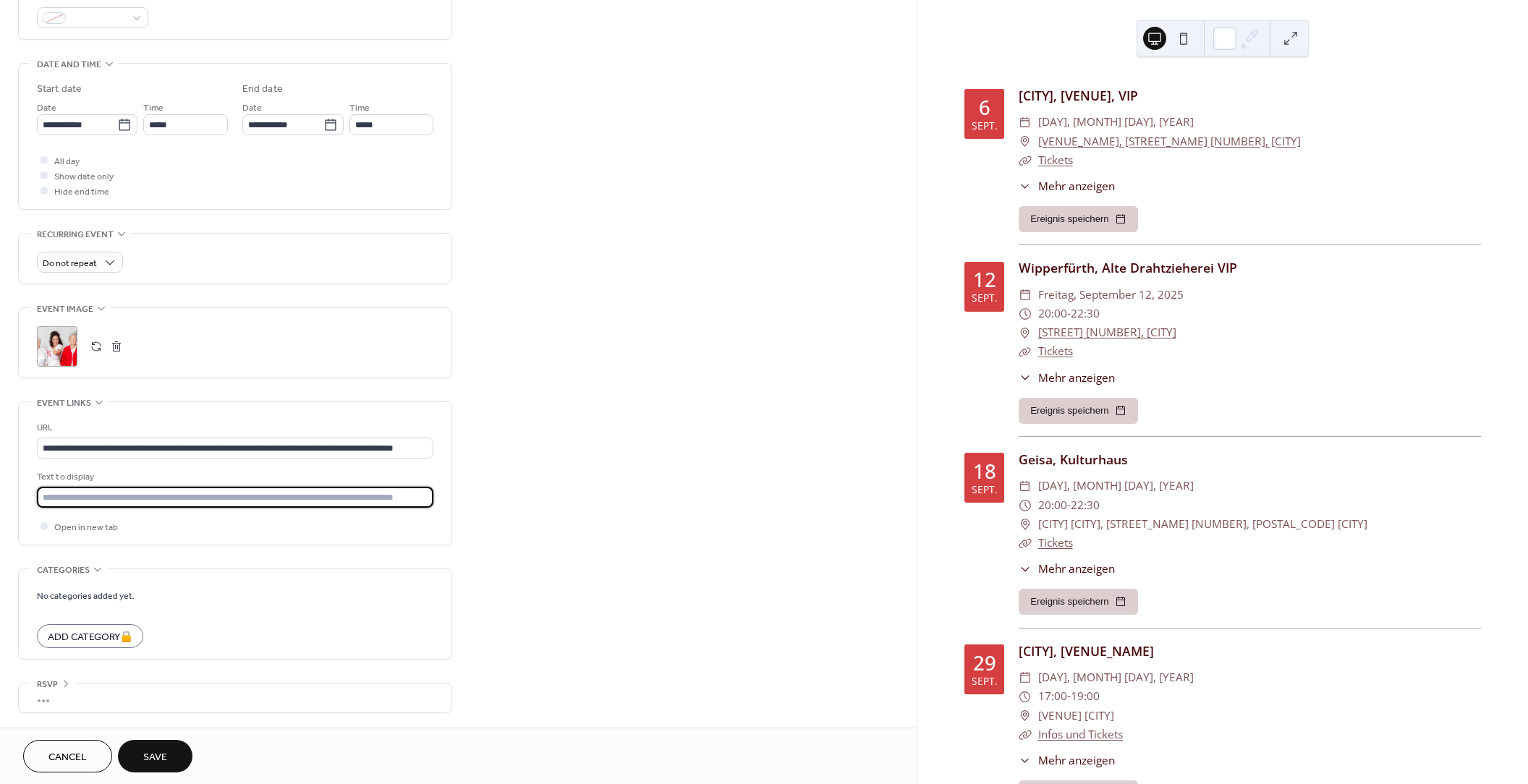 type on "**********" 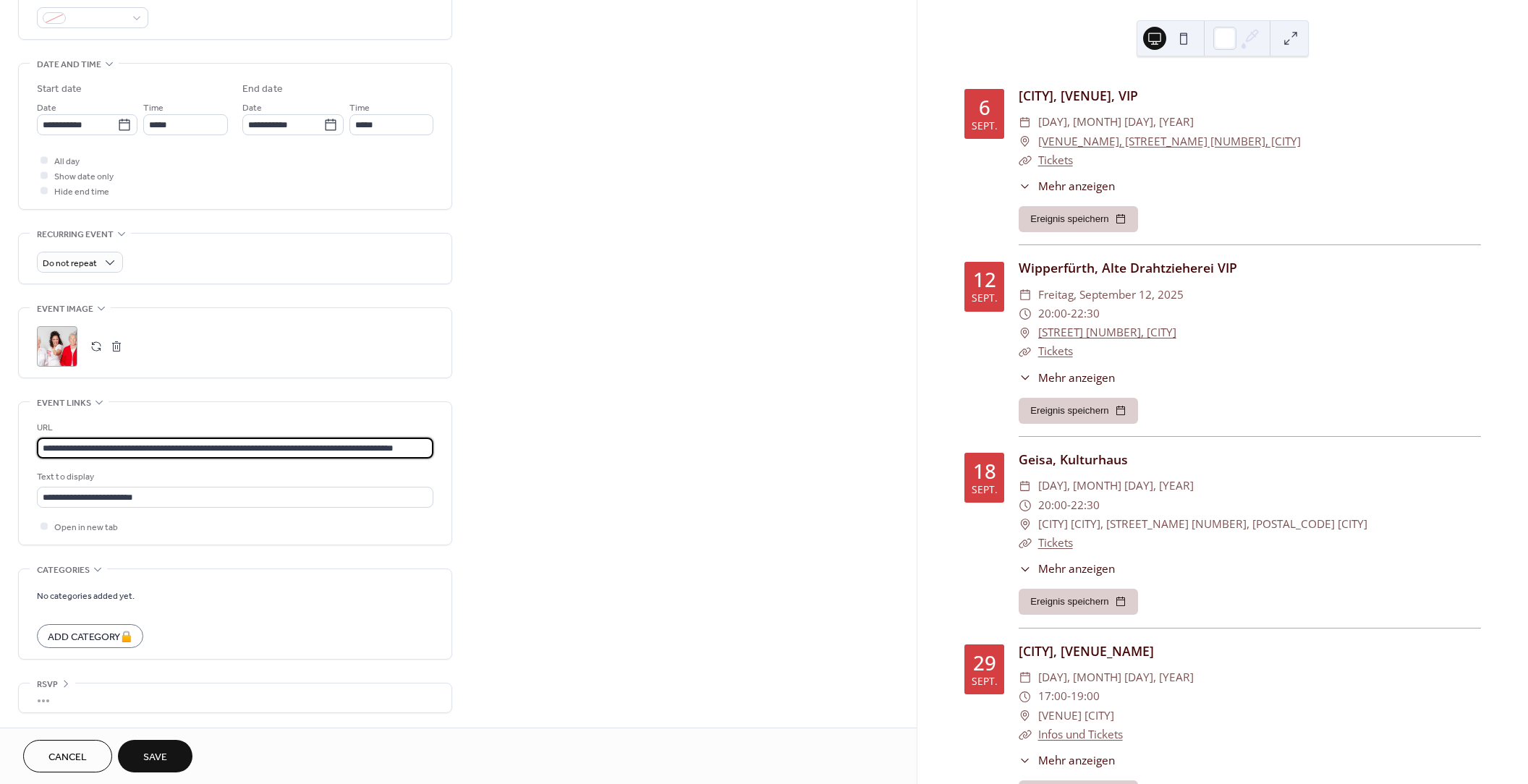 drag, startPoint x: 41, startPoint y: 448, endPoint x: 35, endPoint y: 461, distance: 14.317821 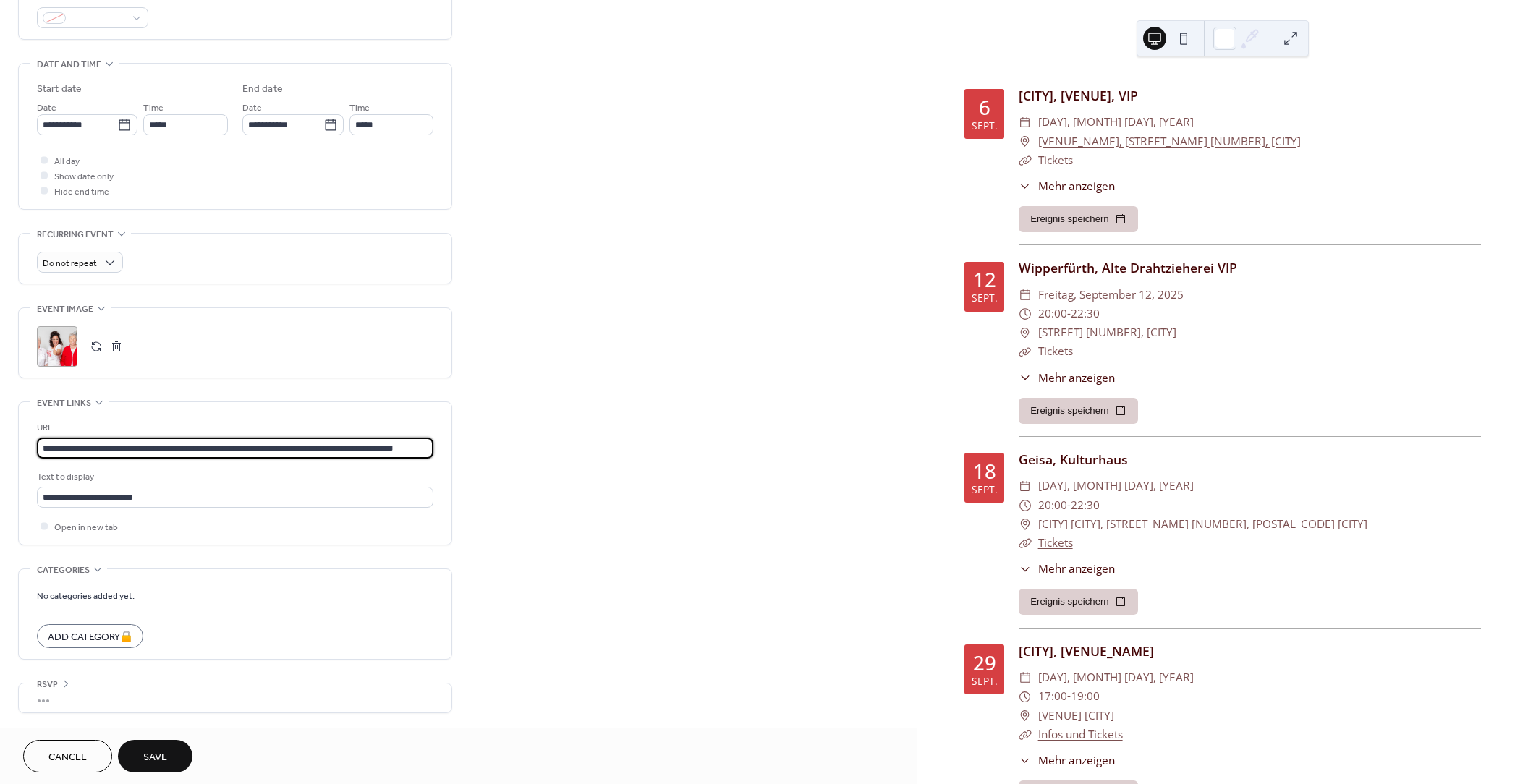 click on "**********" at bounding box center [235, 473] 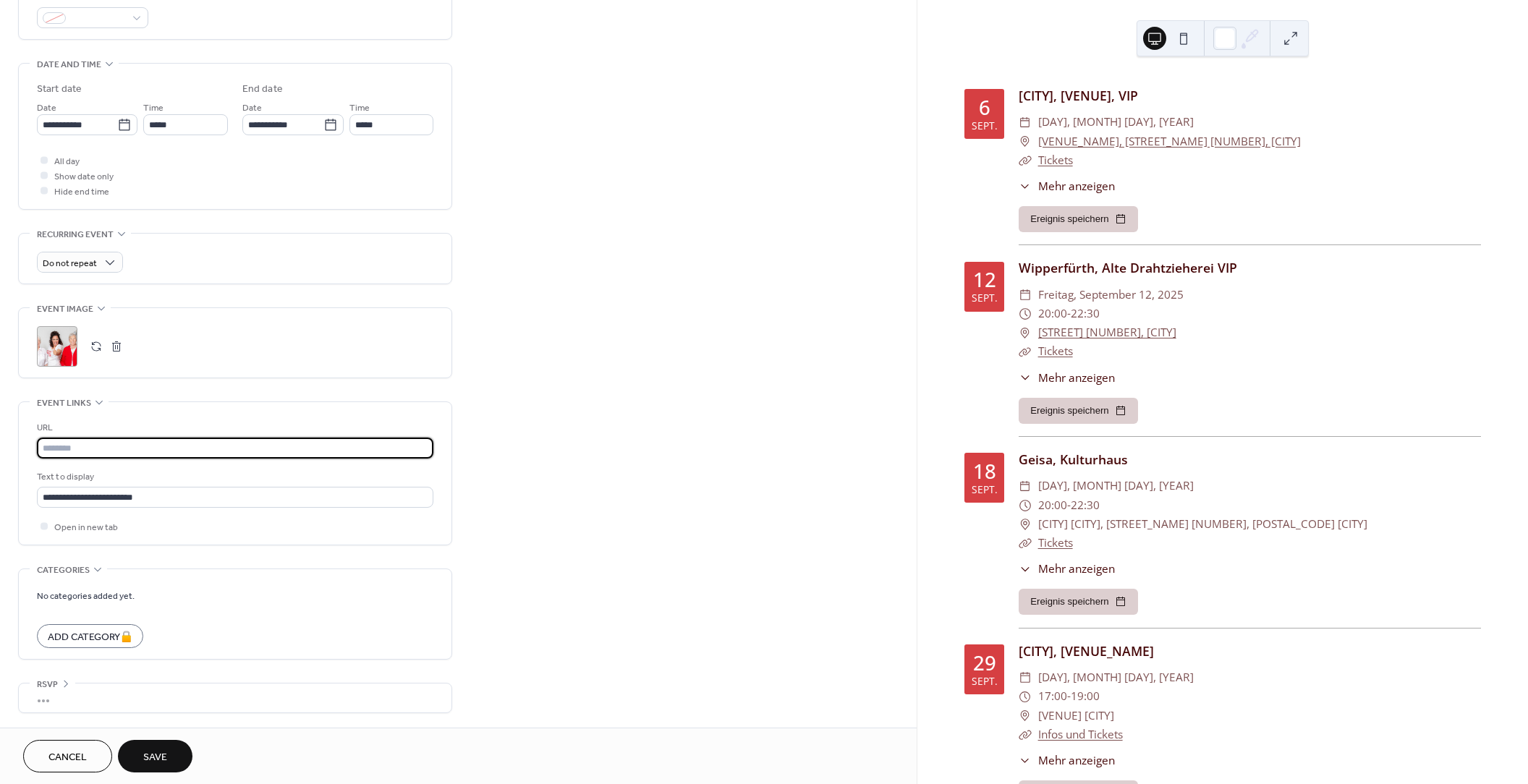 type 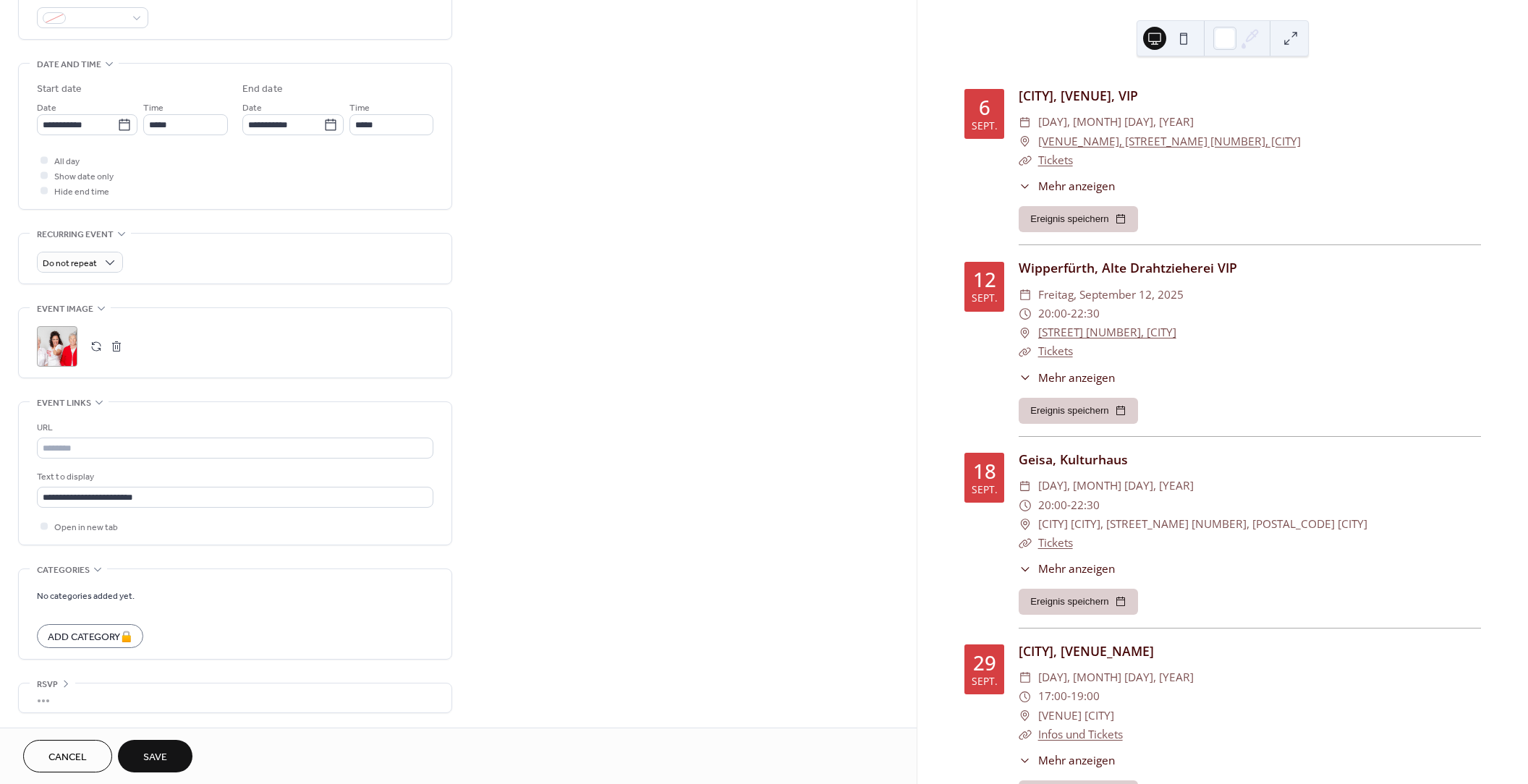 click on "Save" at bounding box center [155, 756] 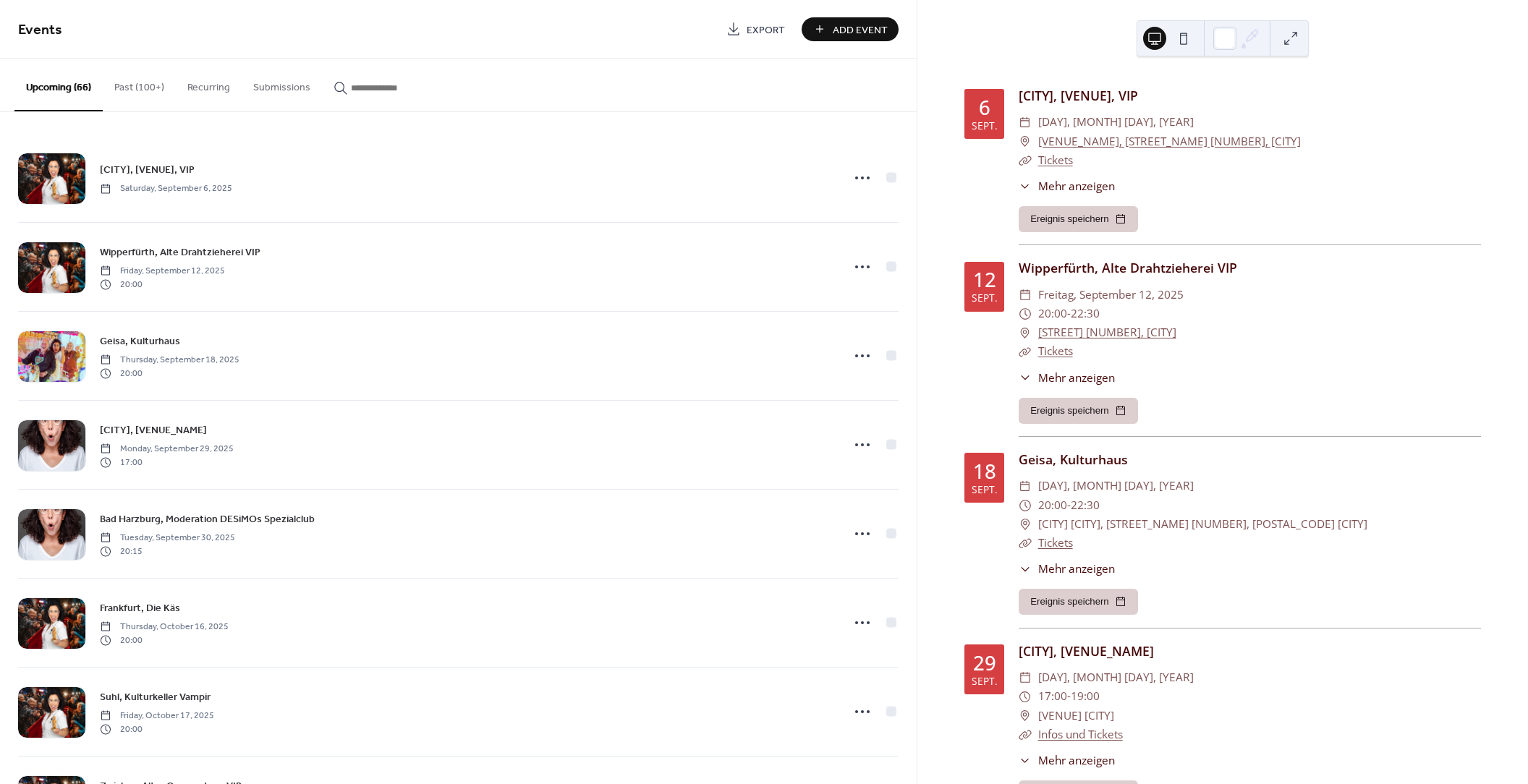 click at bounding box center (394, 88) 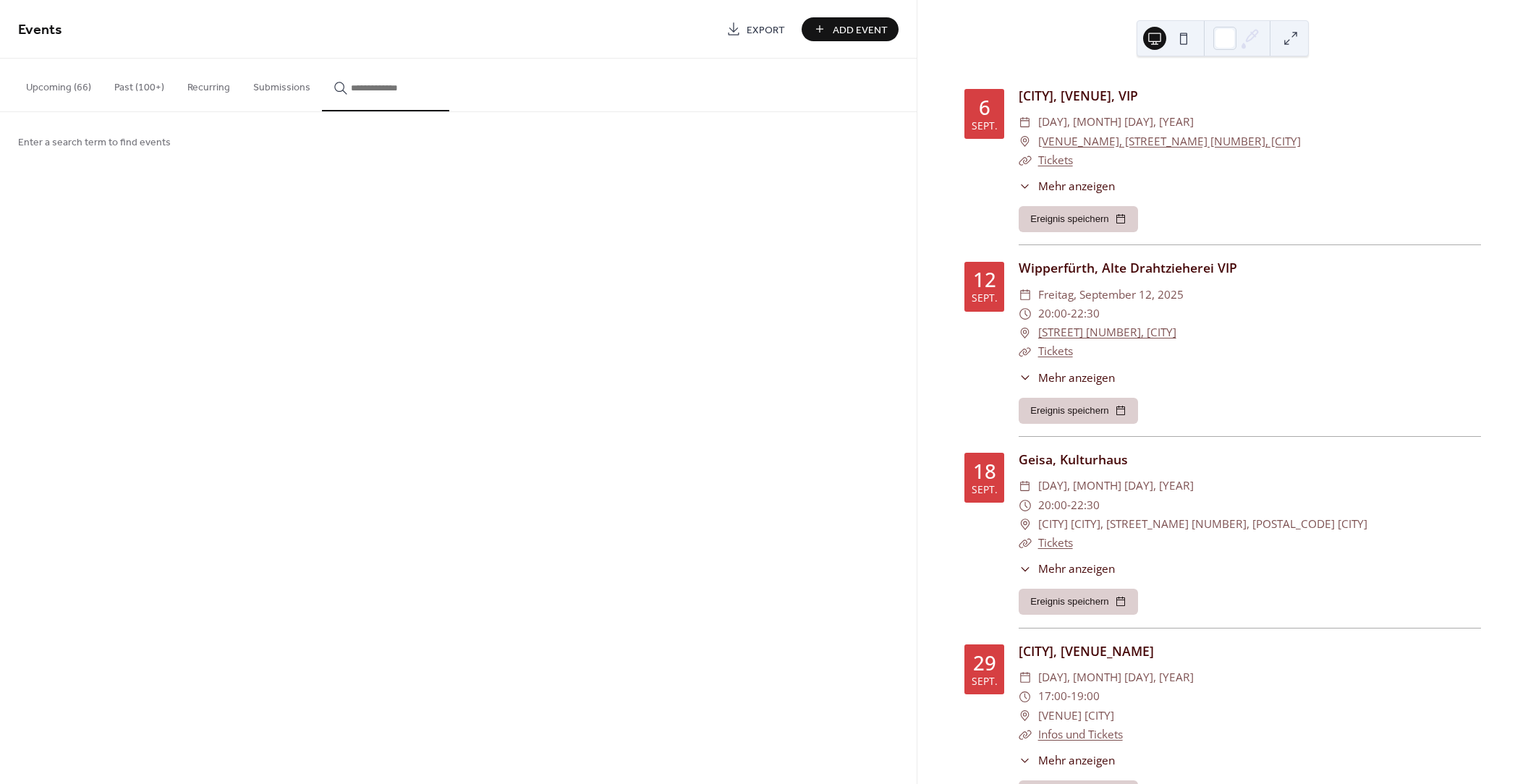 click 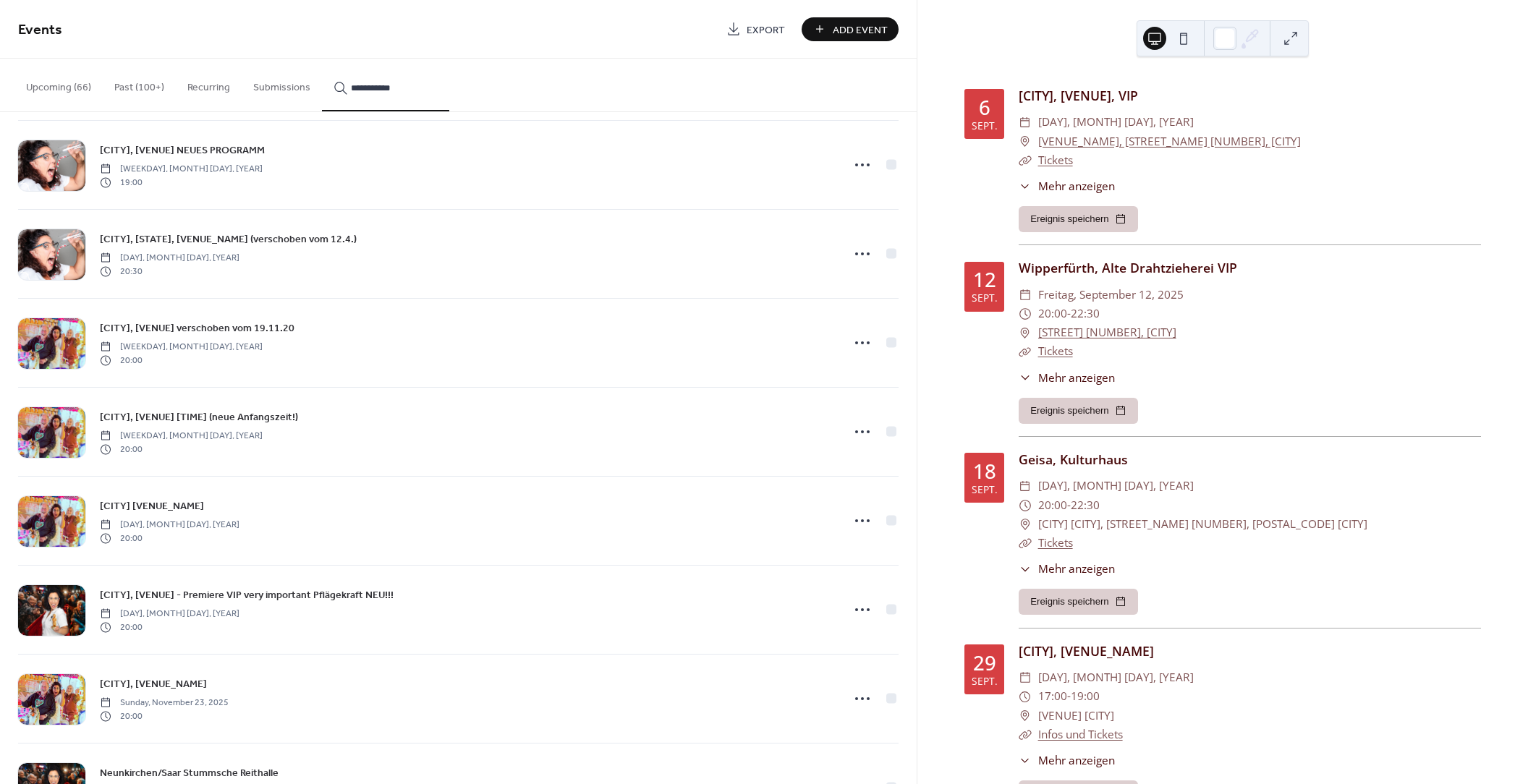 scroll, scrollTop: 192, scrollLeft: 0, axis: vertical 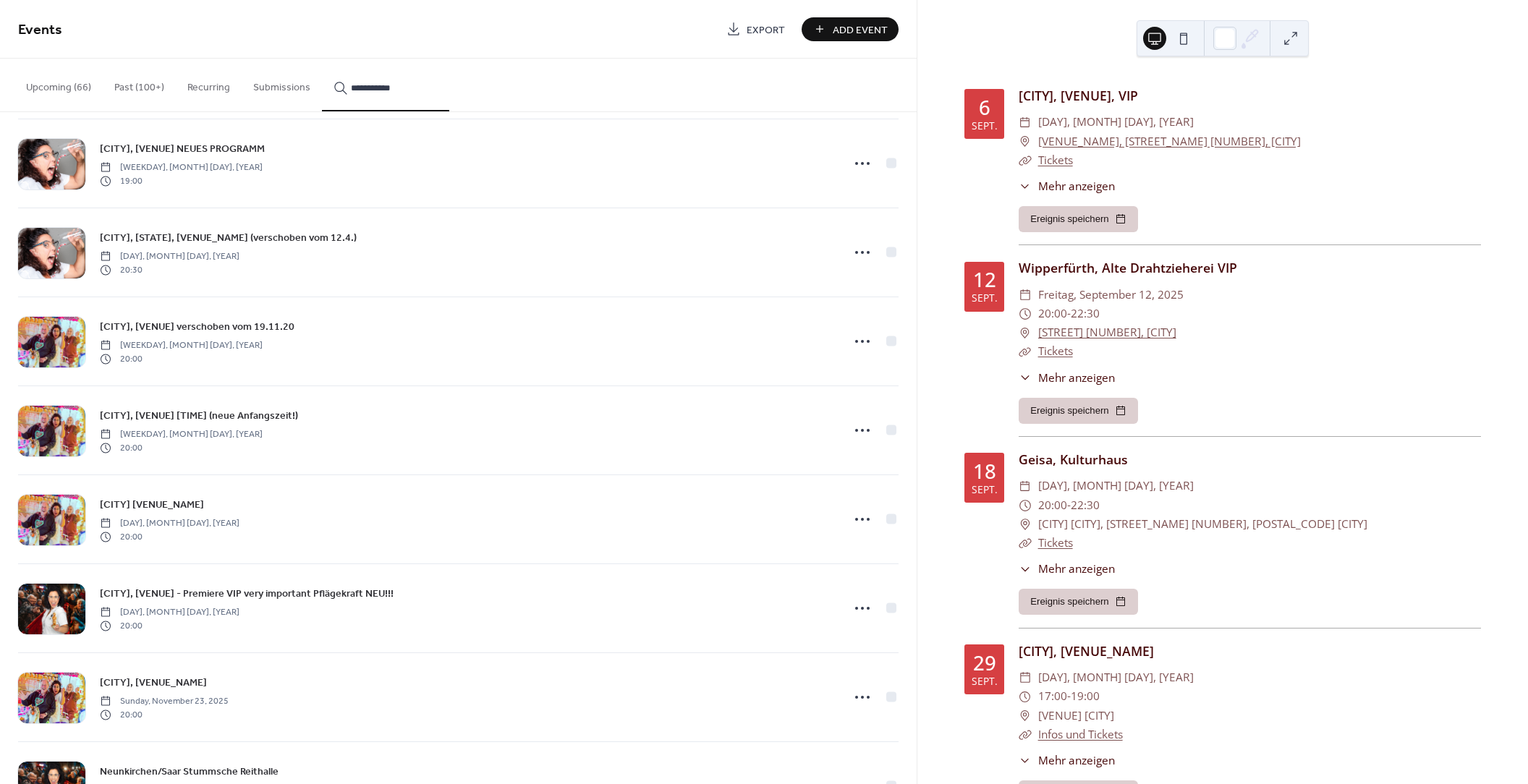 click on "Upcoming (66)" at bounding box center [59, 84] 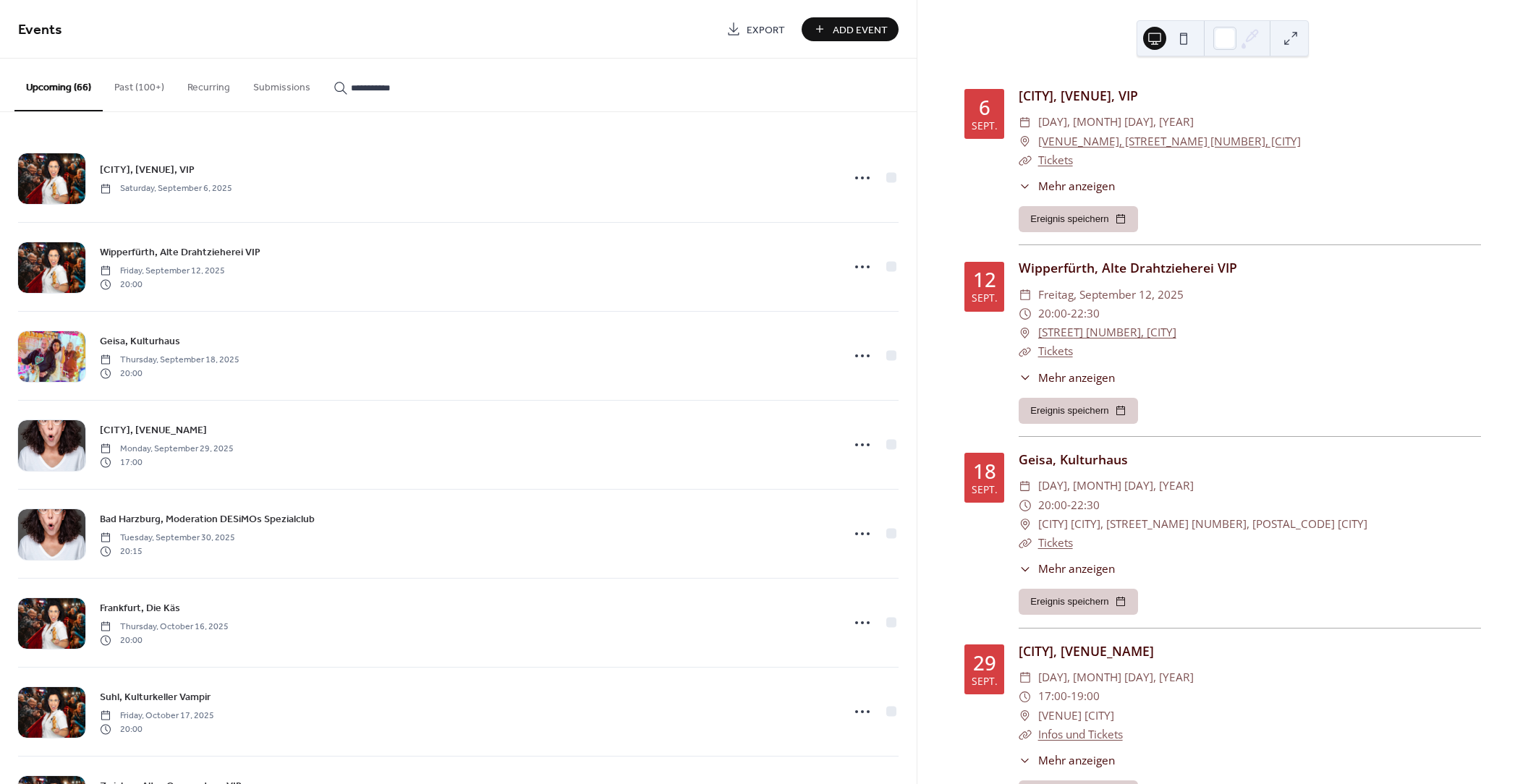click 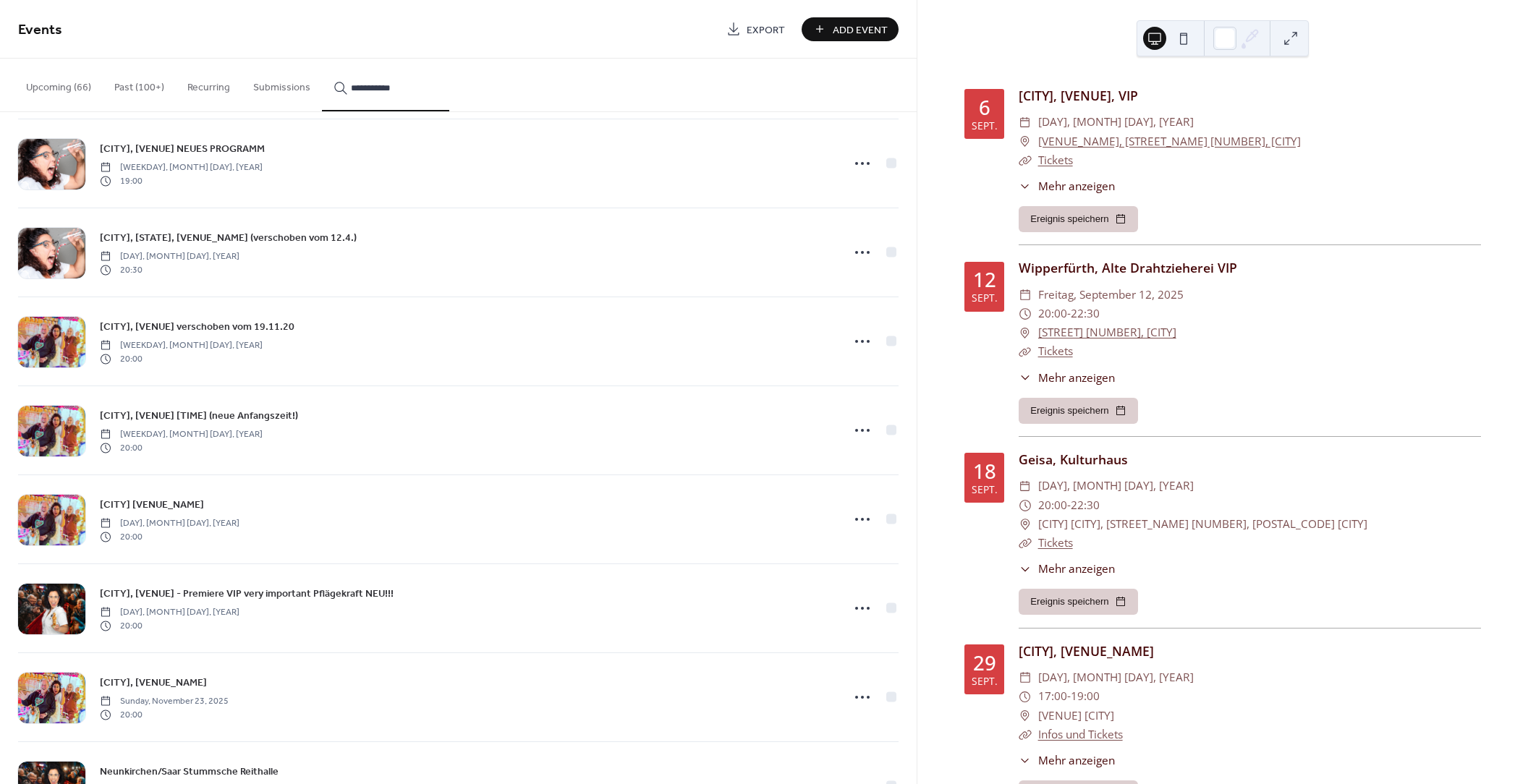 click on "**********" at bounding box center (394, 88) 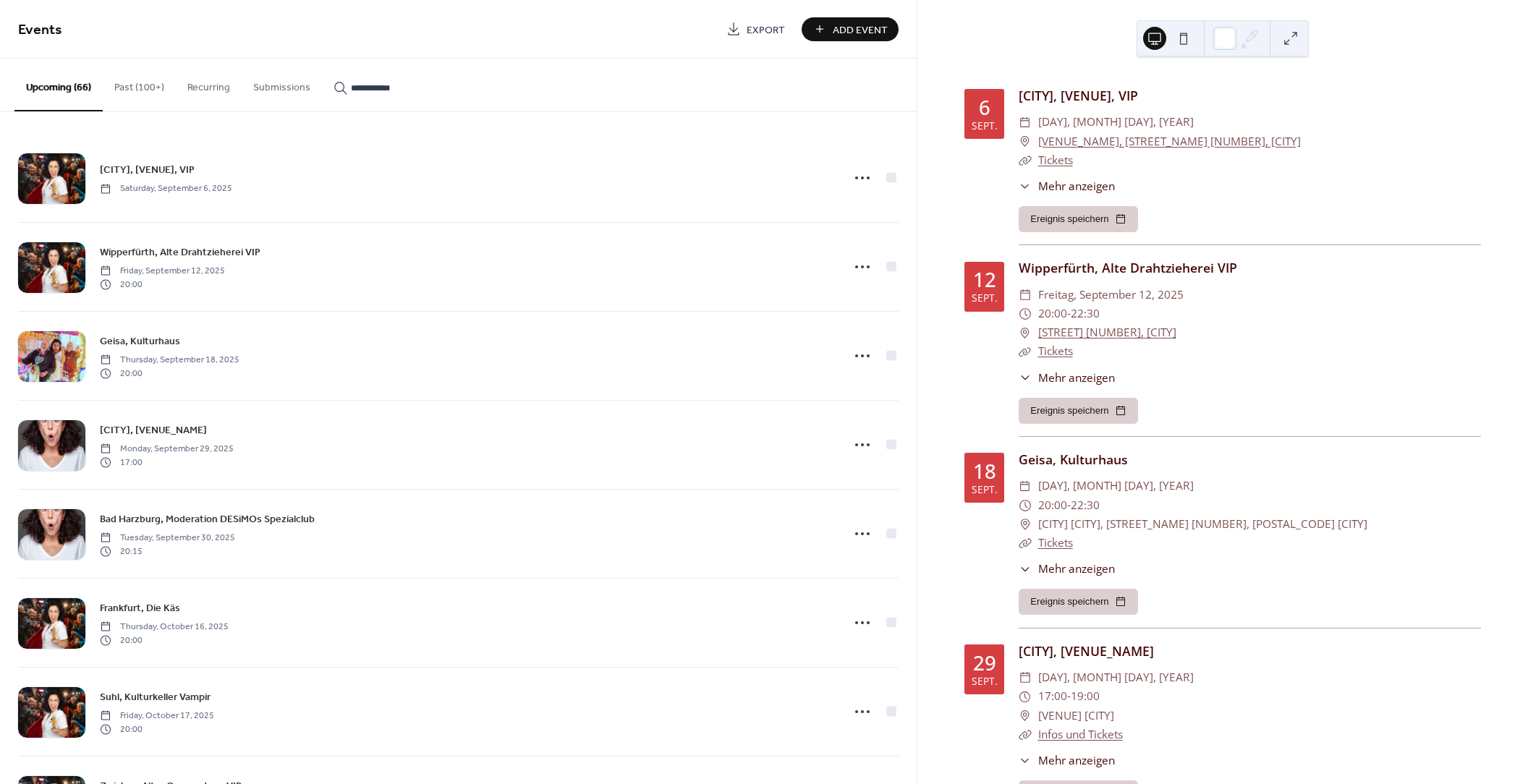 drag, startPoint x: 362, startPoint y: 91, endPoint x: 349, endPoint y: 91, distance: 13 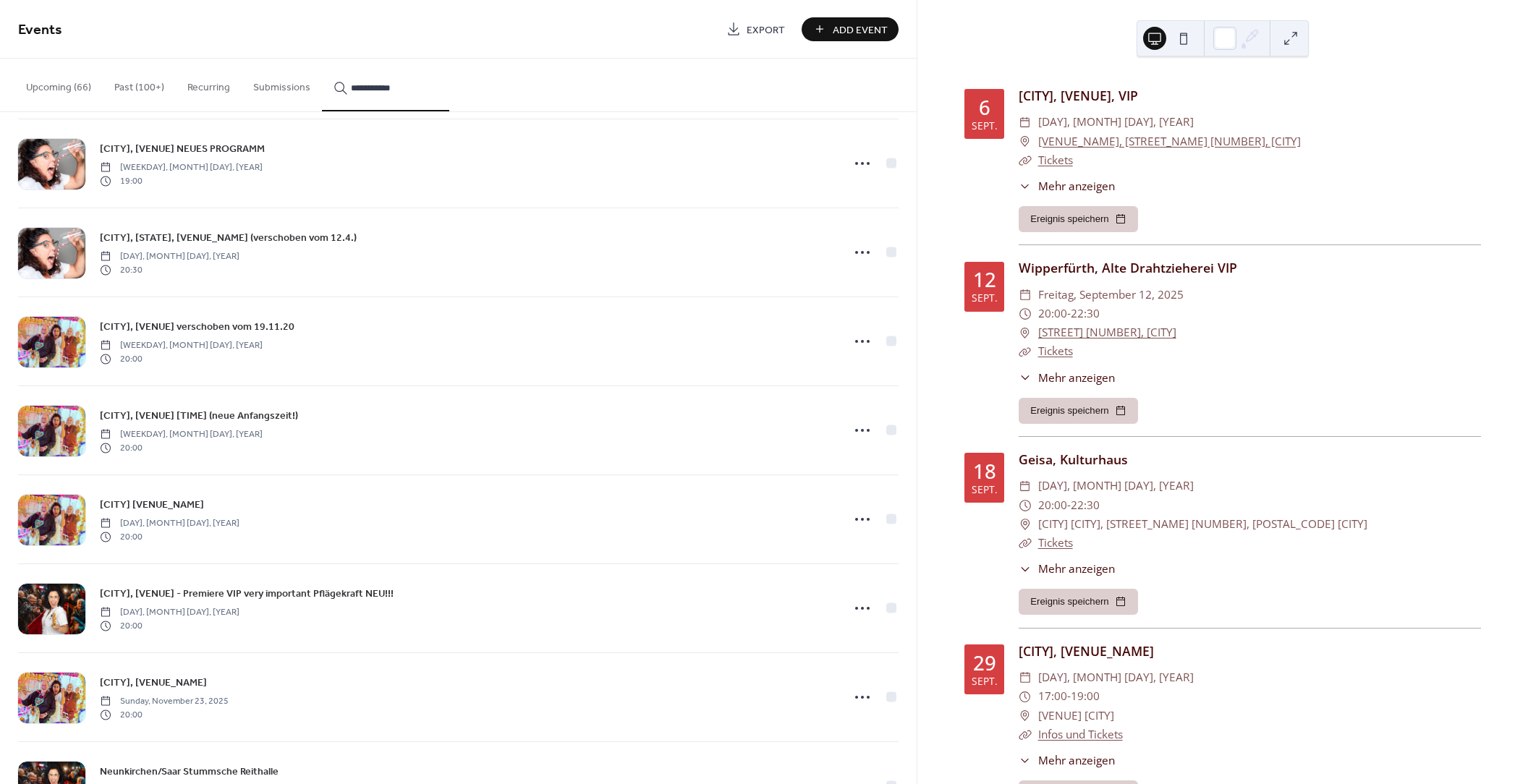 click on "**********" at bounding box center (386, 88) 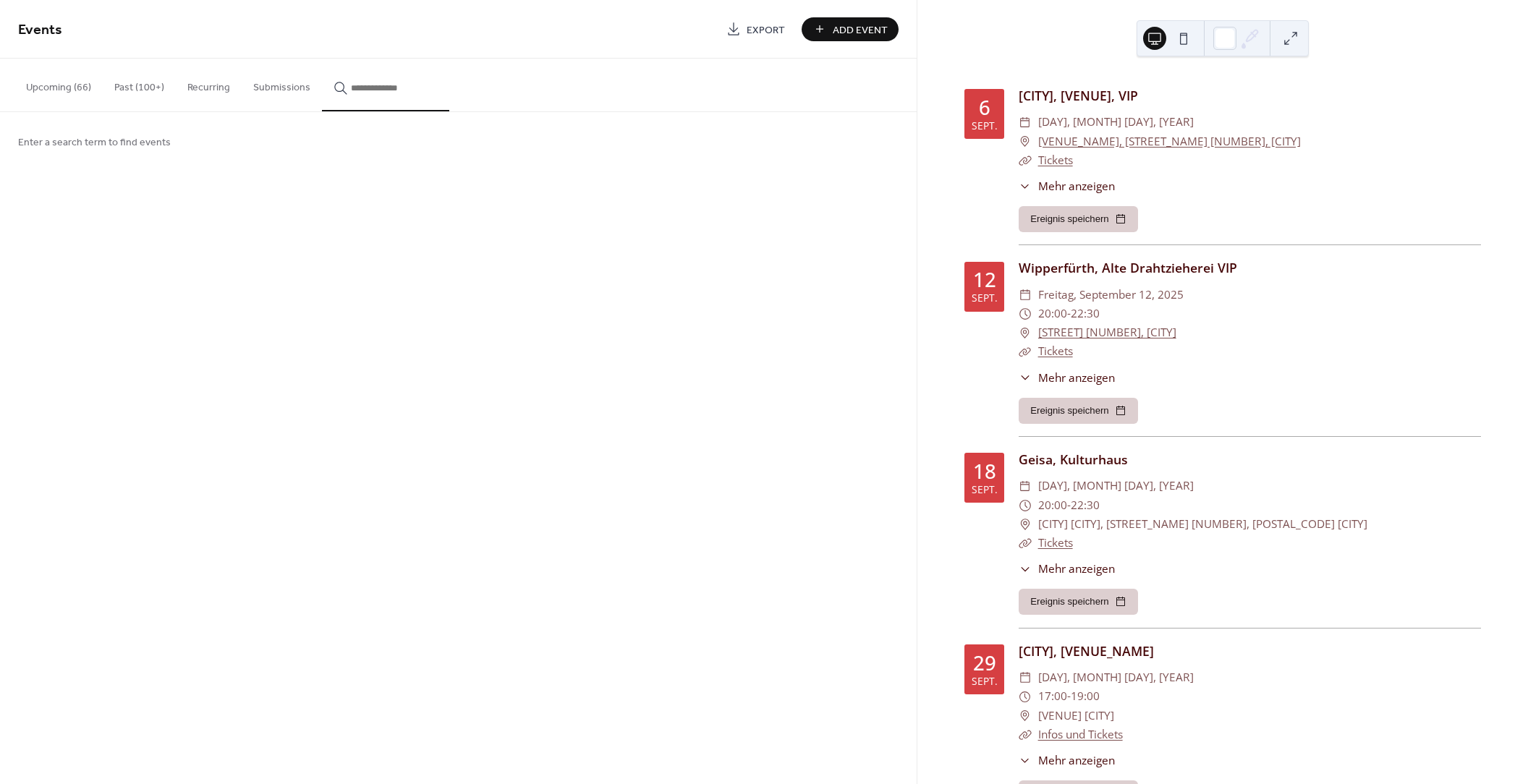 scroll, scrollTop: 0, scrollLeft: 0, axis: both 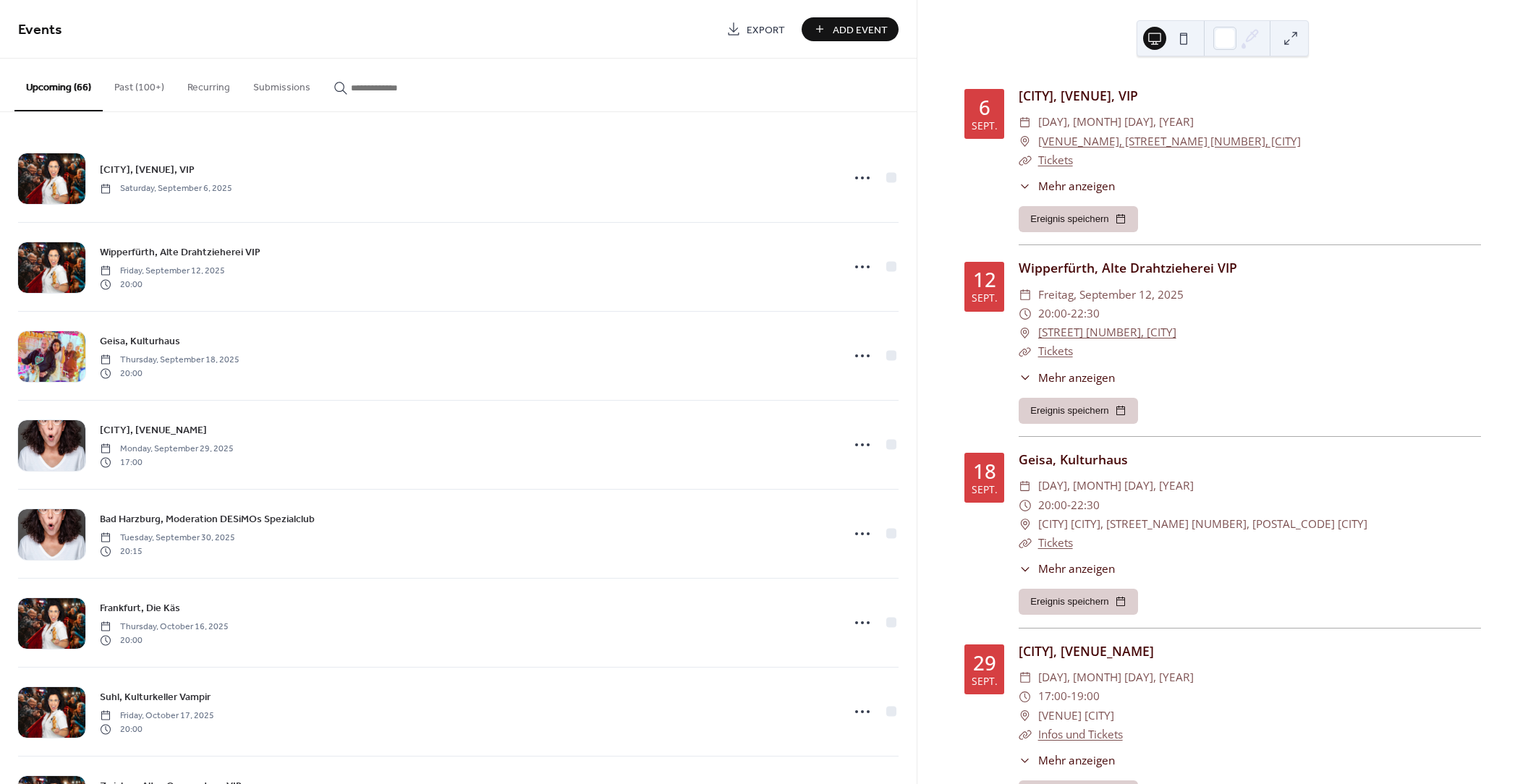 click at bounding box center (394, 88) 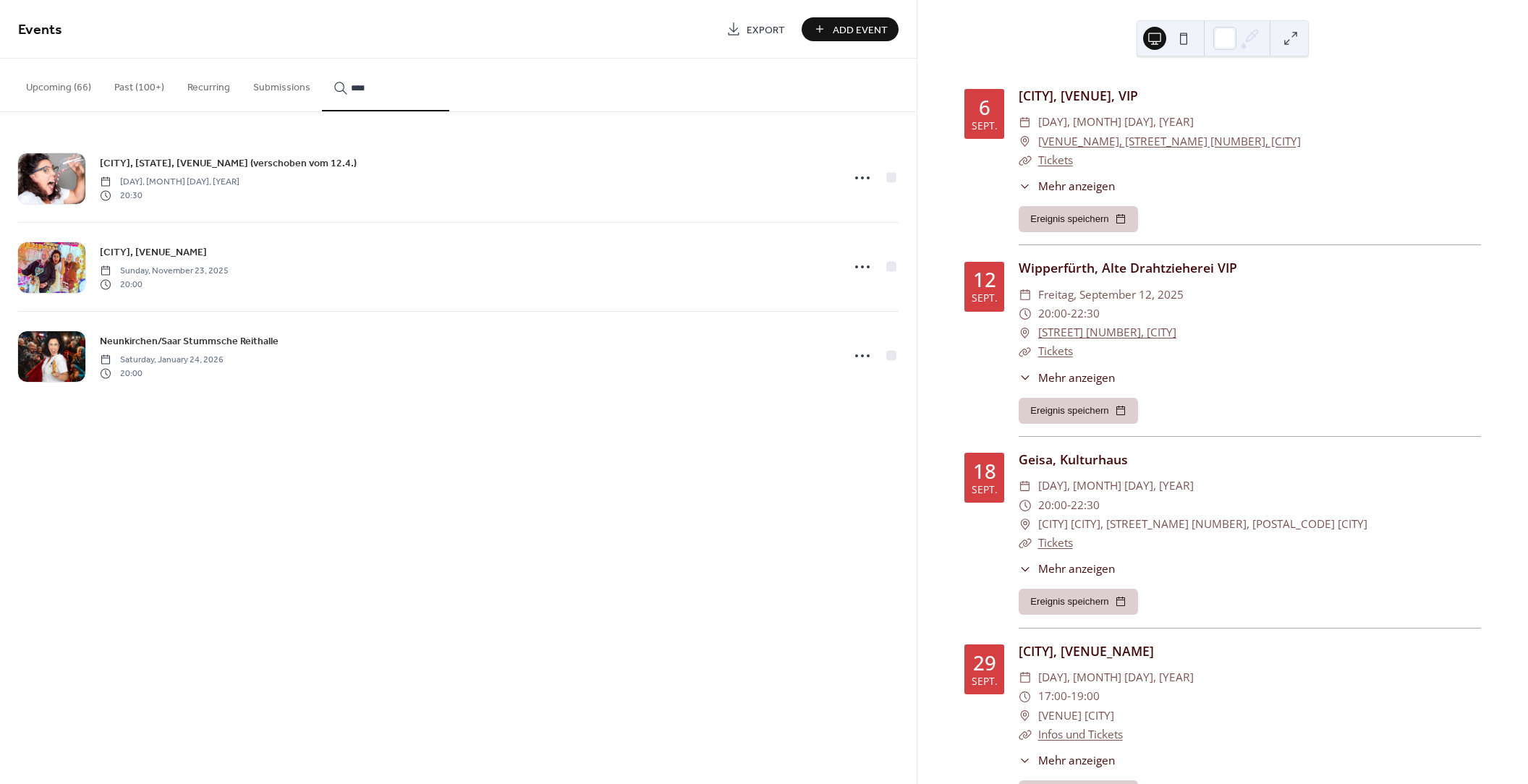 type on "****" 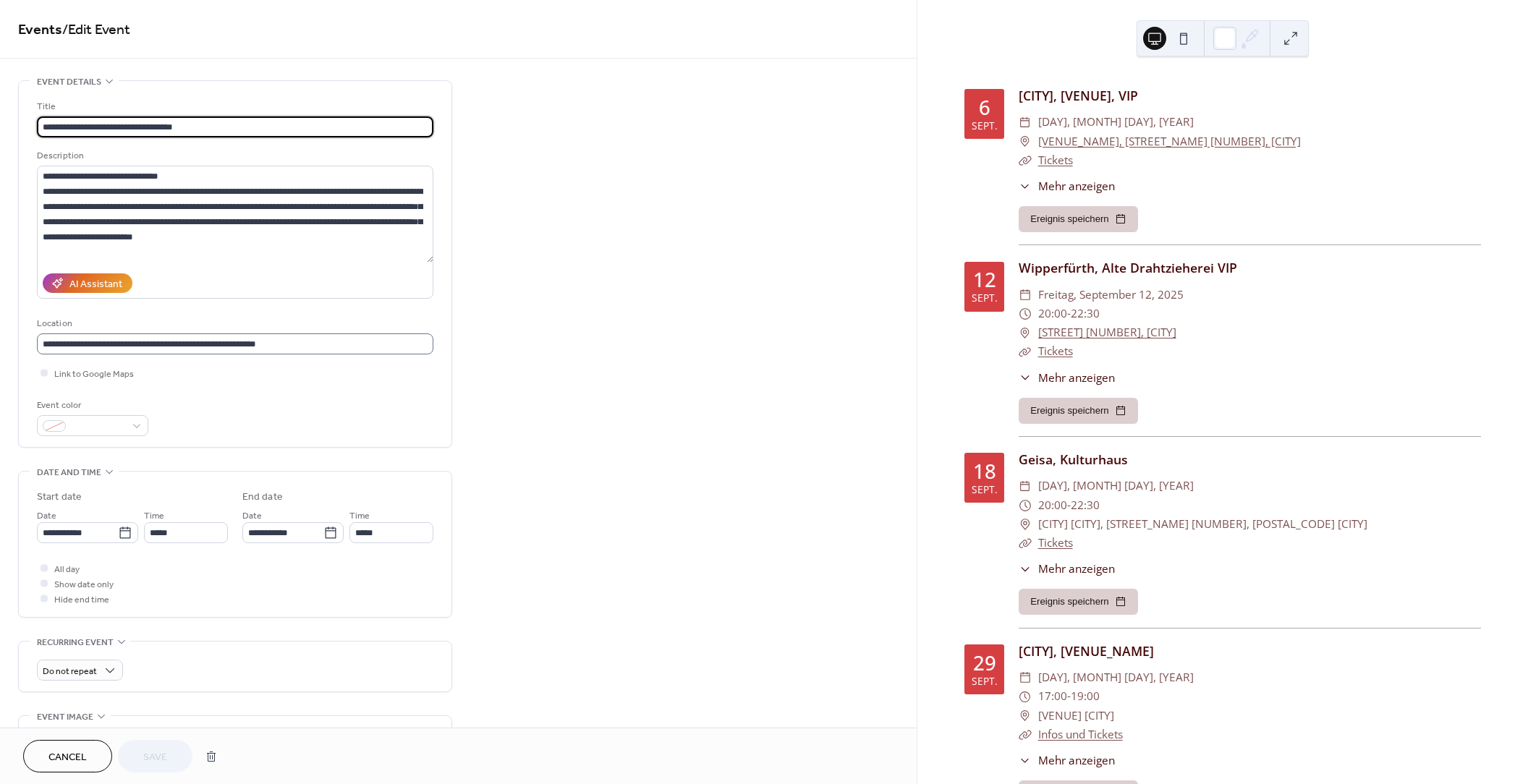 scroll, scrollTop: 1, scrollLeft: 0, axis: vertical 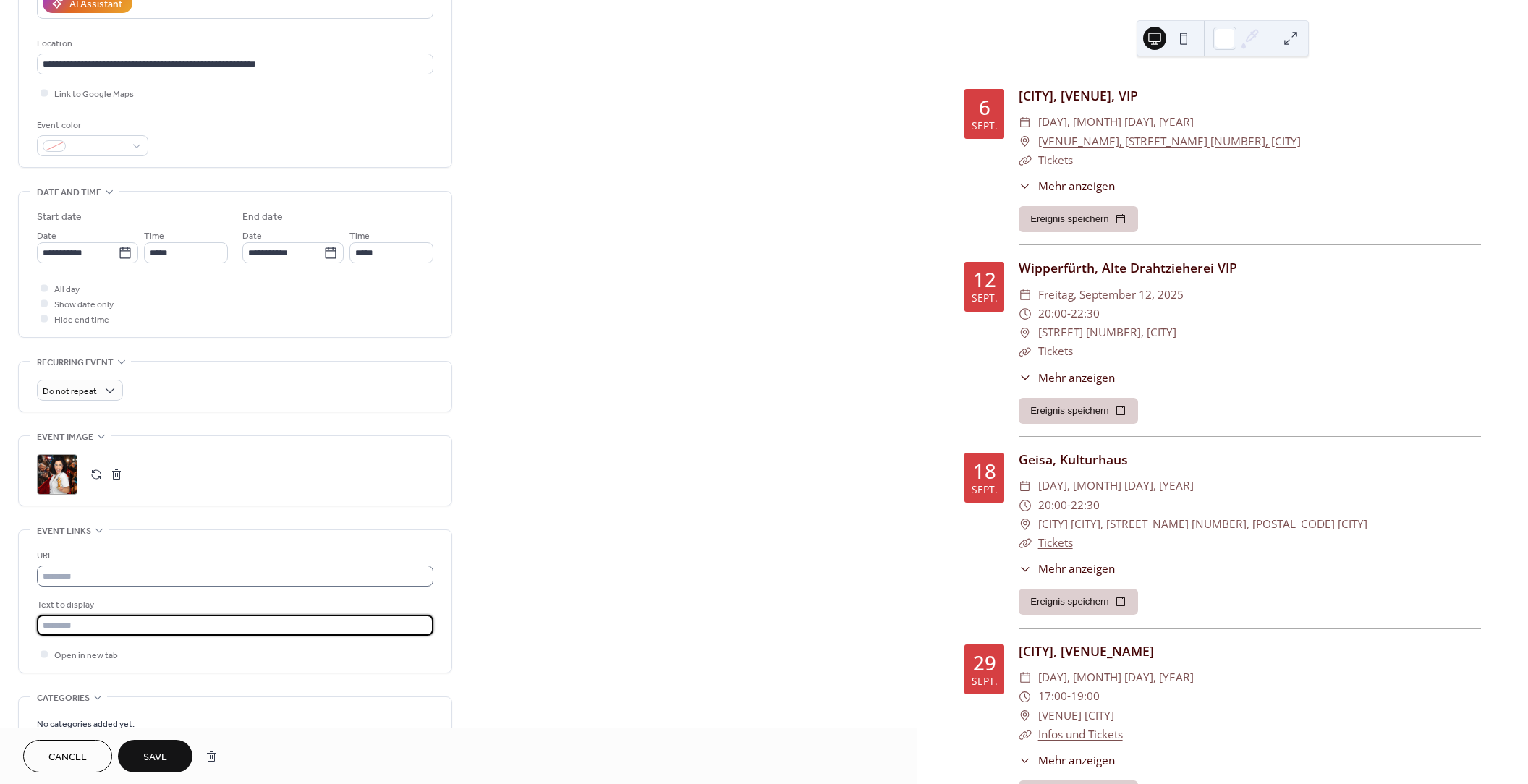 type 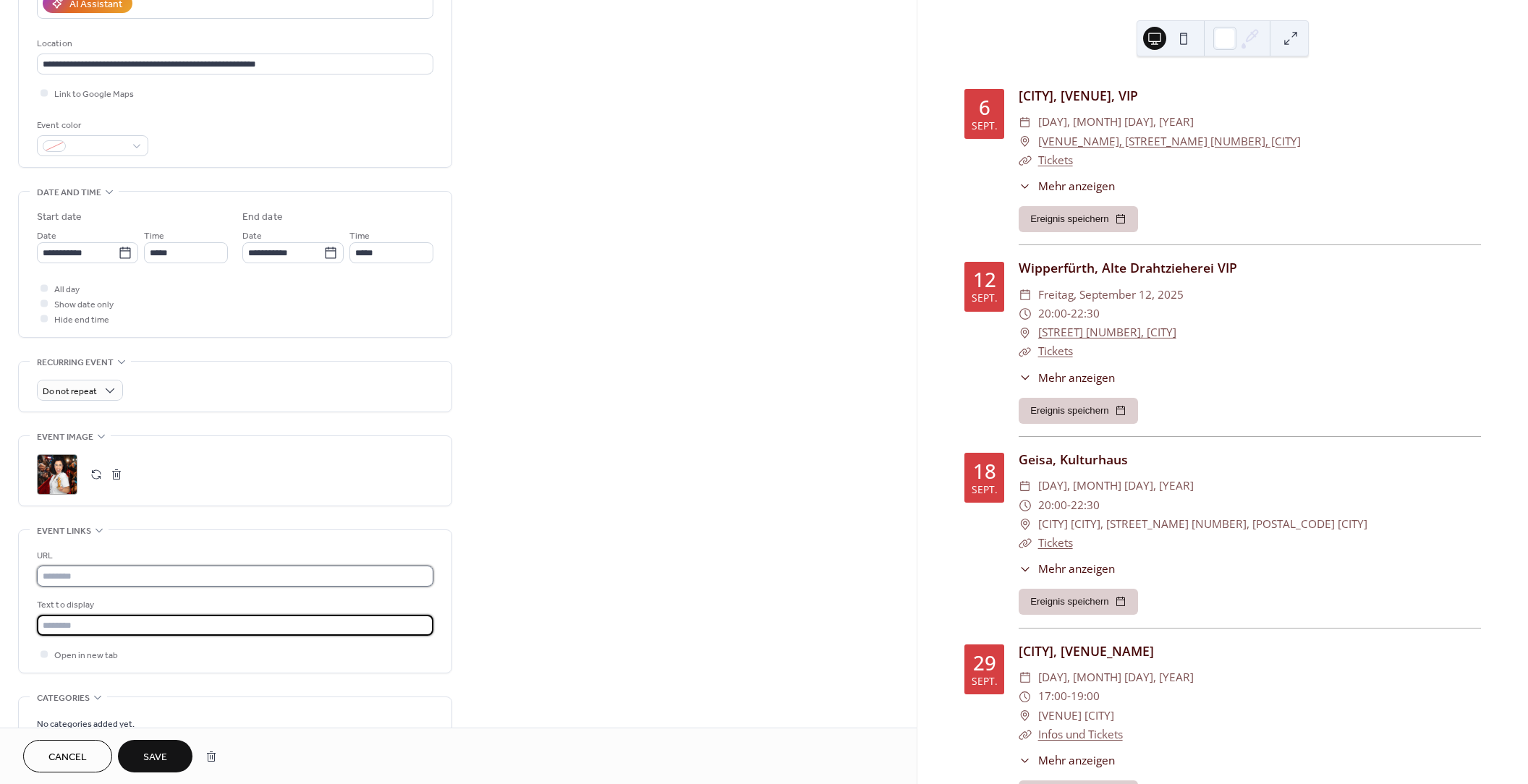 click at bounding box center [235, 576] 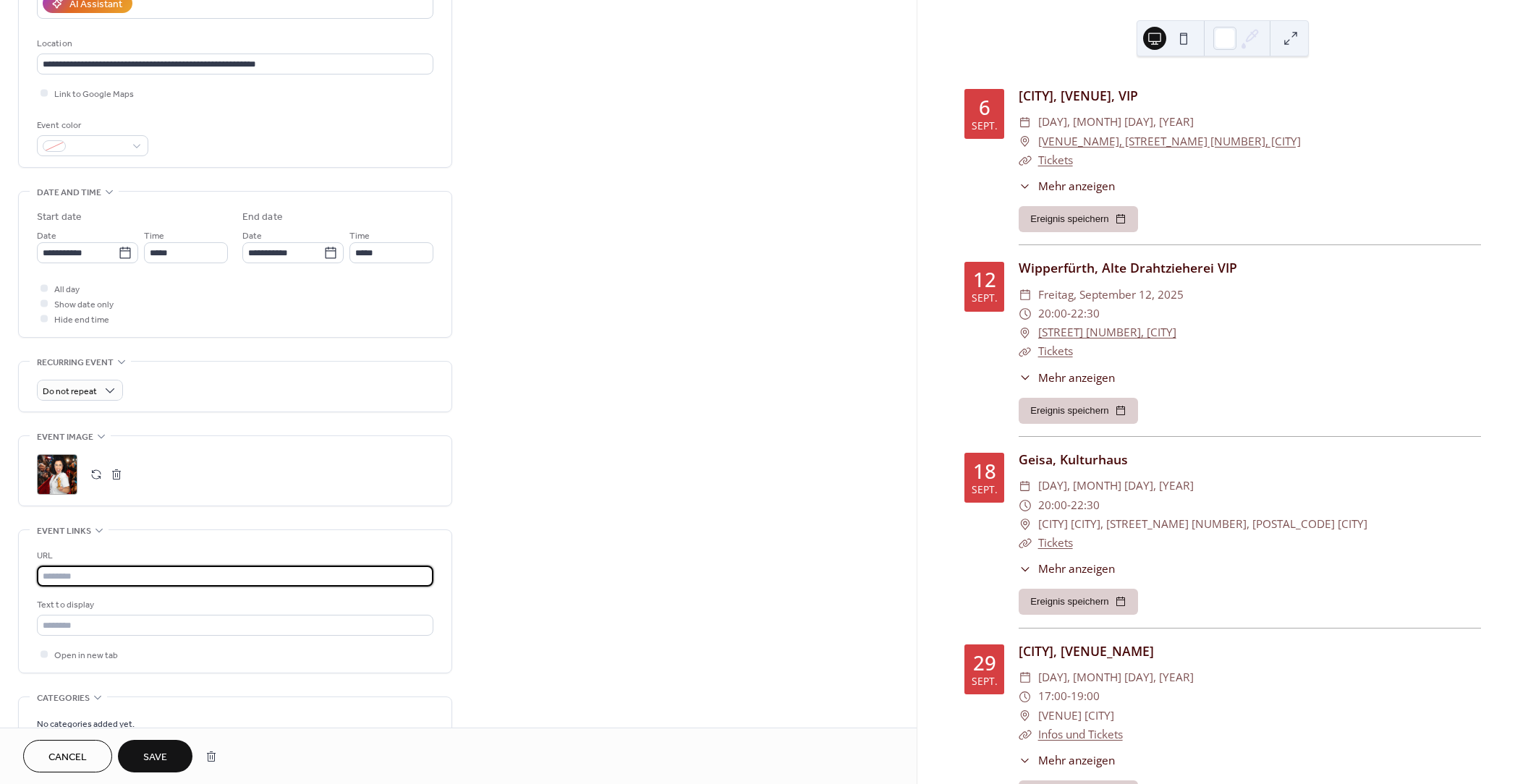 paste on "**********" 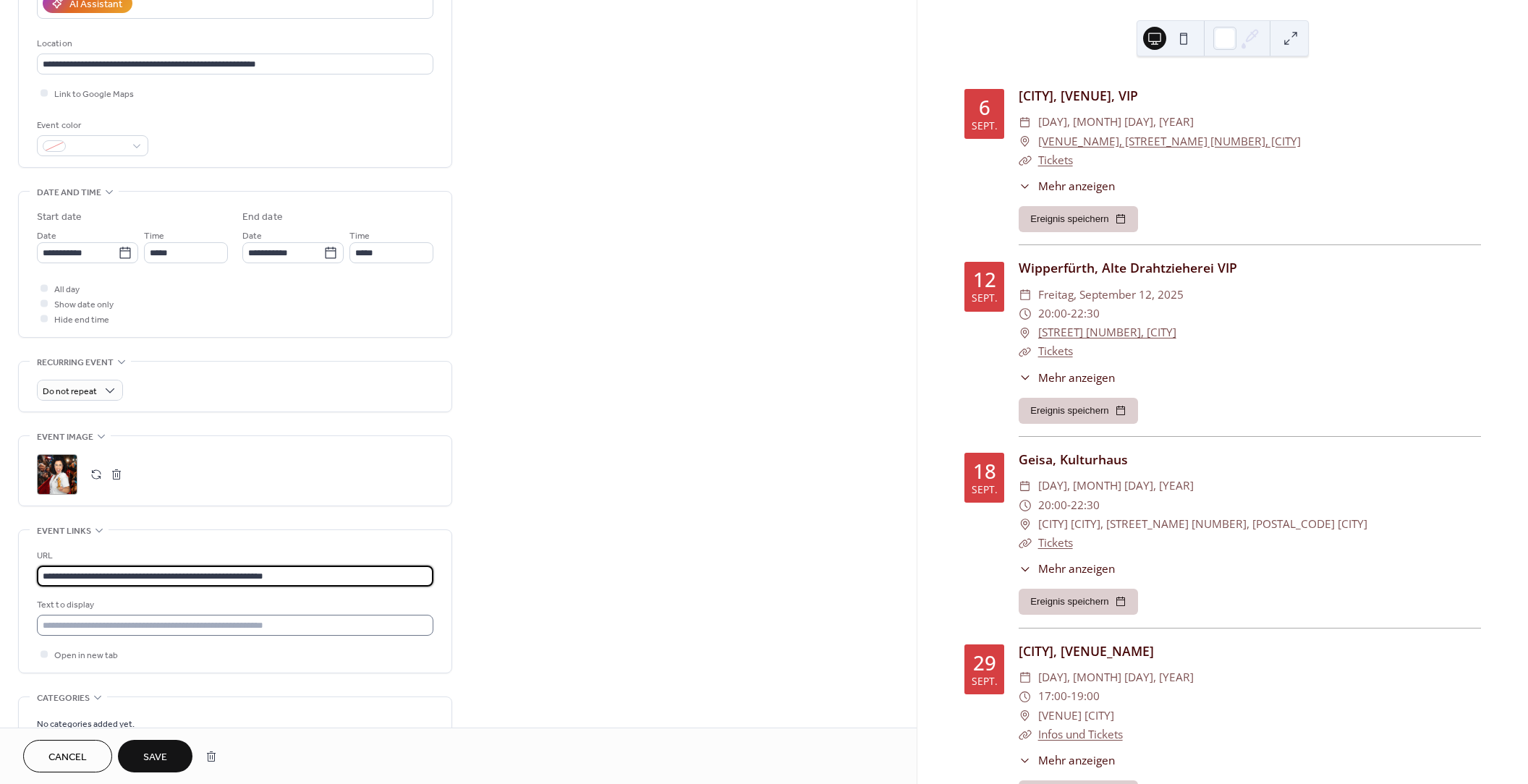 type on "**********" 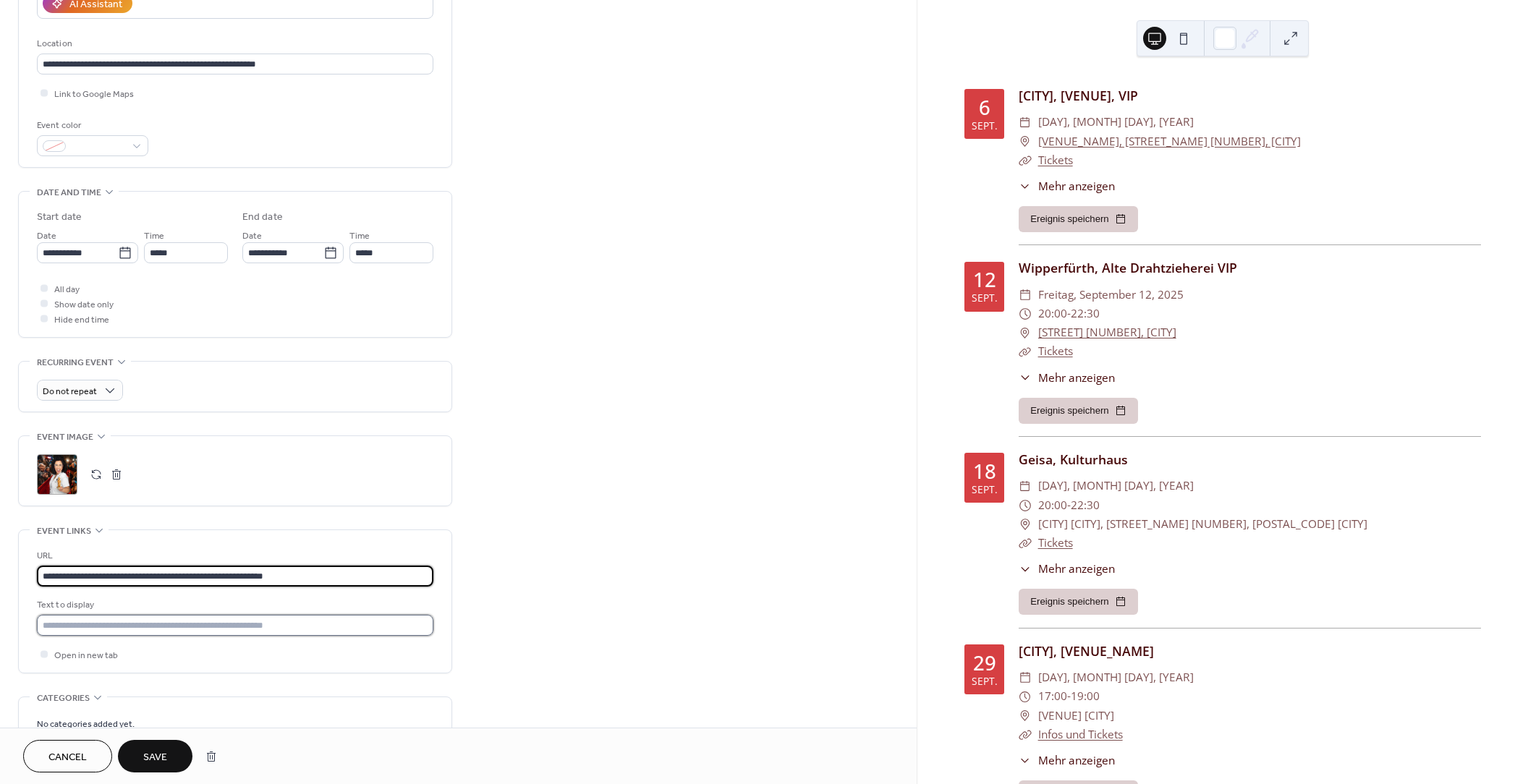 click at bounding box center (235, 625) 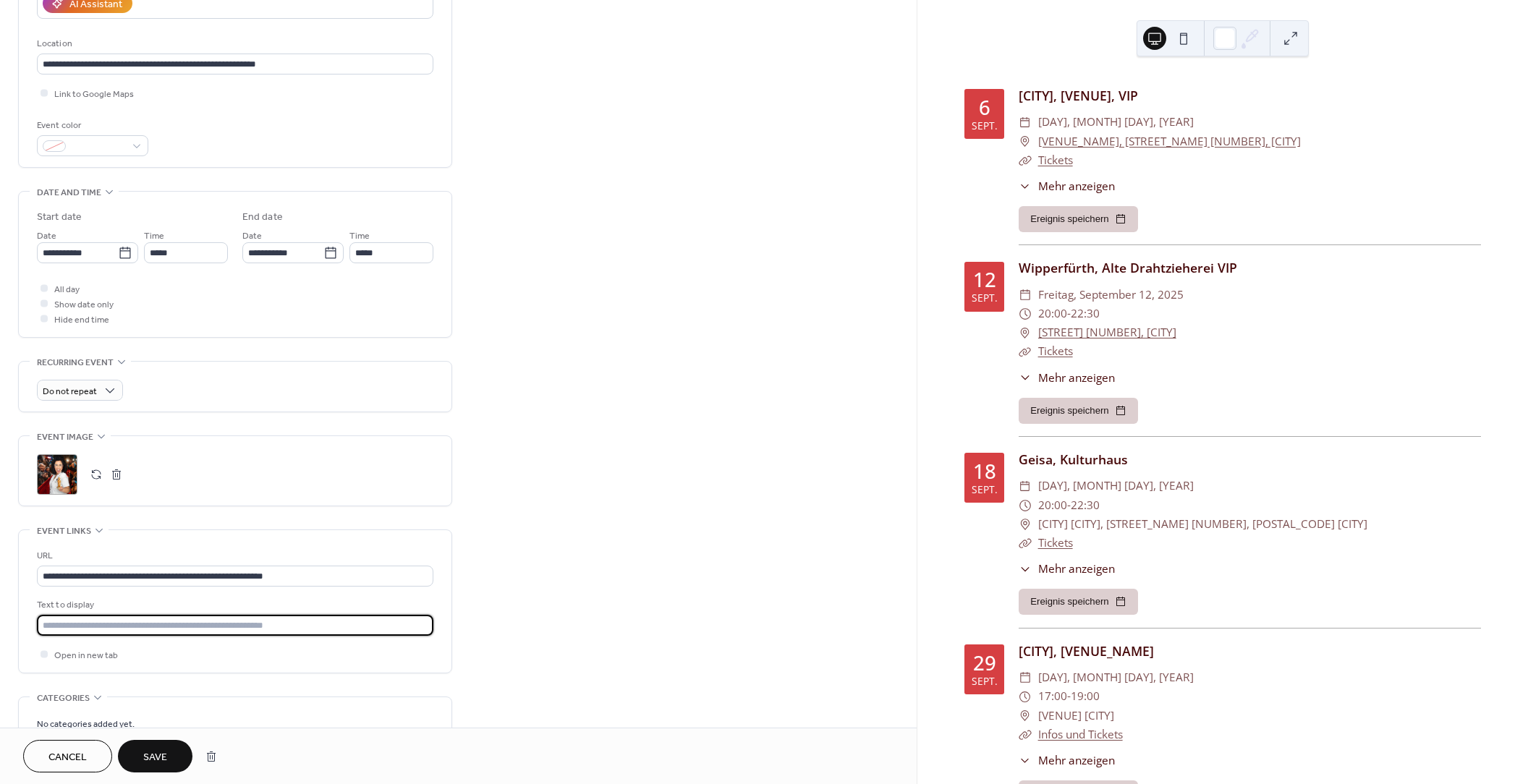type on "*******" 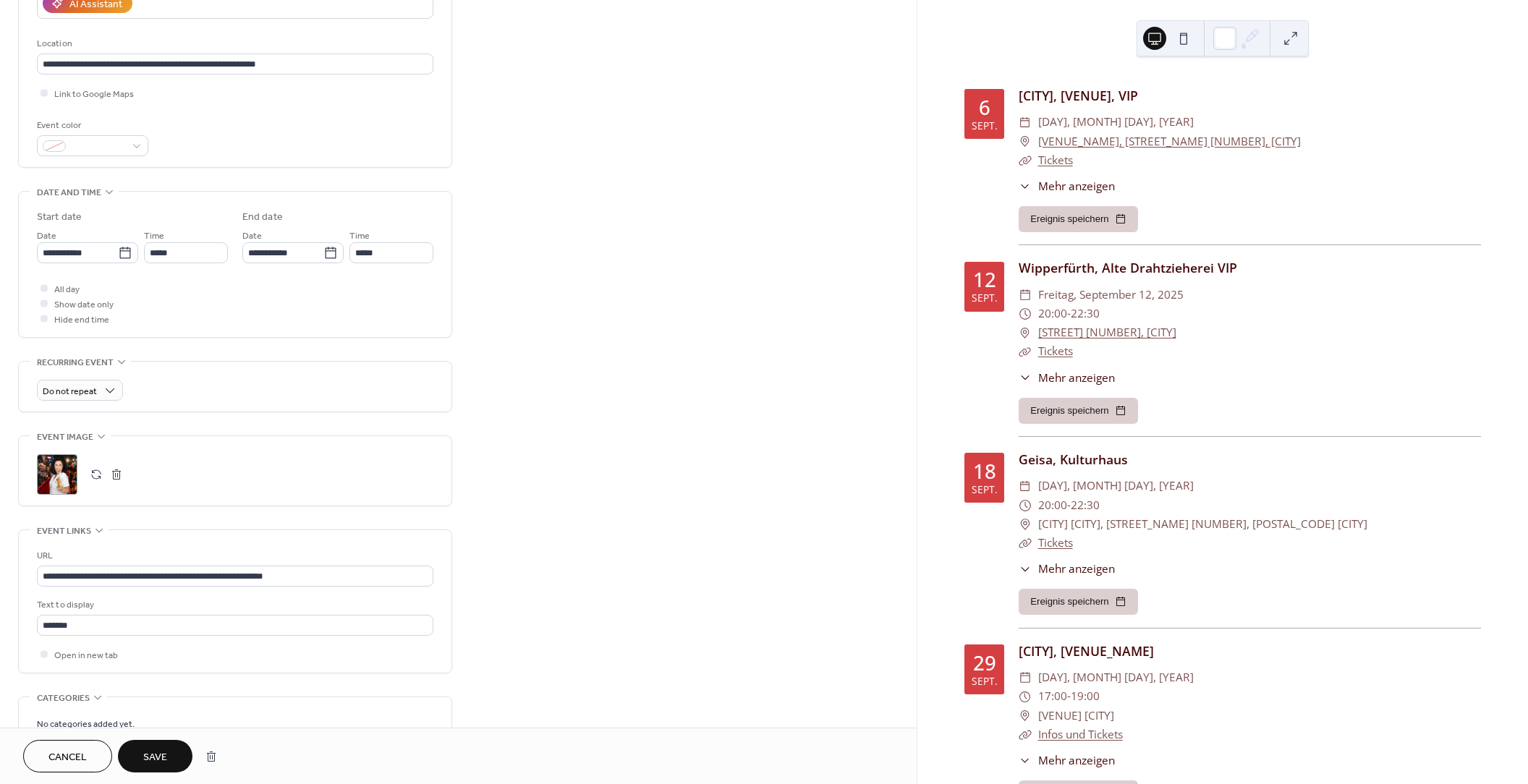 click on "Save" at bounding box center [155, 757] 